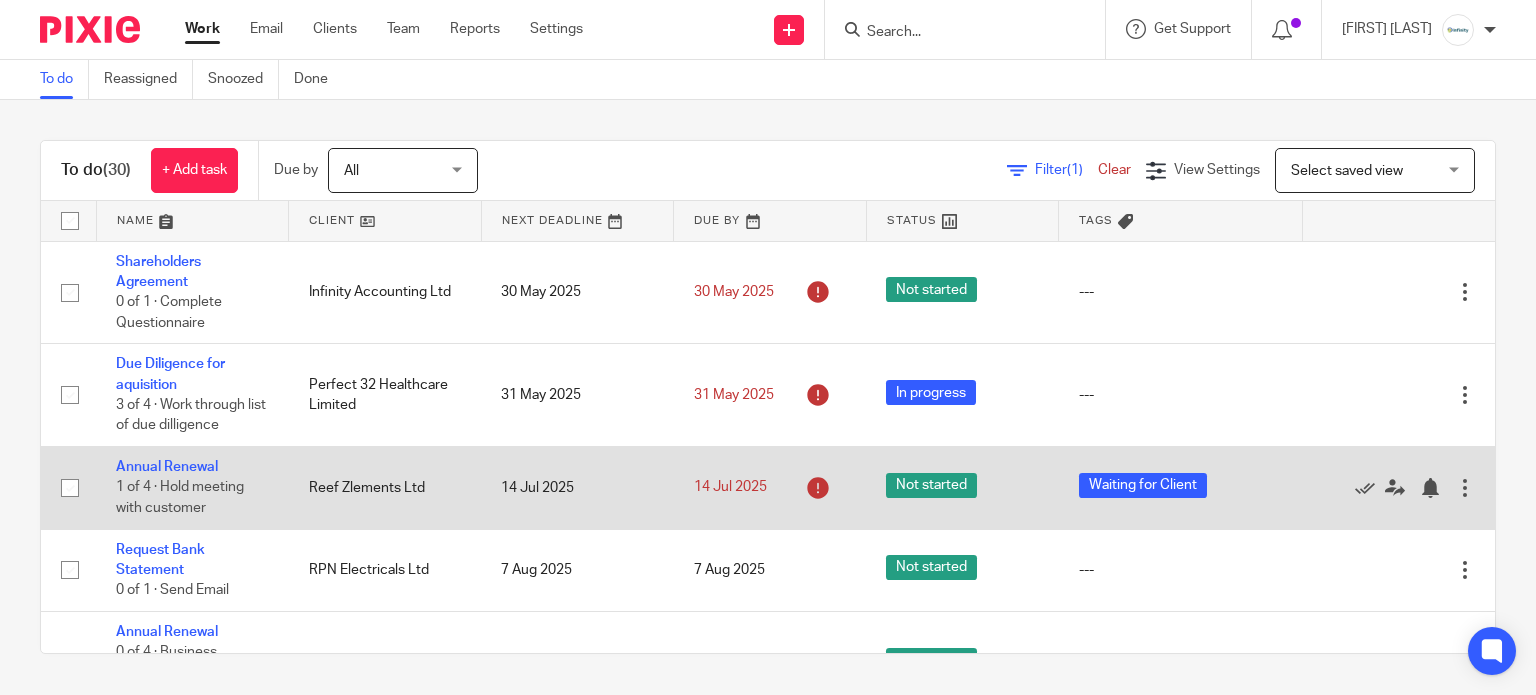 scroll, scrollTop: 0, scrollLeft: 0, axis: both 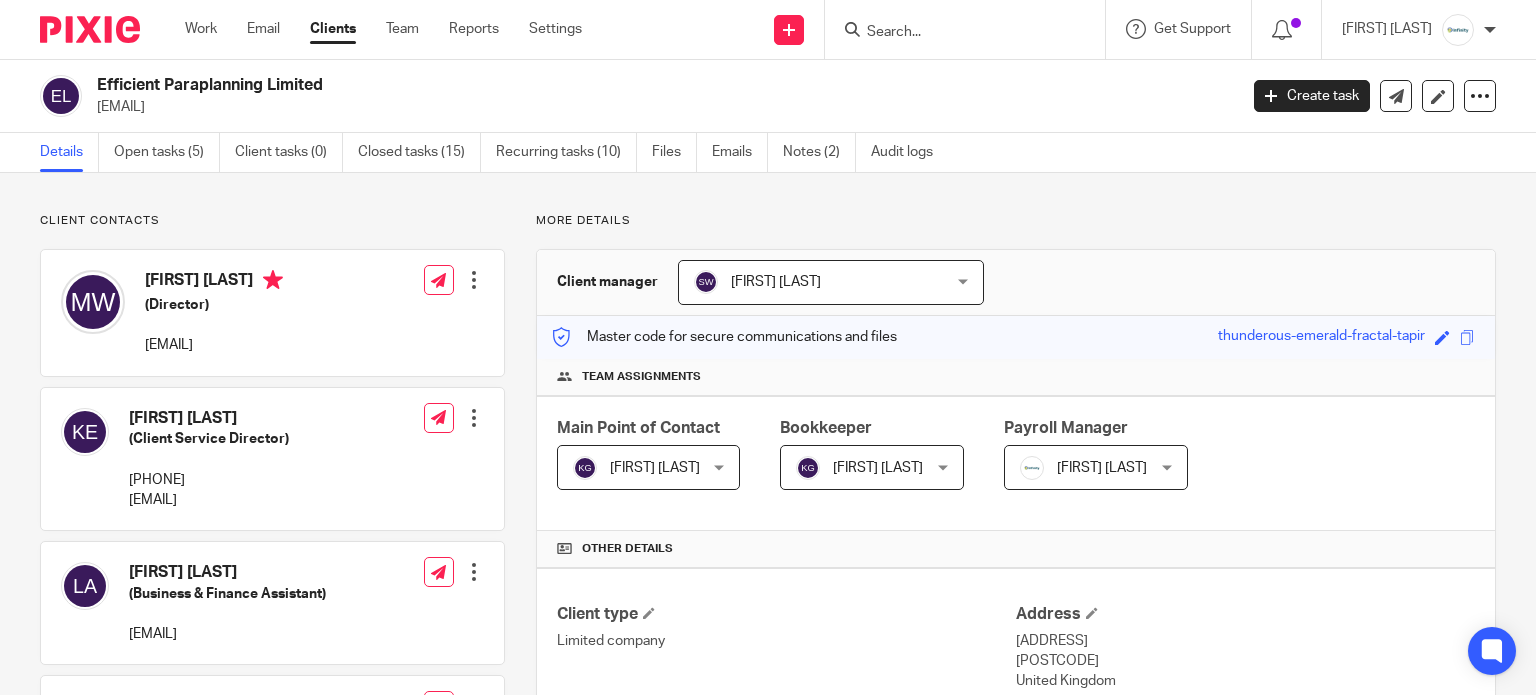 click at bounding box center [955, 33] 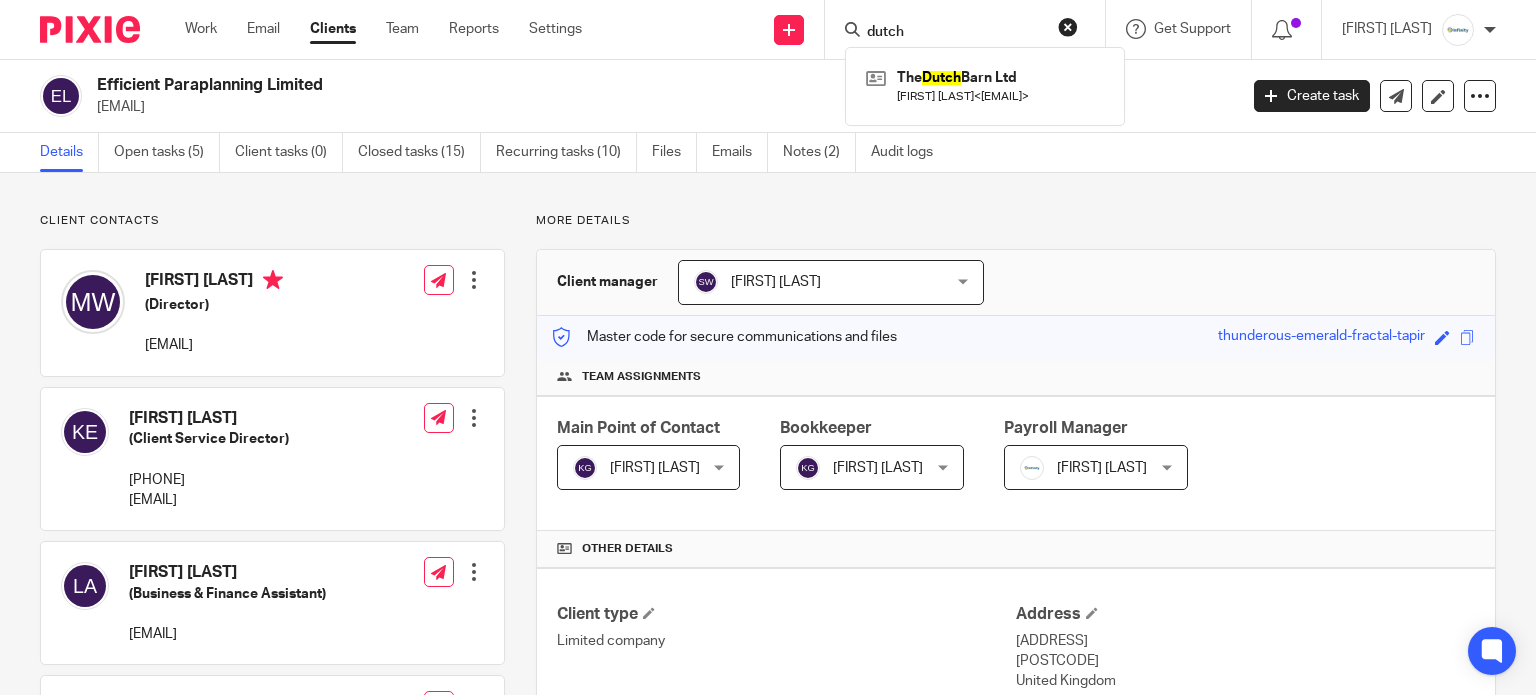 type on "dutch" 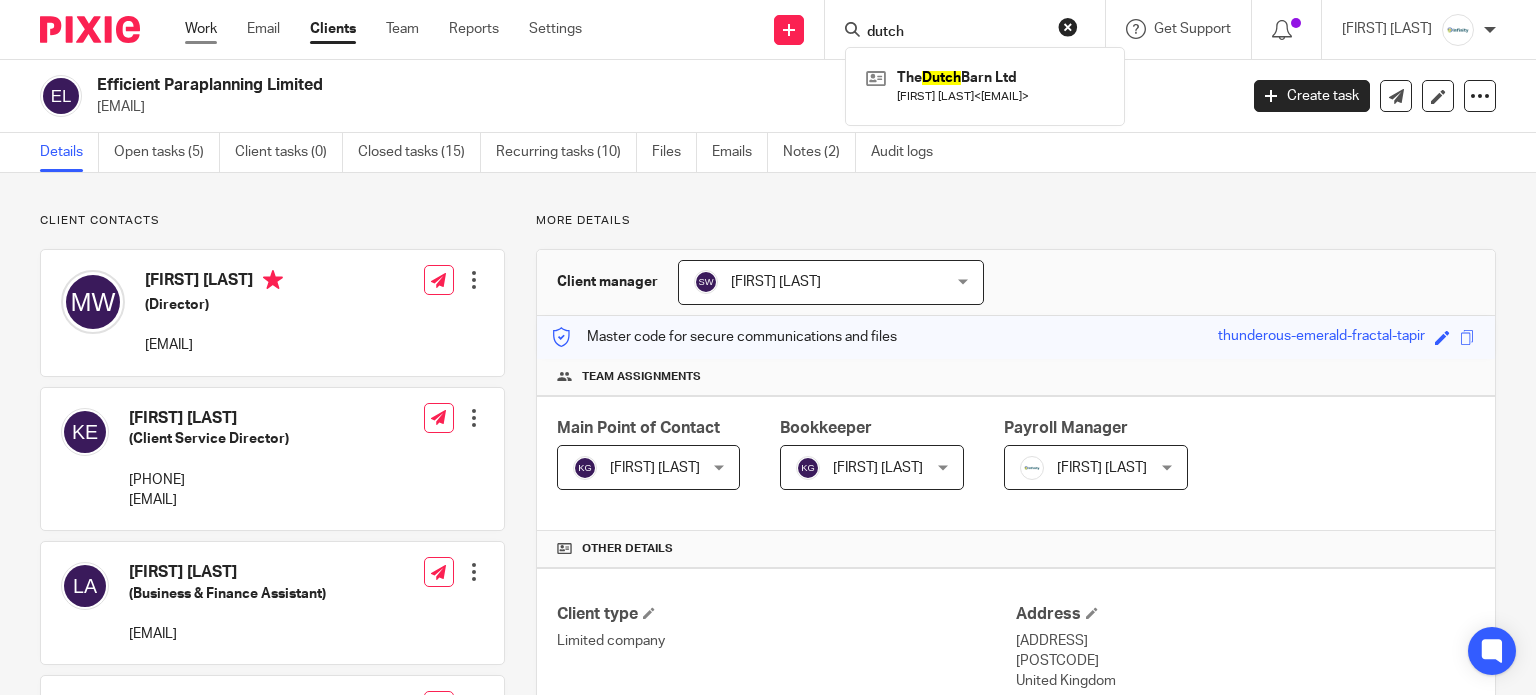 click on "Work" at bounding box center [201, 29] 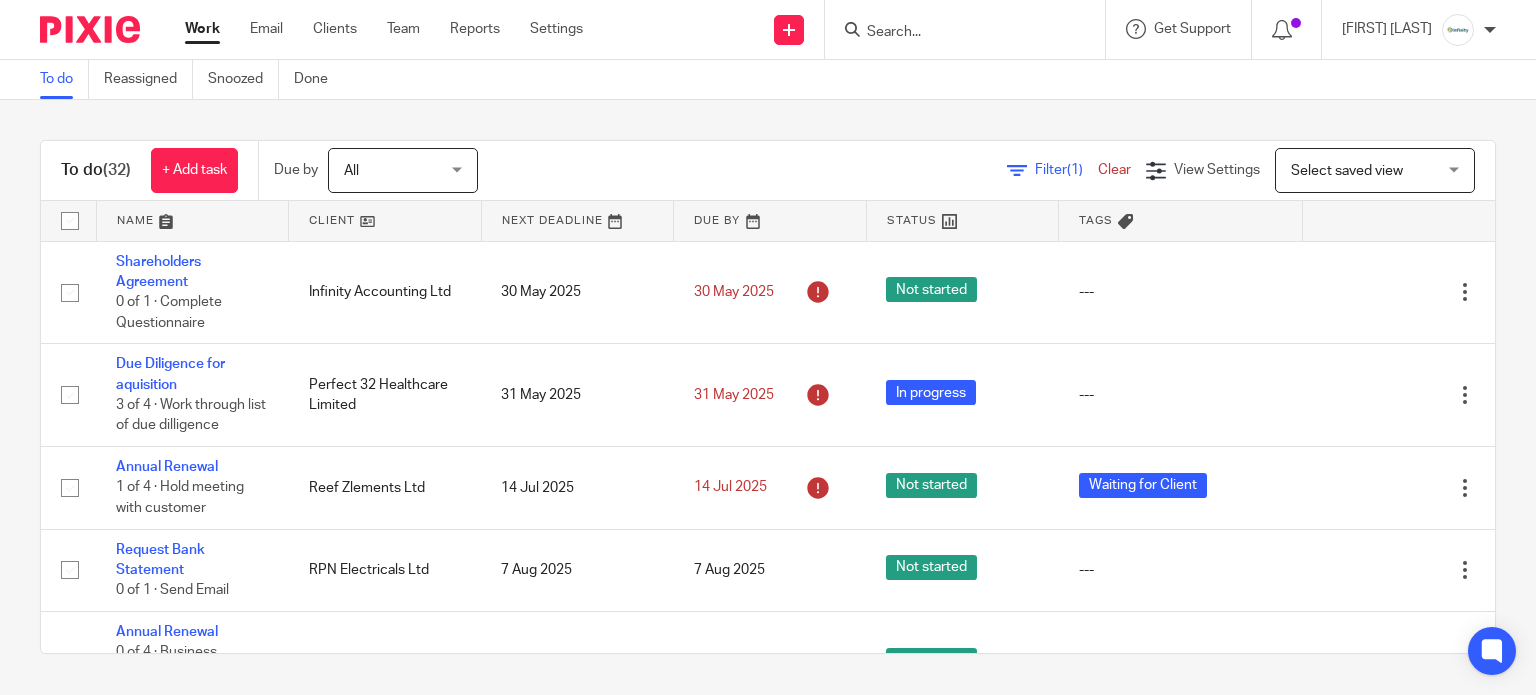 scroll, scrollTop: 0, scrollLeft: 0, axis: both 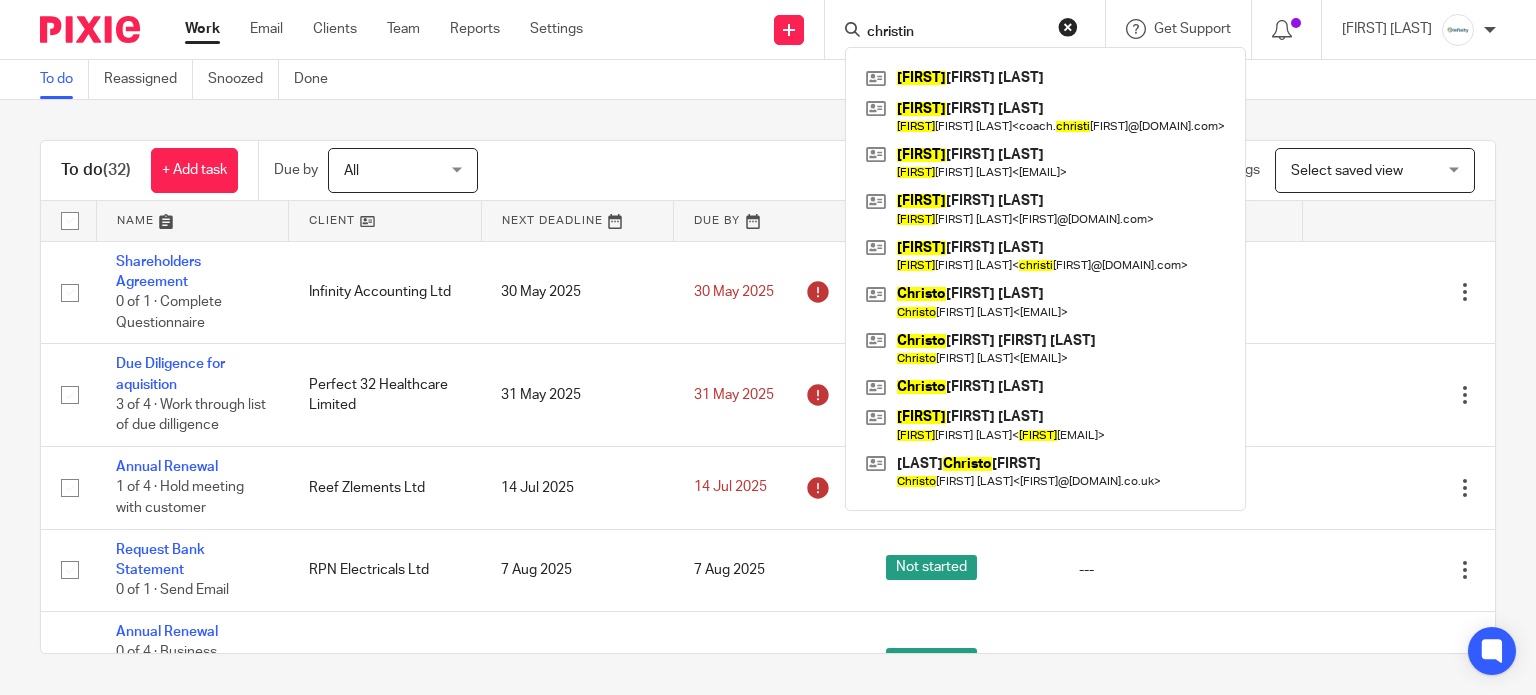 type on "christine" 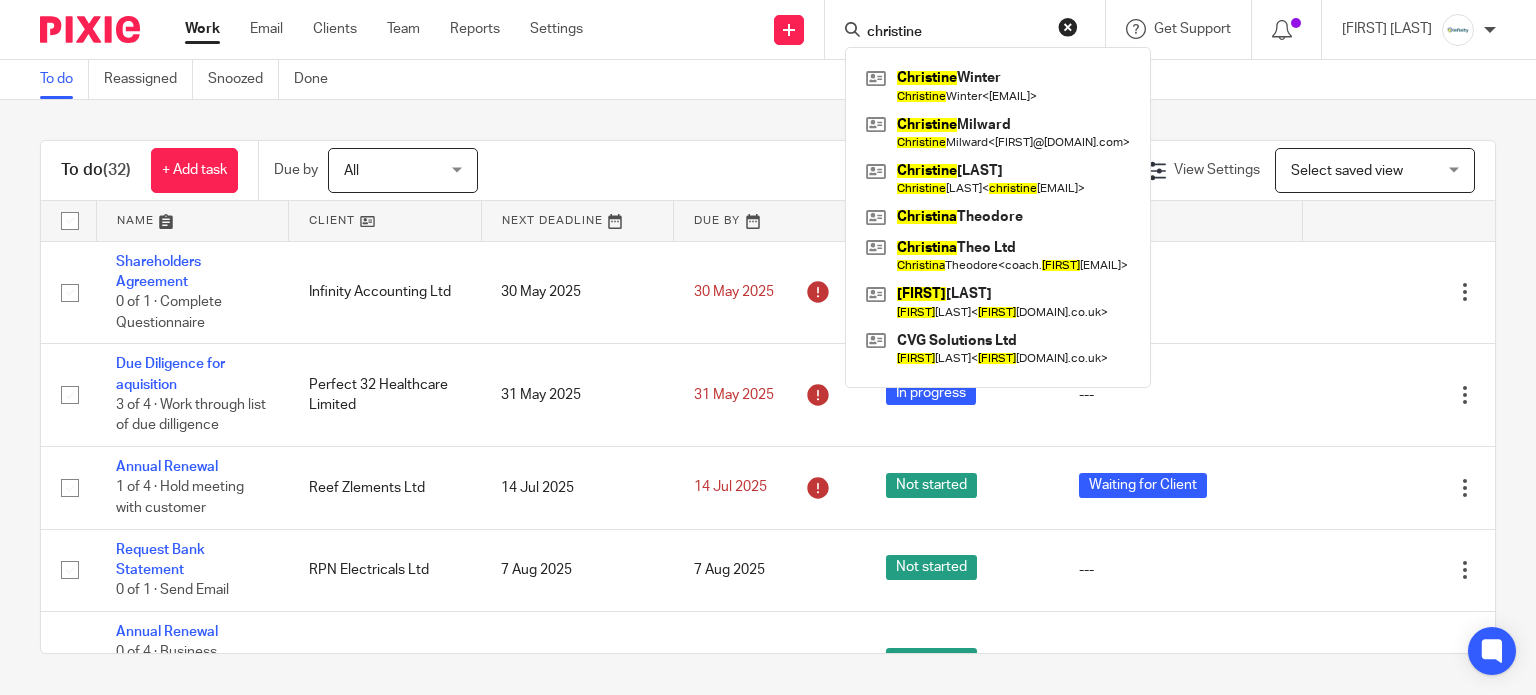 drag, startPoint x: 969, startPoint y: 28, endPoint x: 764, endPoint y: 27, distance: 205.00244 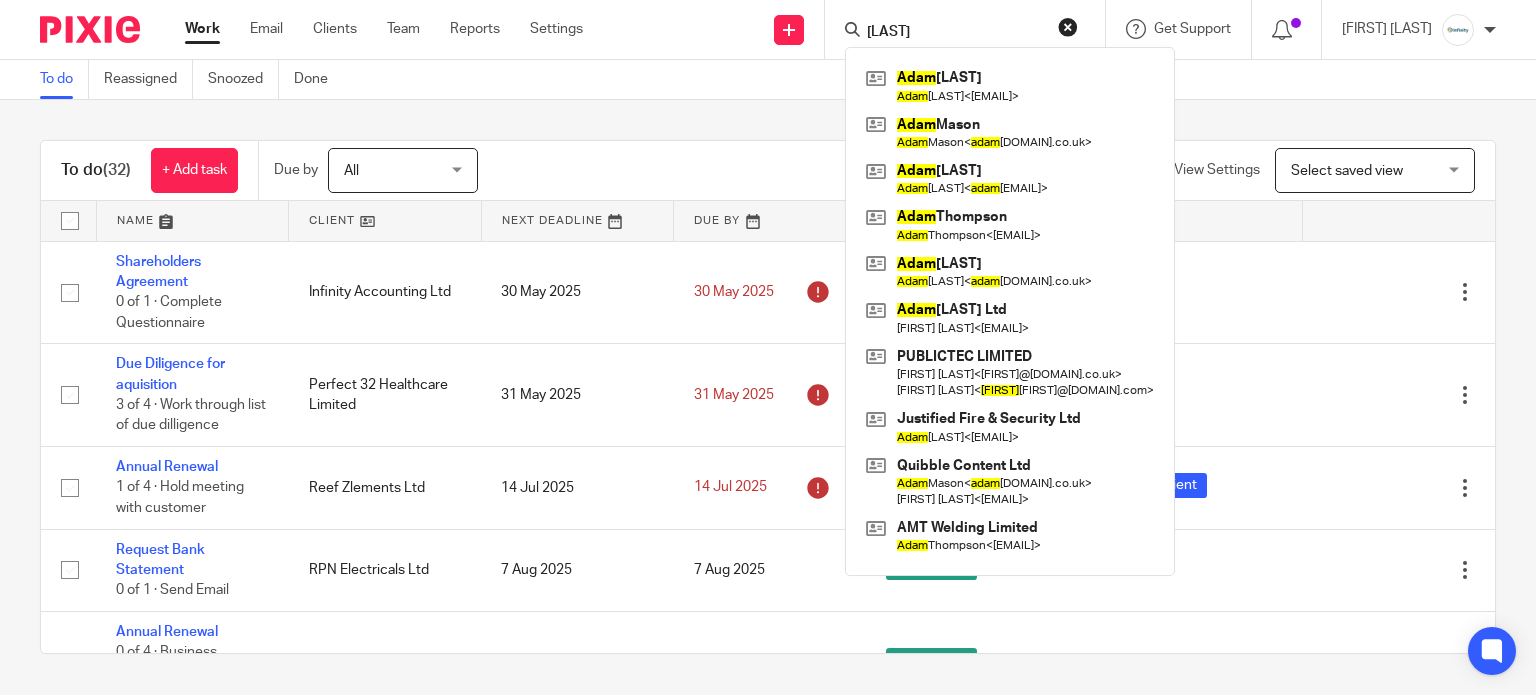 type on "adams" 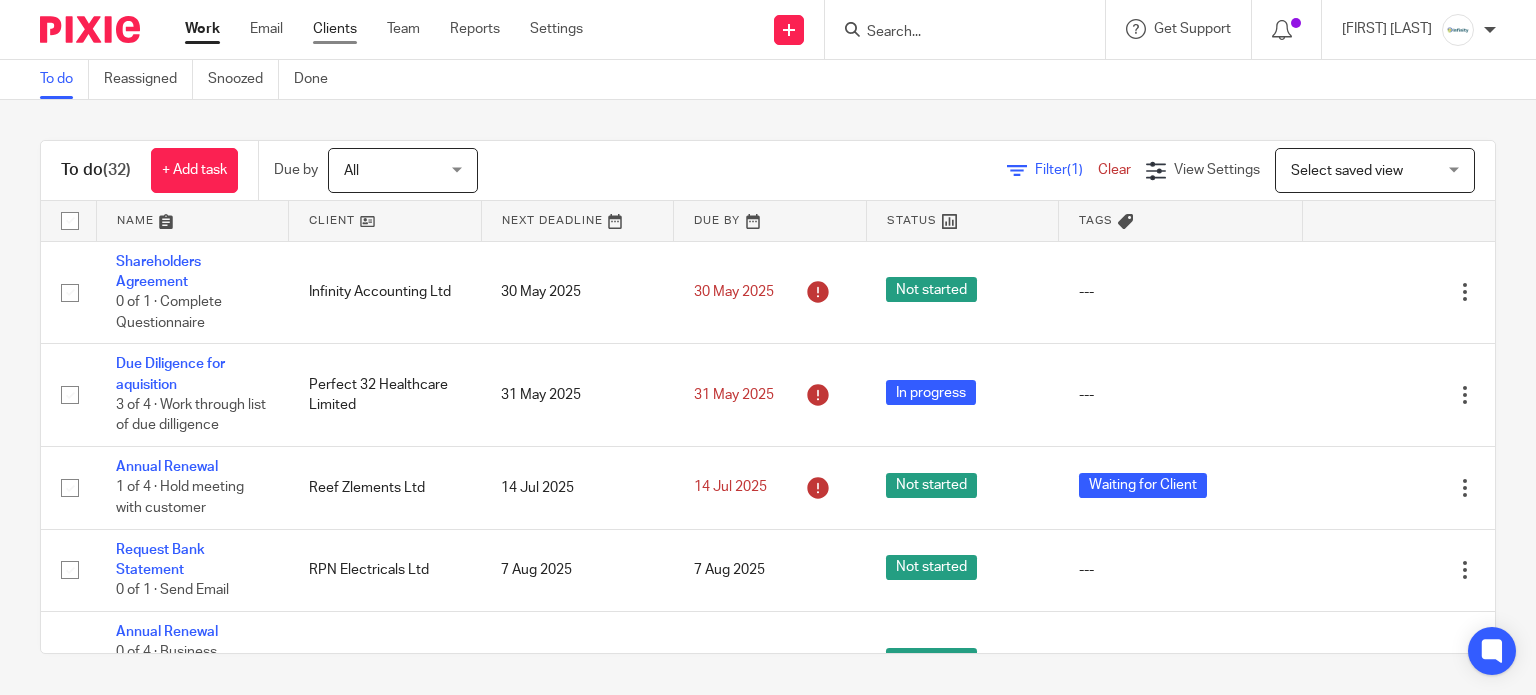 click on "Clients" at bounding box center [335, 29] 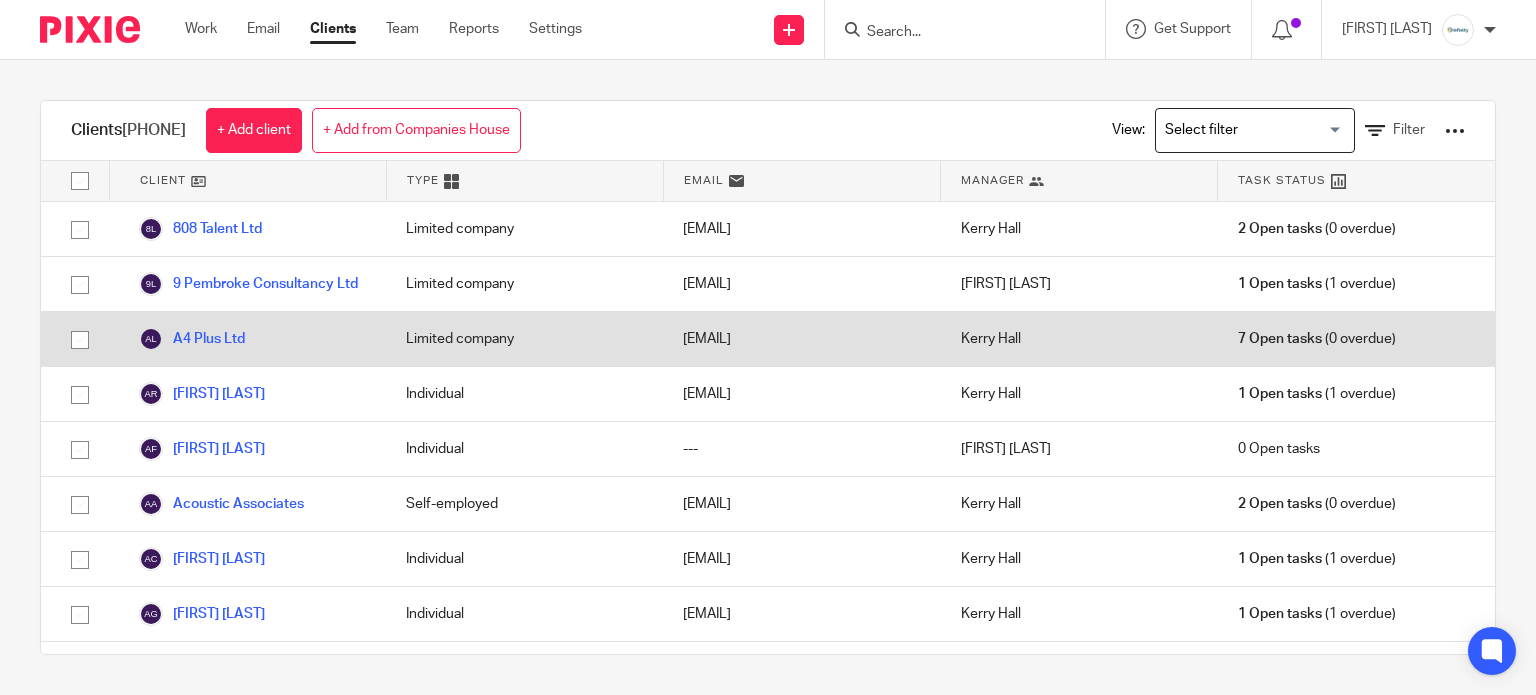 scroll, scrollTop: 0, scrollLeft: 0, axis: both 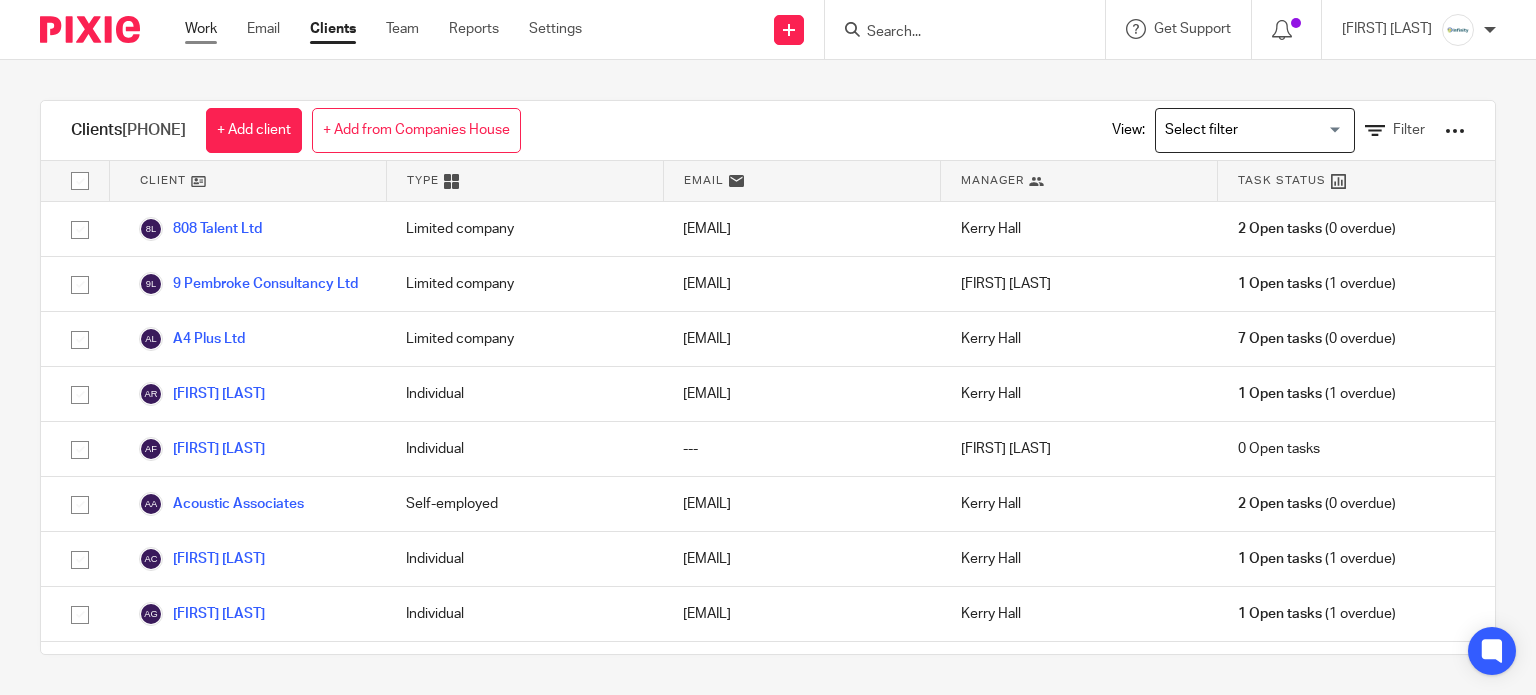 click on "Work" at bounding box center (201, 29) 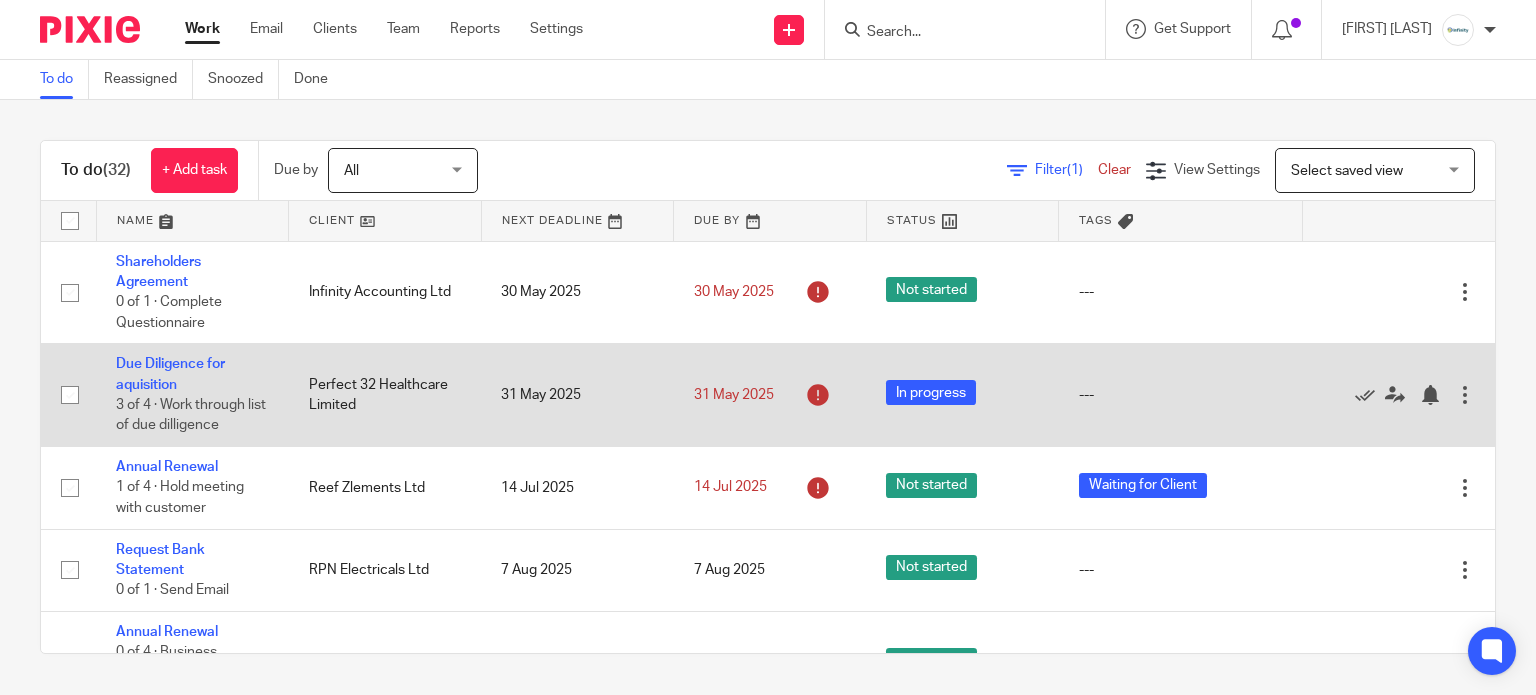 scroll, scrollTop: 0, scrollLeft: 0, axis: both 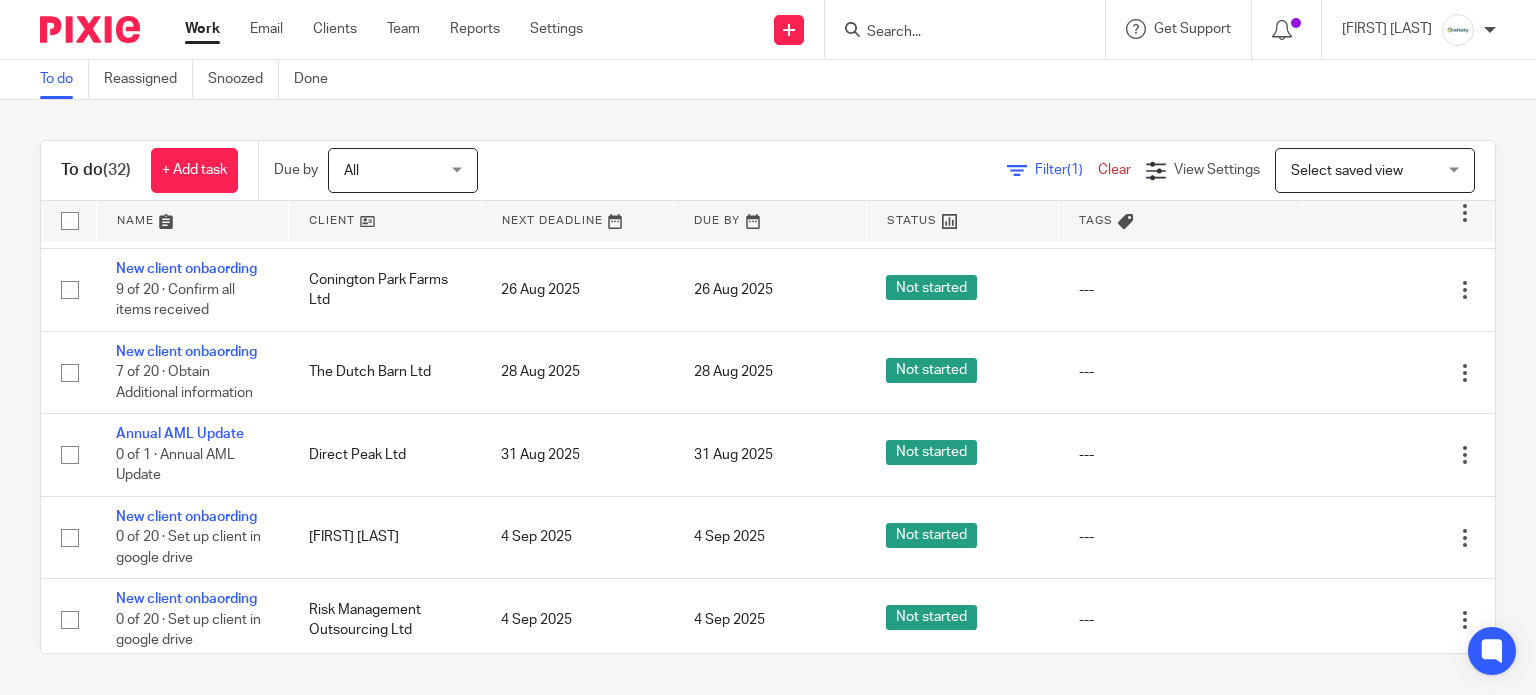 drag, startPoint x: 901, startPoint y: 51, endPoint x: 908, endPoint y: 38, distance: 14.764823 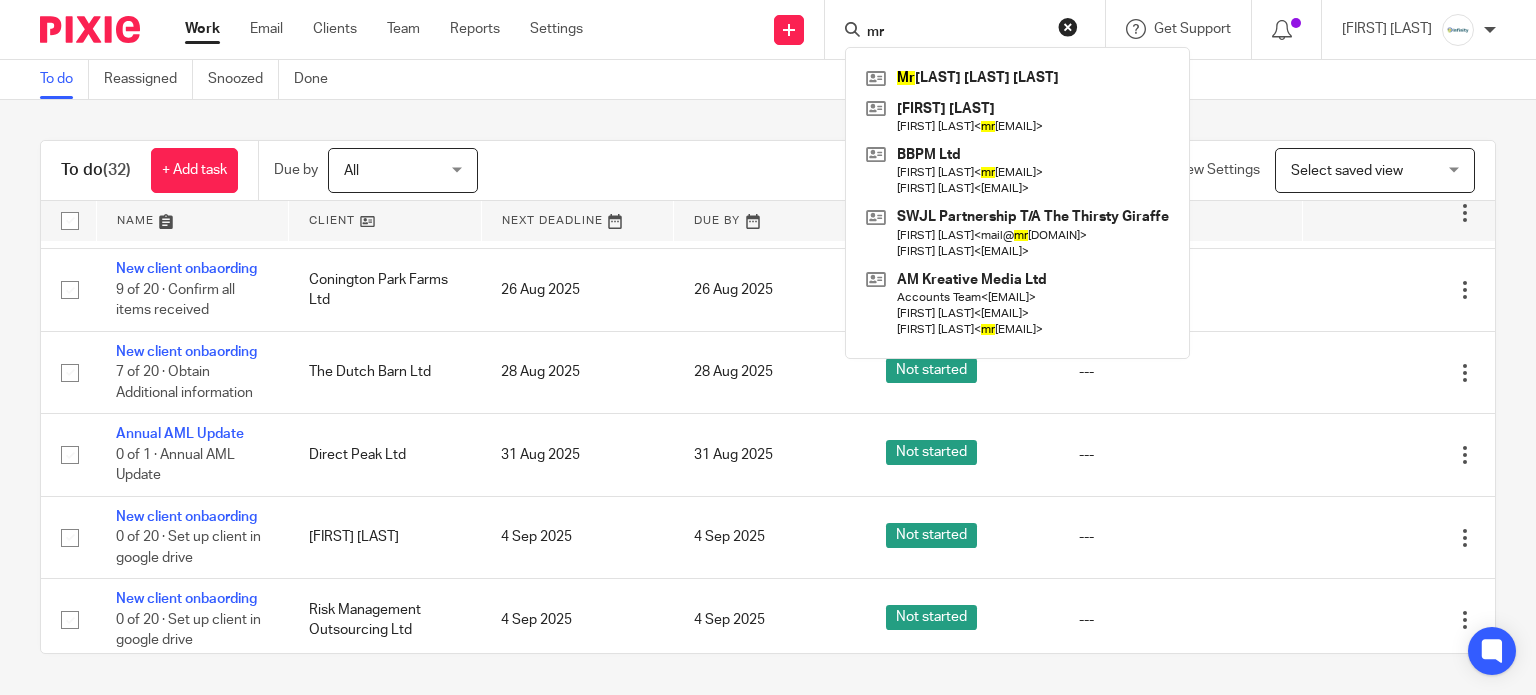 type on "m" 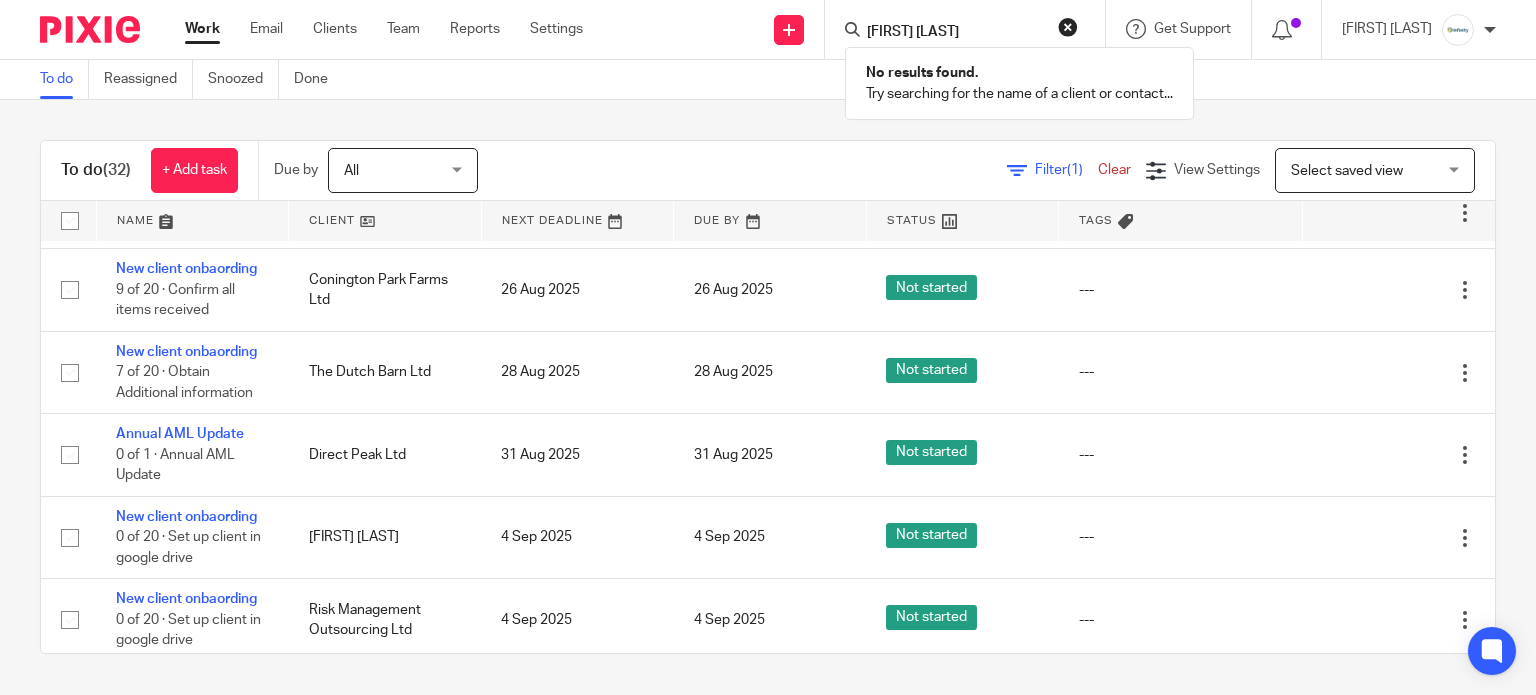 type on "[FIRST] [LAST]" 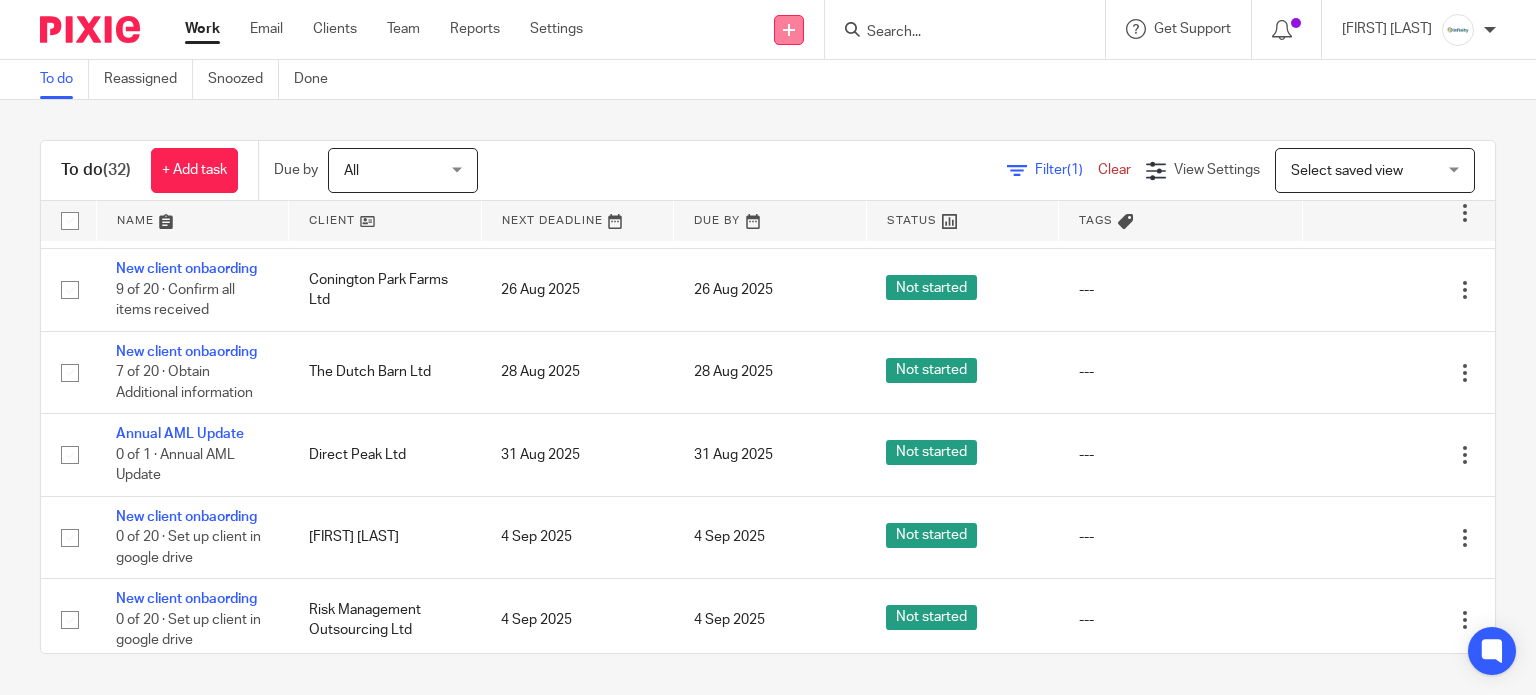 click at bounding box center (789, 30) 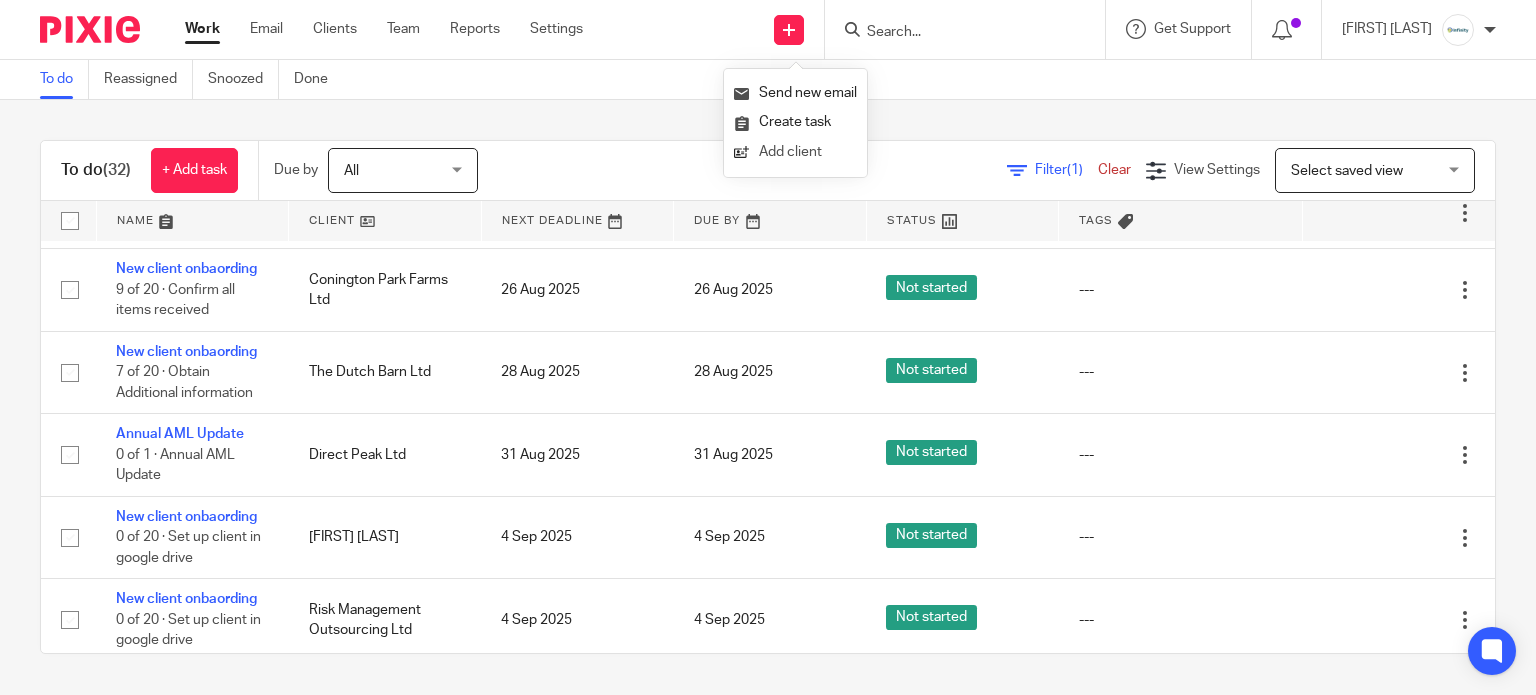 click on "Add client" at bounding box center [795, 152] 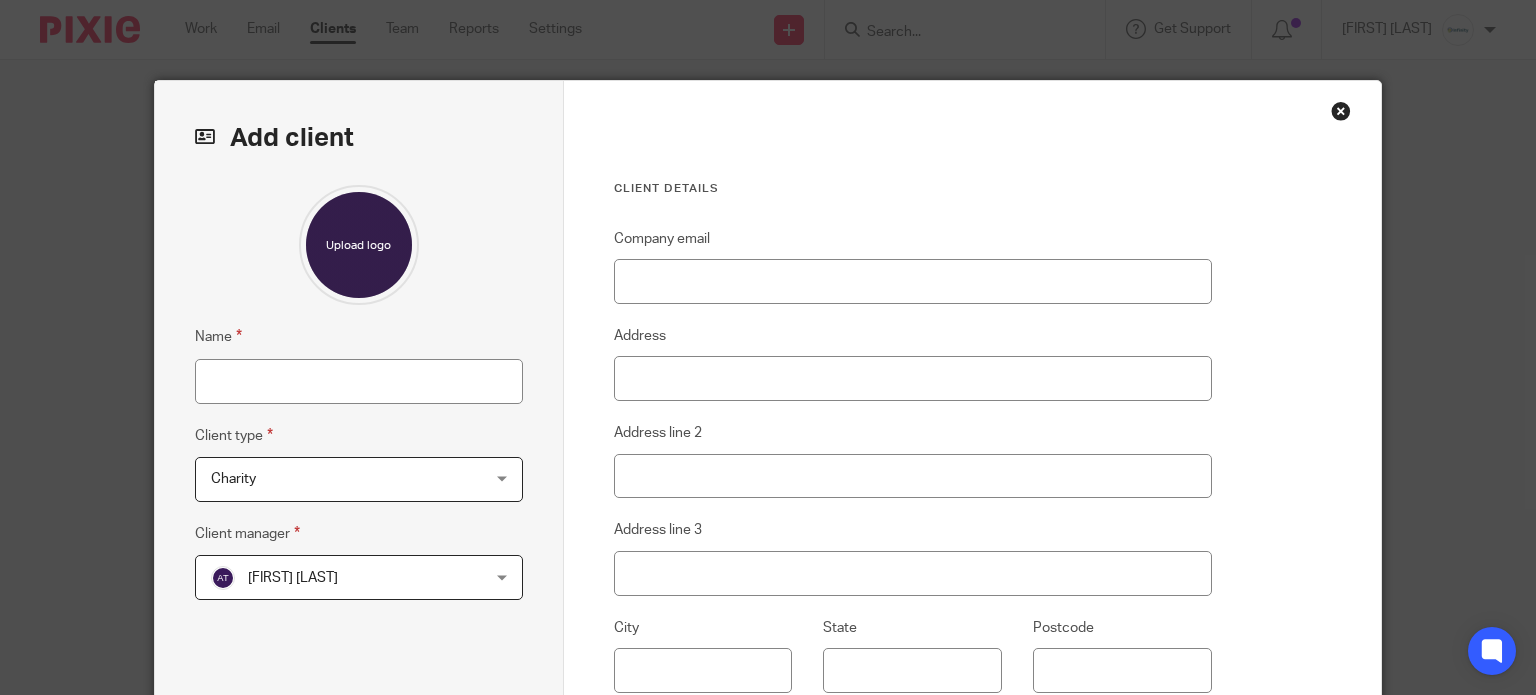 scroll, scrollTop: 0, scrollLeft: 0, axis: both 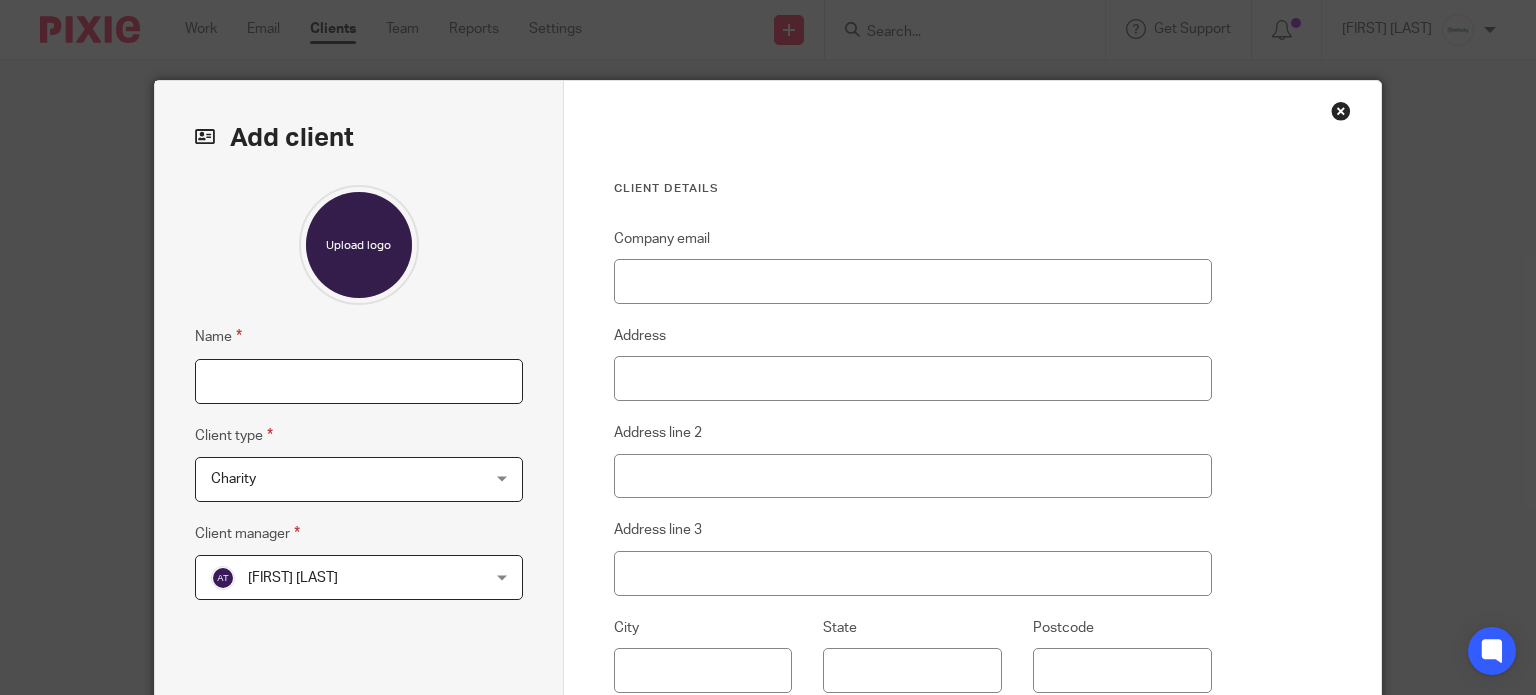 click on "Name" at bounding box center (359, 381) 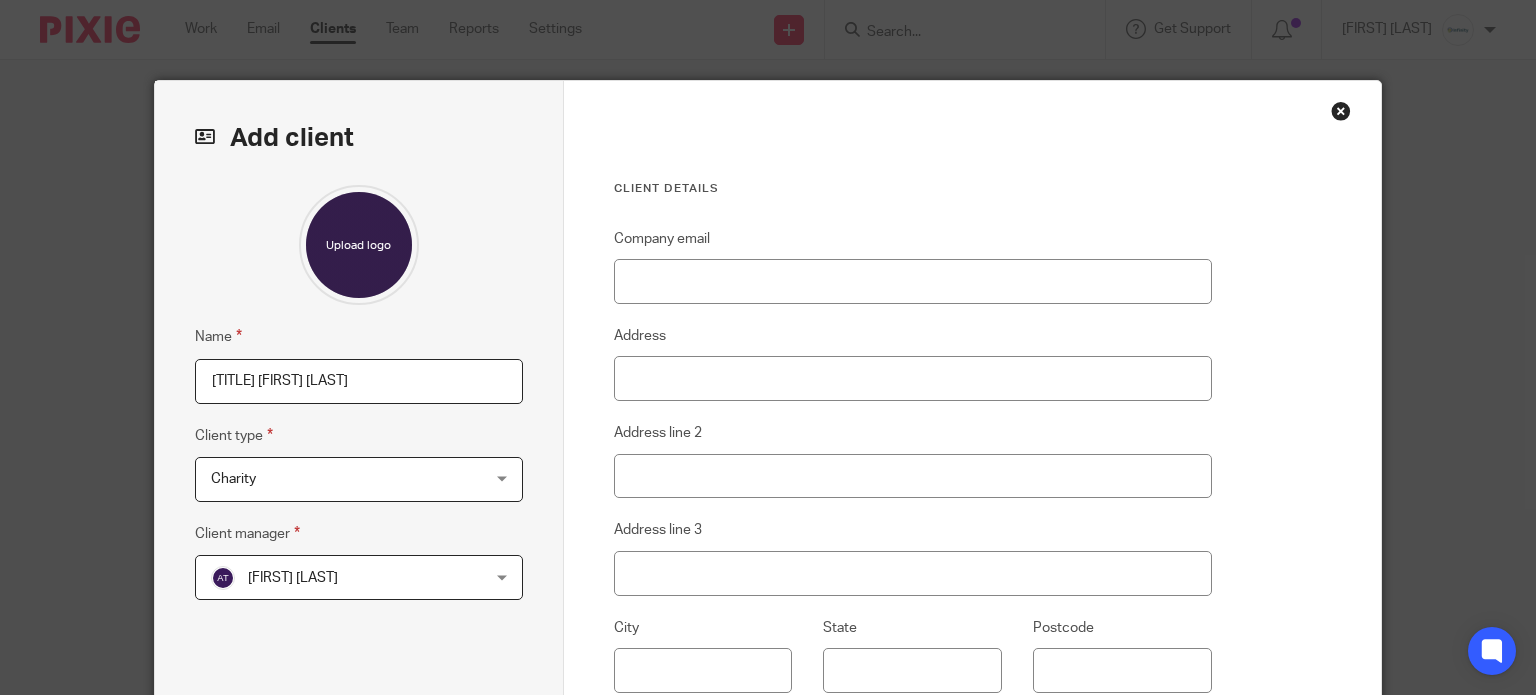 drag, startPoint x: 219, startPoint y: 383, endPoint x: 239, endPoint y: 384, distance: 20.024984 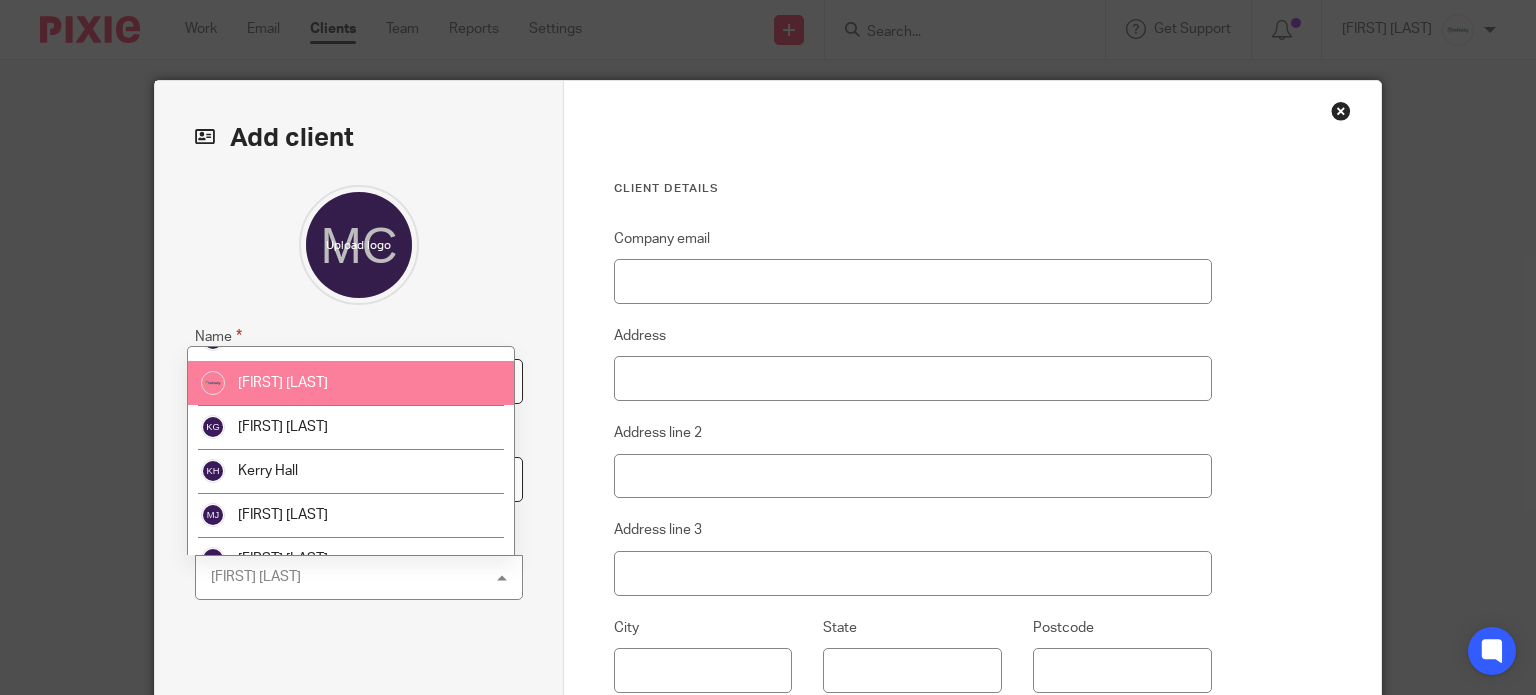 scroll, scrollTop: 231, scrollLeft: 0, axis: vertical 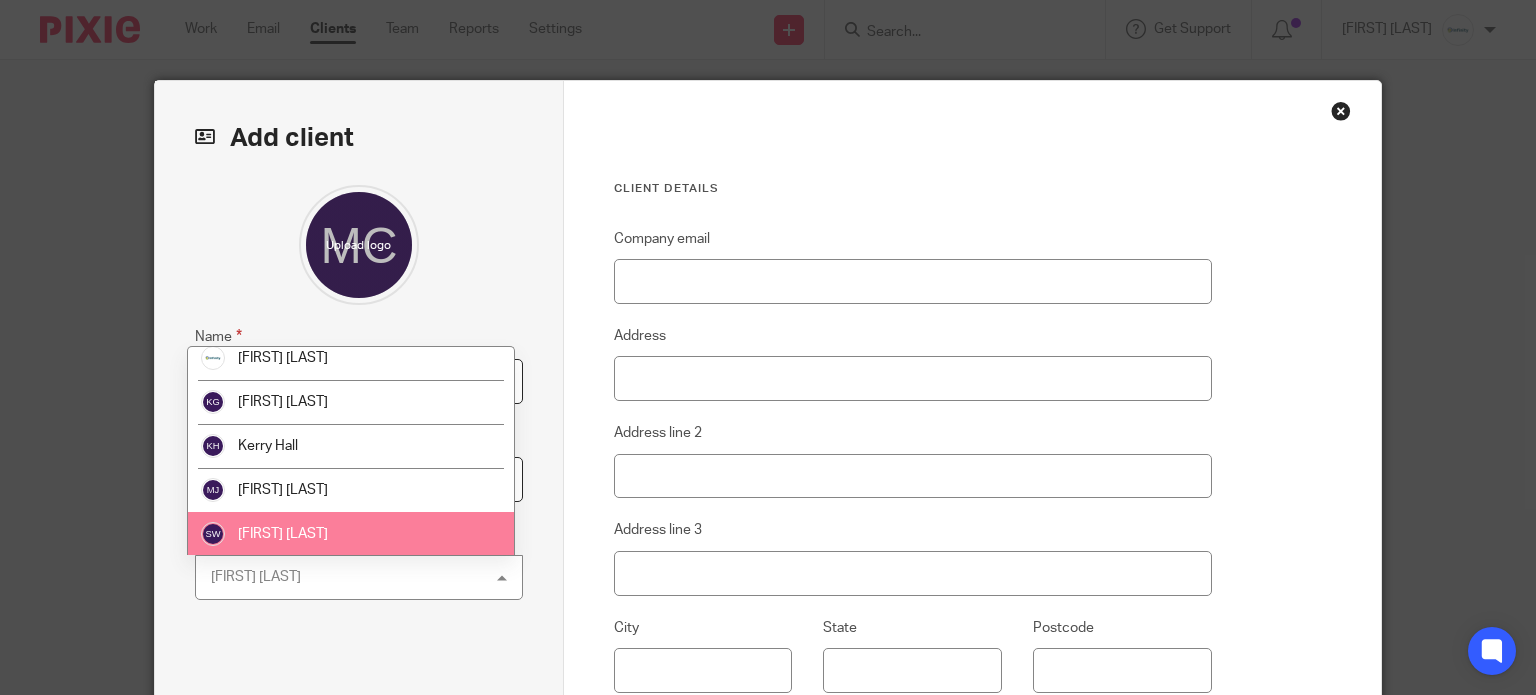 click on "Sarah Wills" at bounding box center (351, 534) 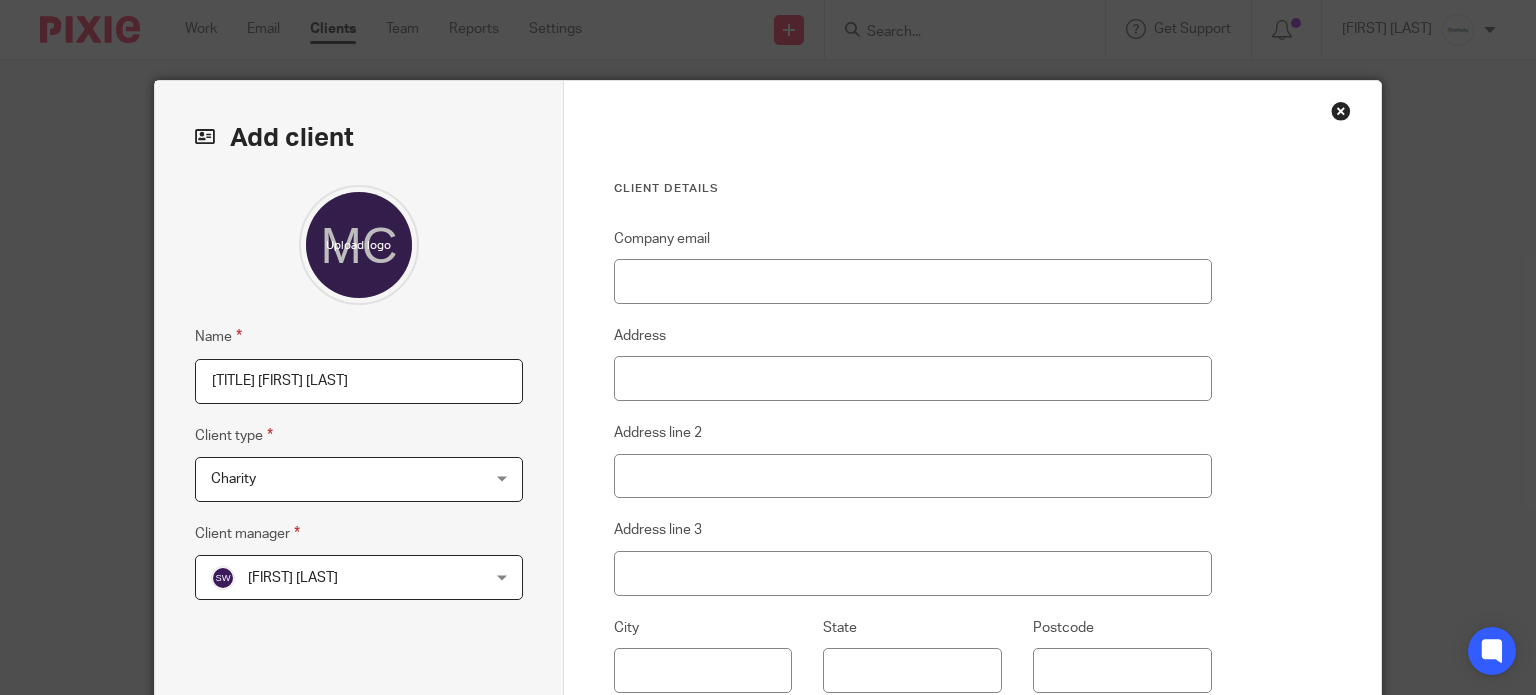 click on "Charity" at bounding box center [335, 479] 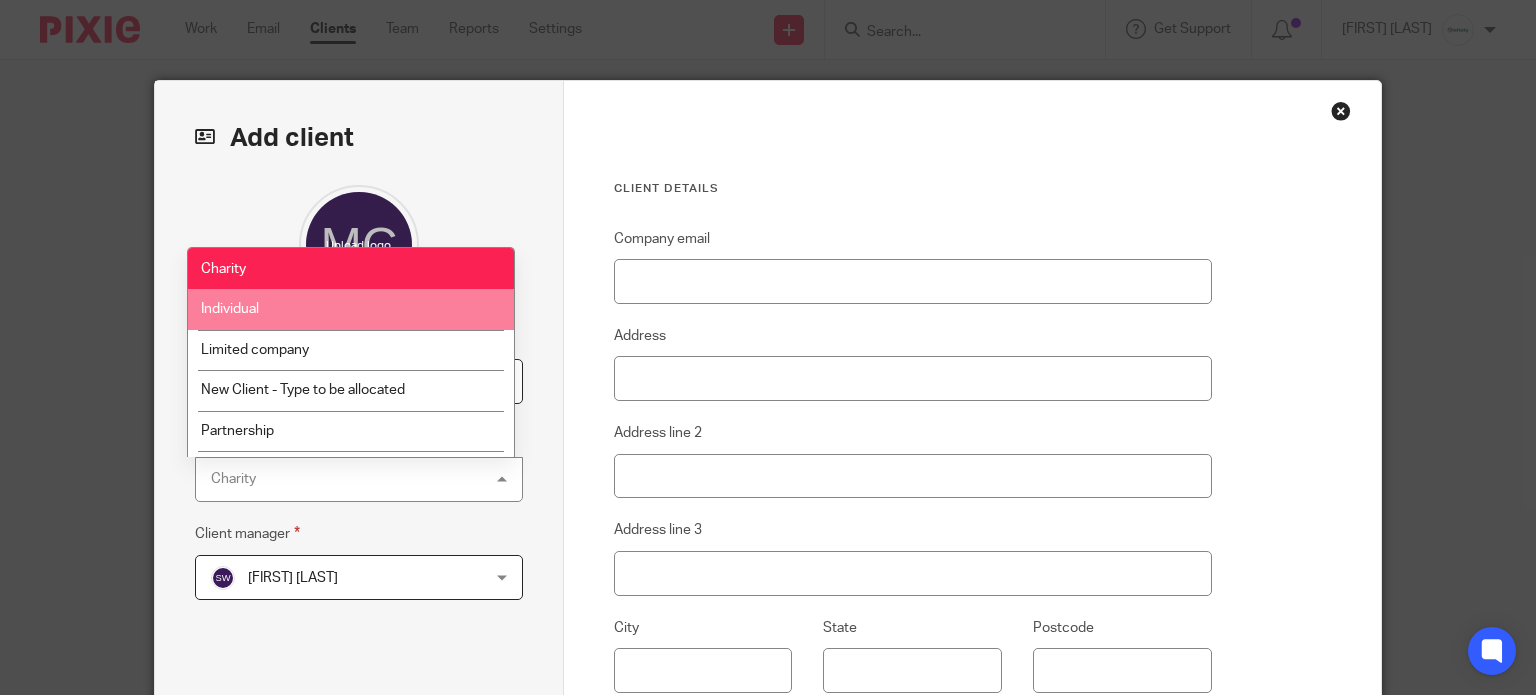 click on "Individual" at bounding box center [351, 309] 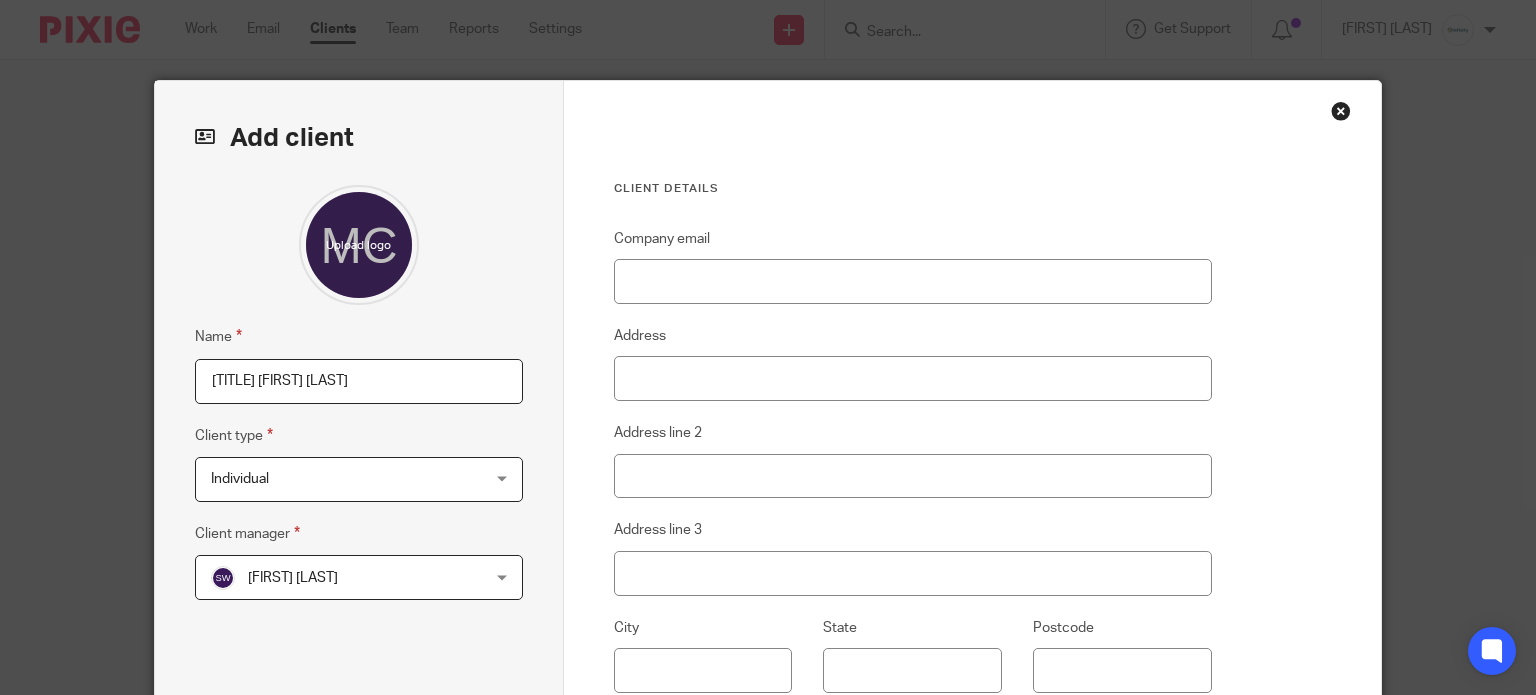 click on "Client details   Company email     Address     Address line 2     Address line 3     City     State     Postcode     Country     Cancel   Next" at bounding box center (973, 516) 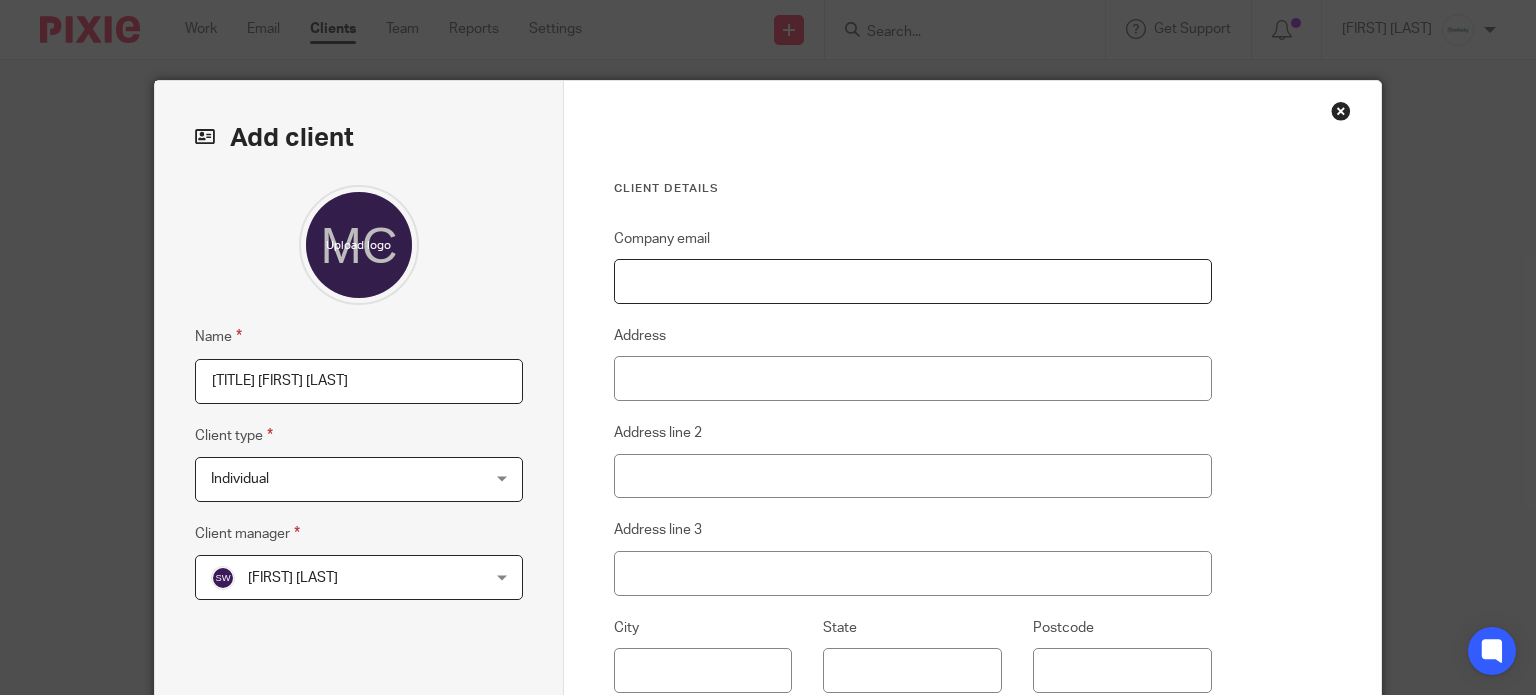 click on "Company email" at bounding box center (913, 281) 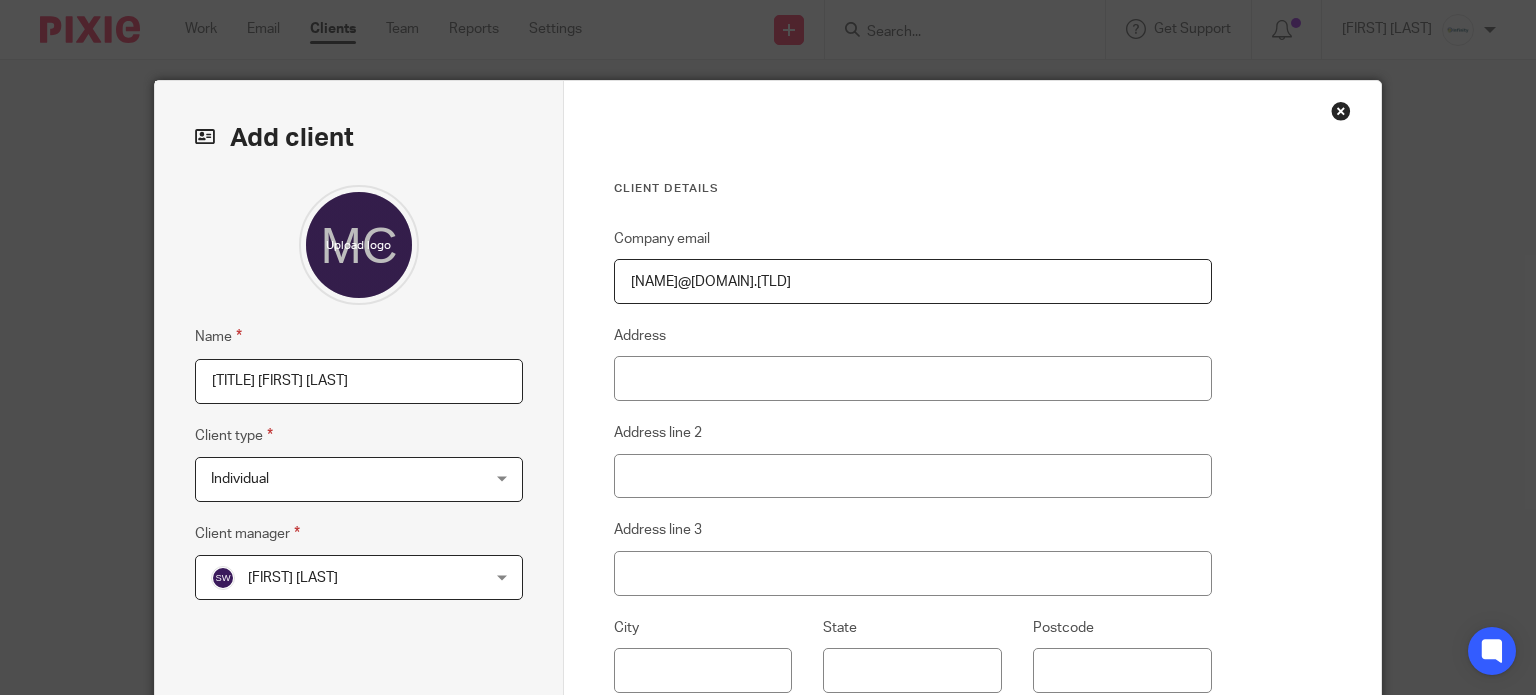 type on "eddieandchris@trebartha.f9.co.uk" 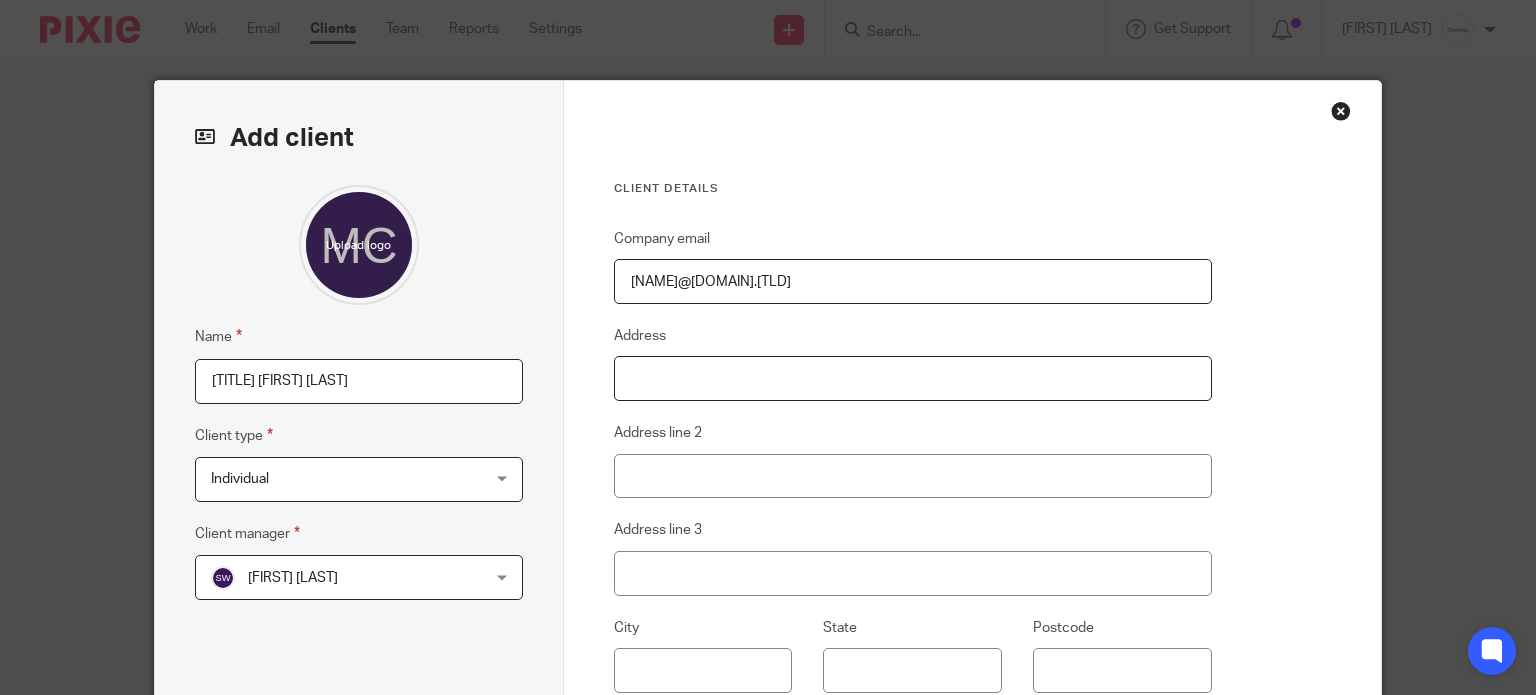 click on "Address" at bounding box center [913, 378] 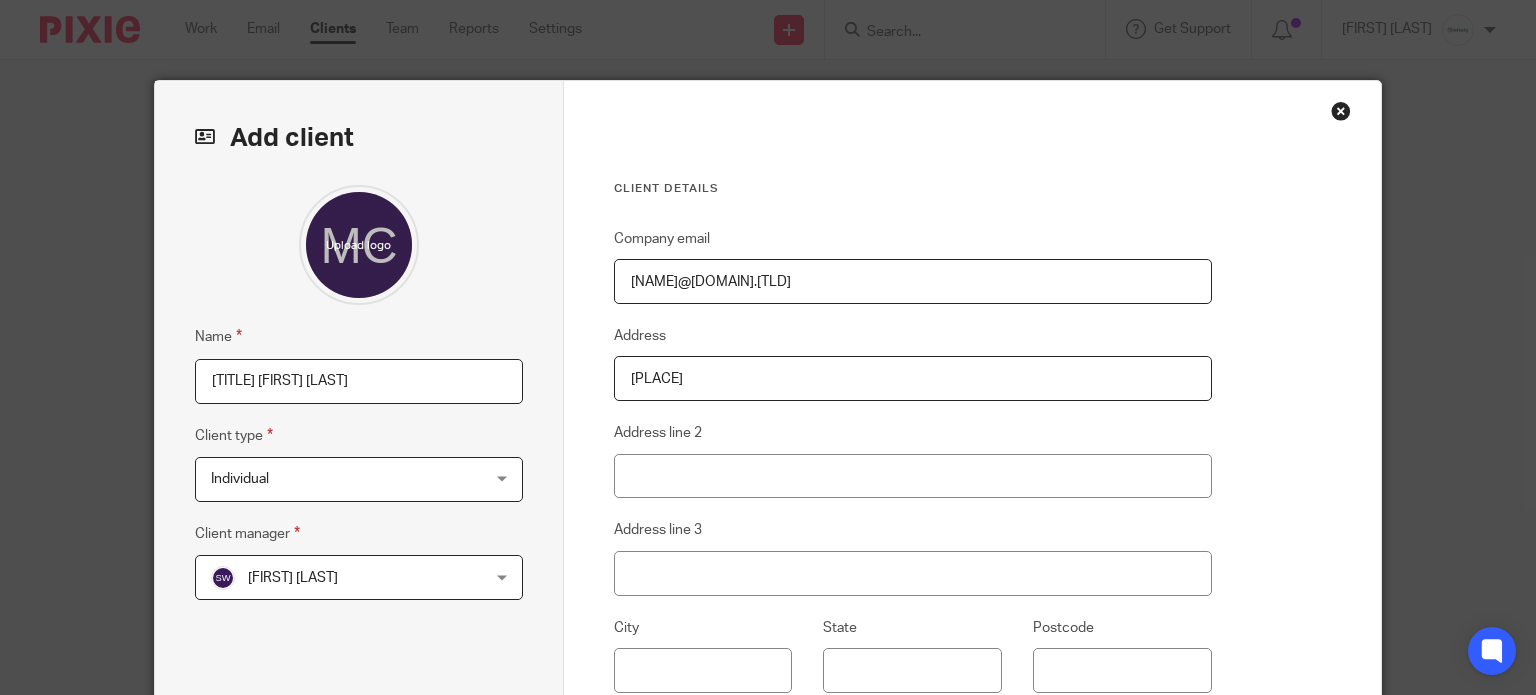 click on "Trebartha" at bounding box center (913, 378) 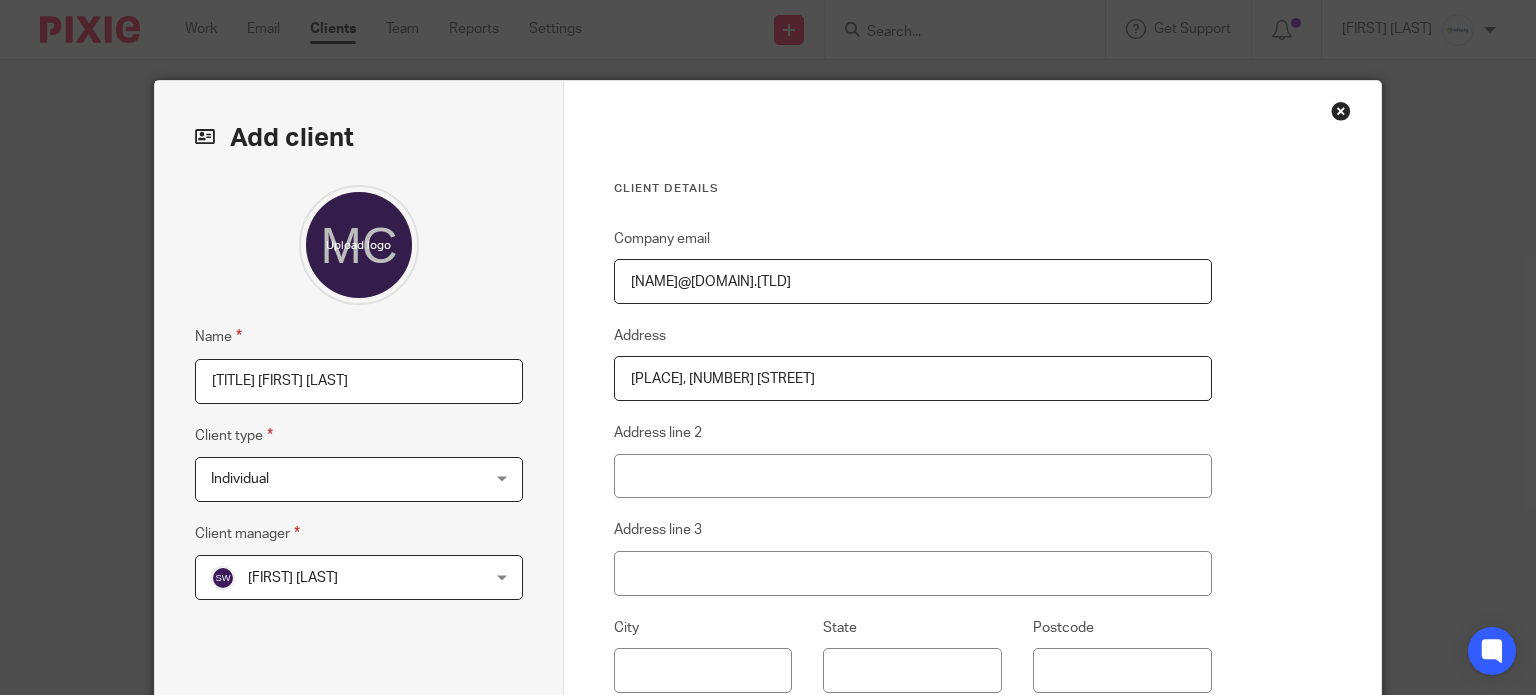 type on "Trebartha, 16 Millfield Road" 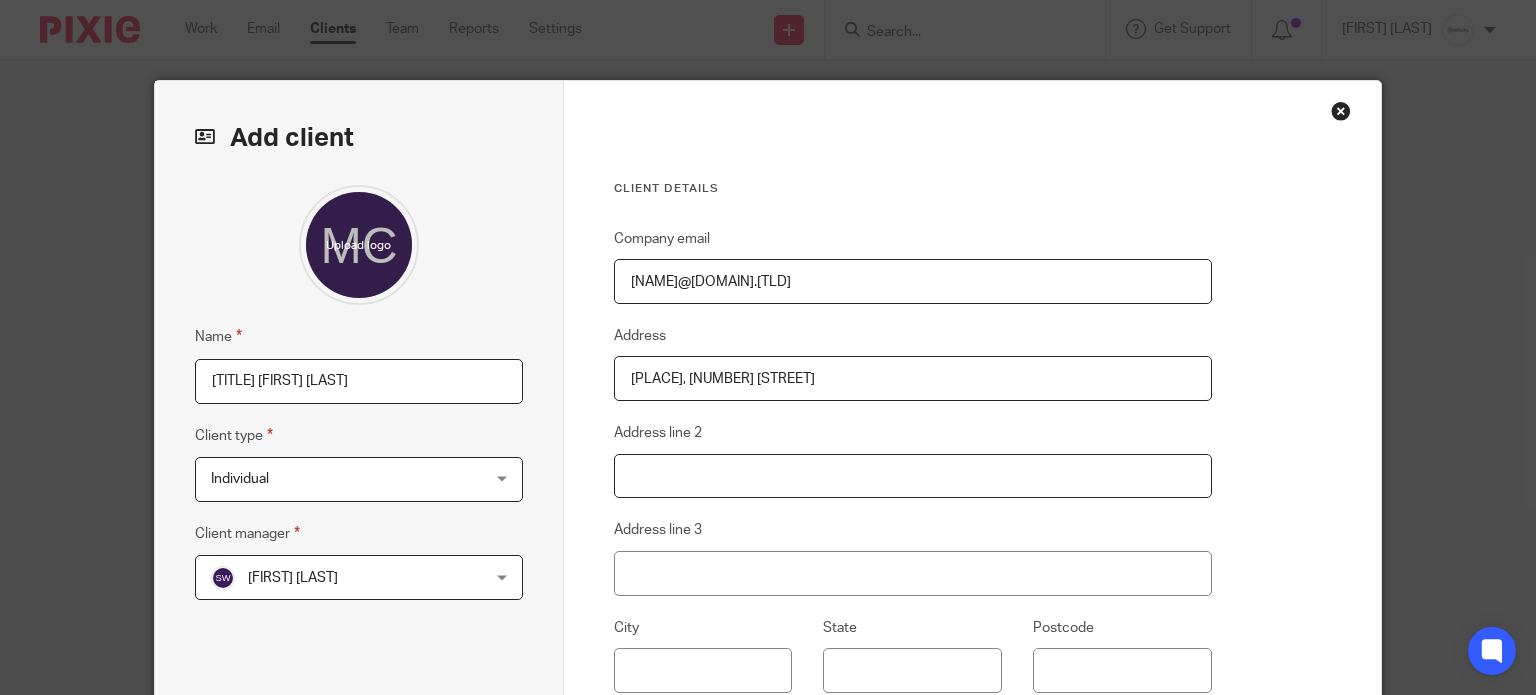 click on "Address line 2" at bounding box center (913, 476) 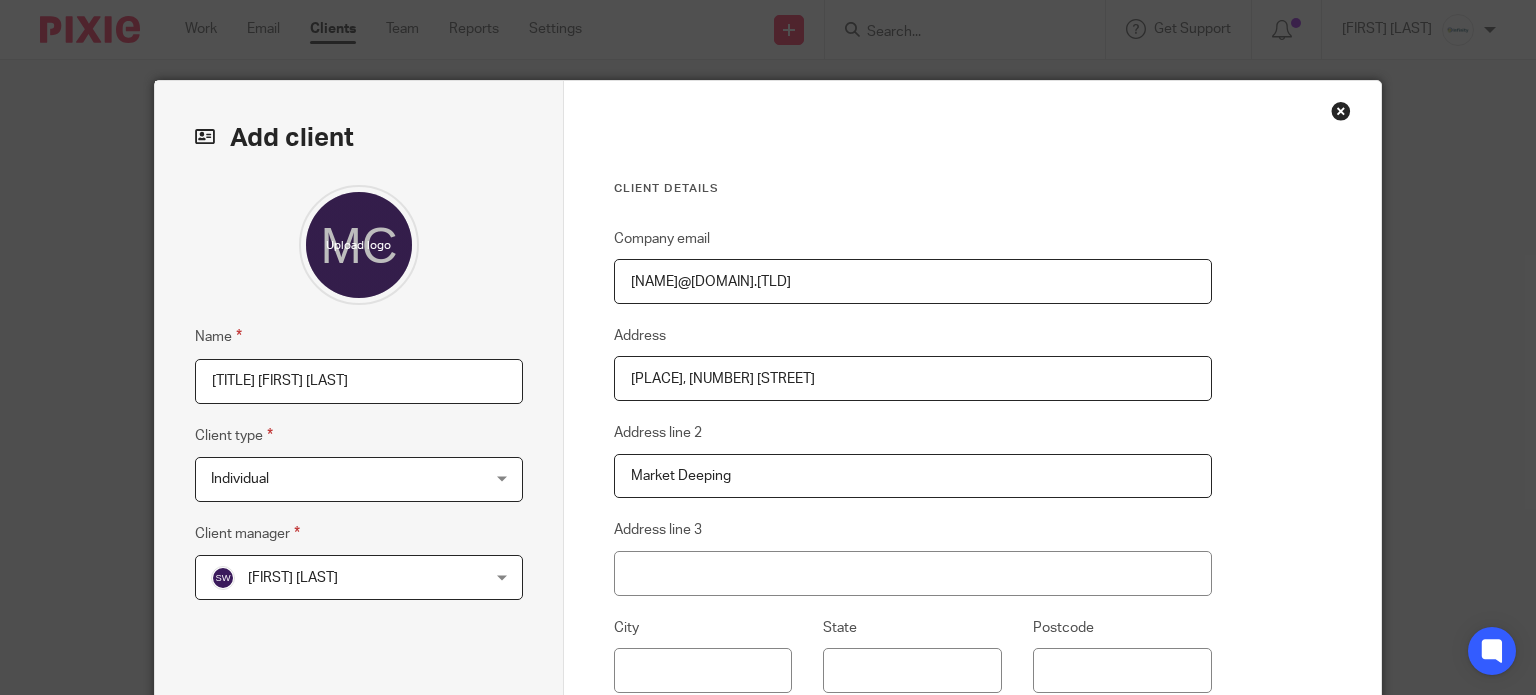type on "Market Deeping" 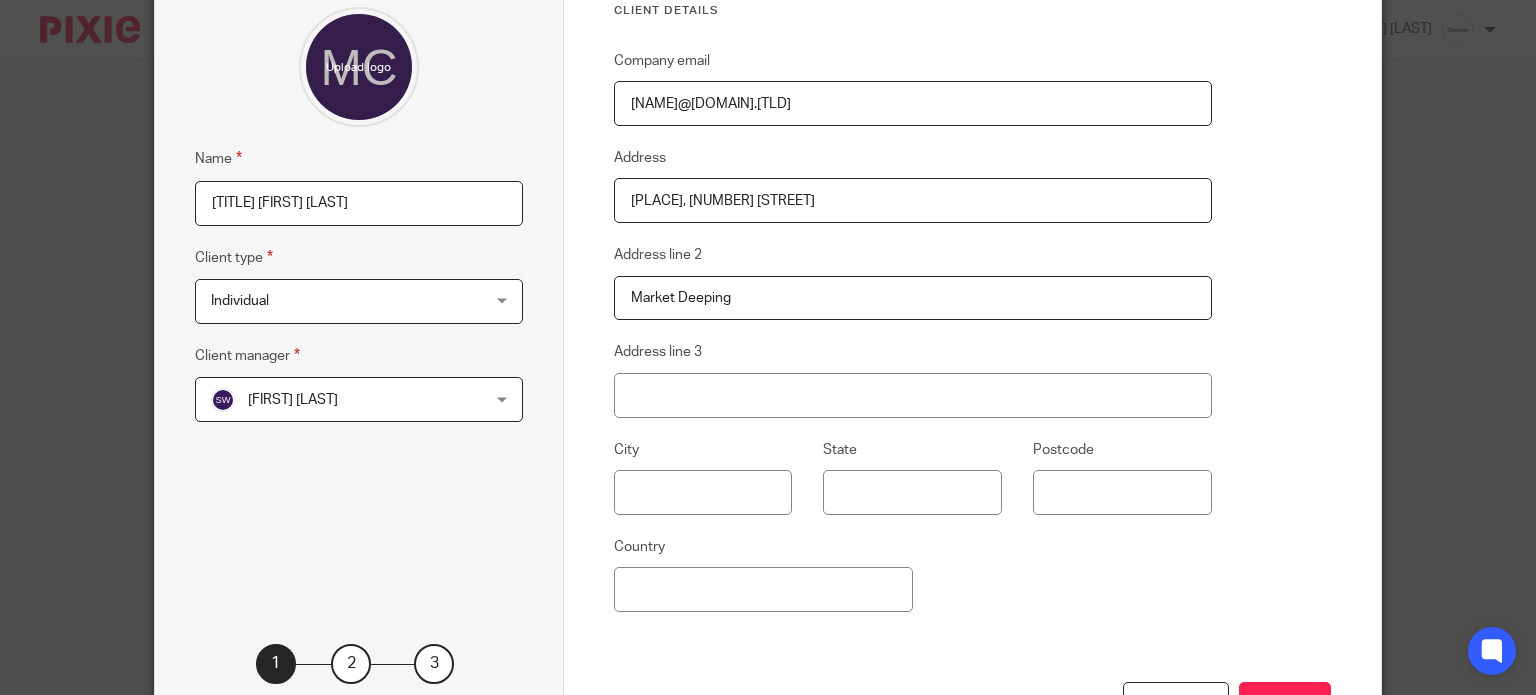 scroll, scrollTop: 200, scrollLeft: 0, axis: vertical 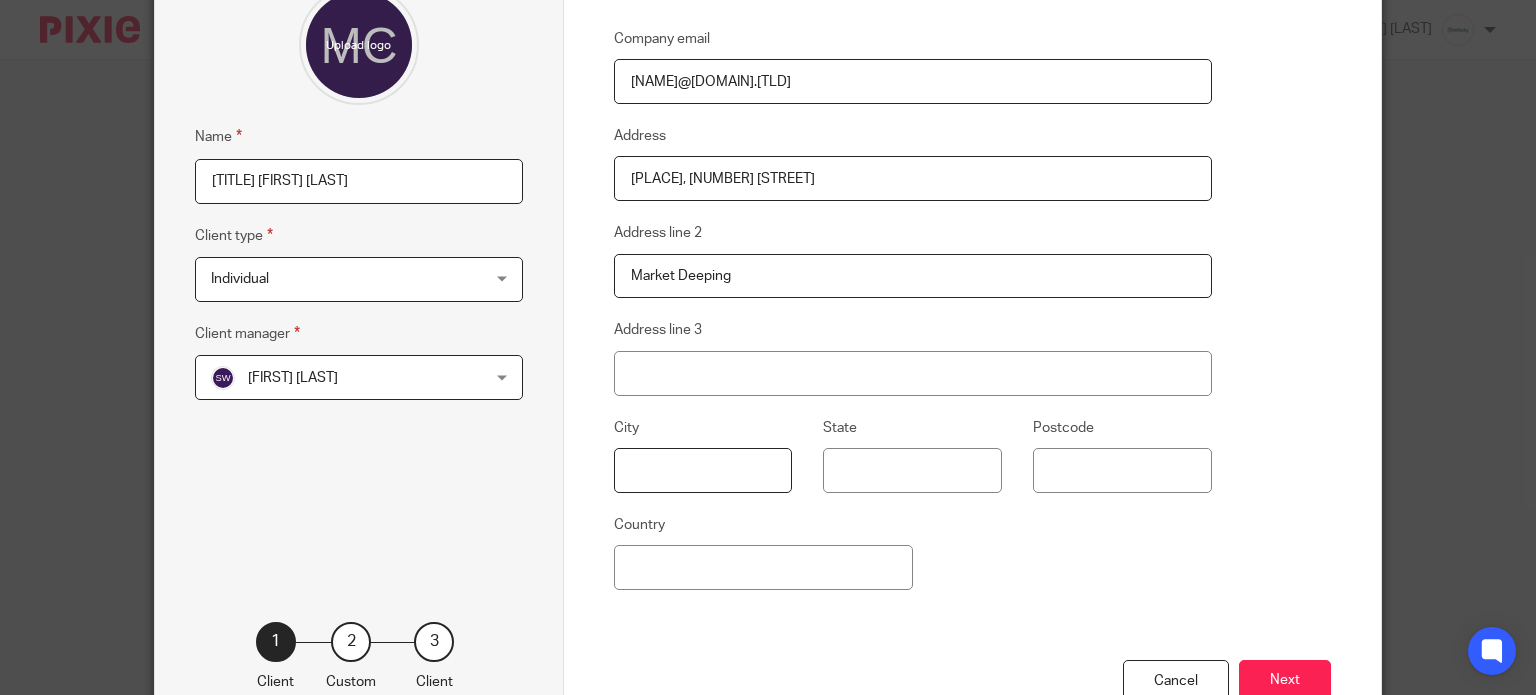 click at bounding box center (703, 470) 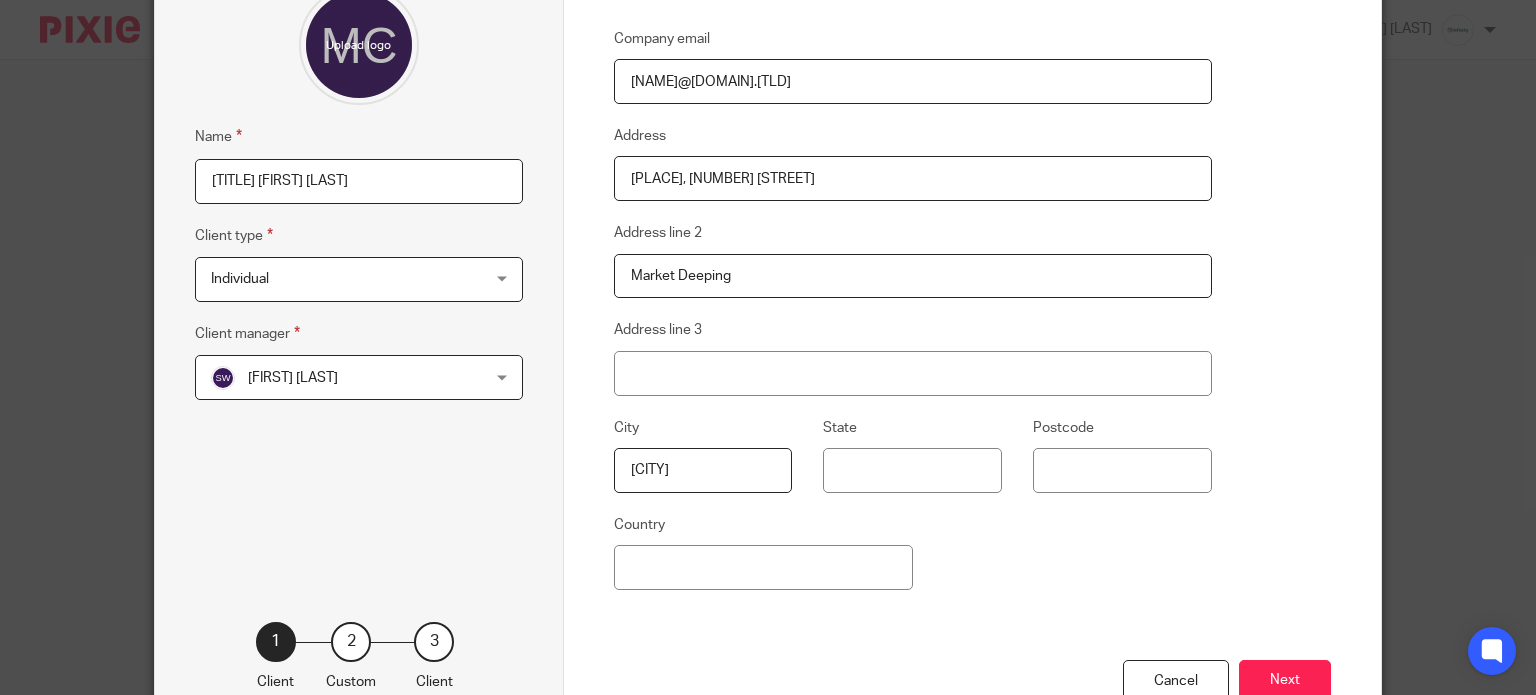 type on "Peterborough" 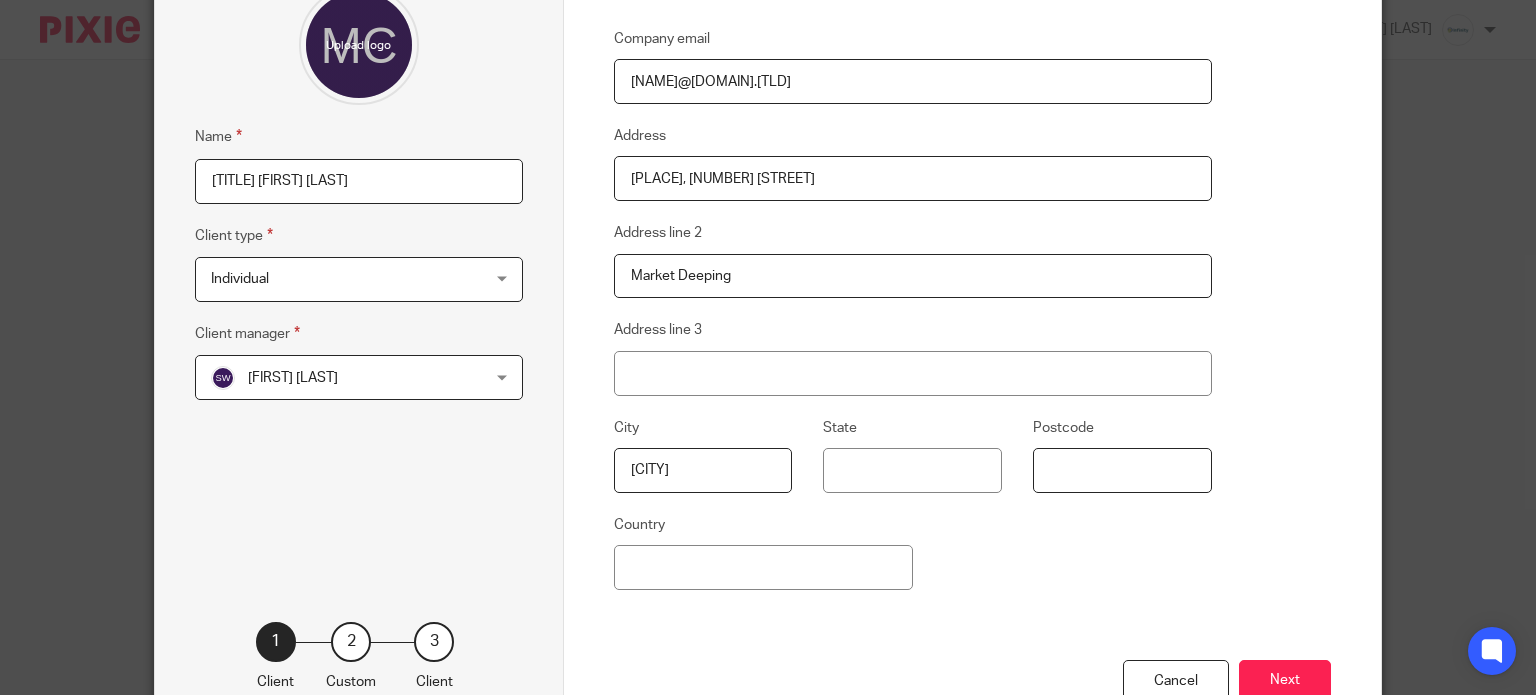 click on "Postcode" at bounding box center [1122, 470] 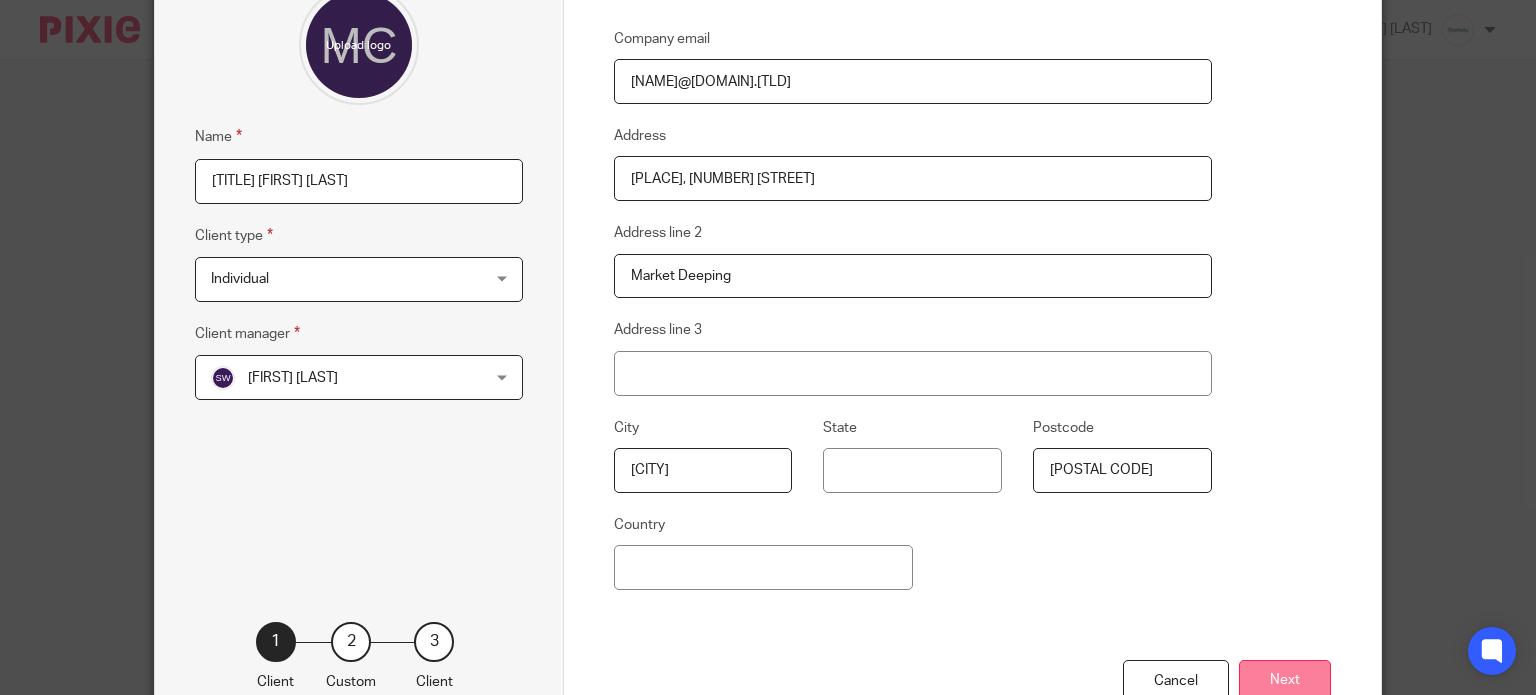 type on "PE6 8AD" 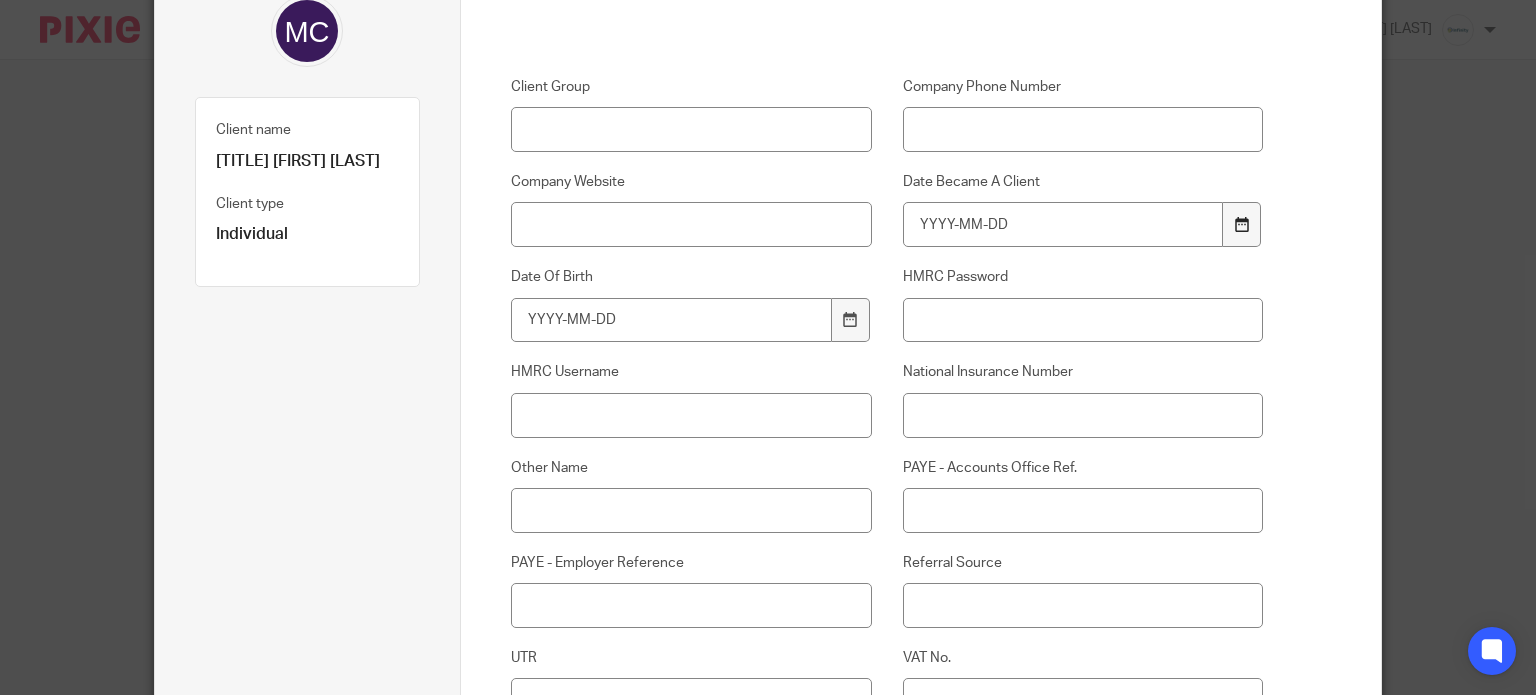 click at bounding box center (1241, 224) 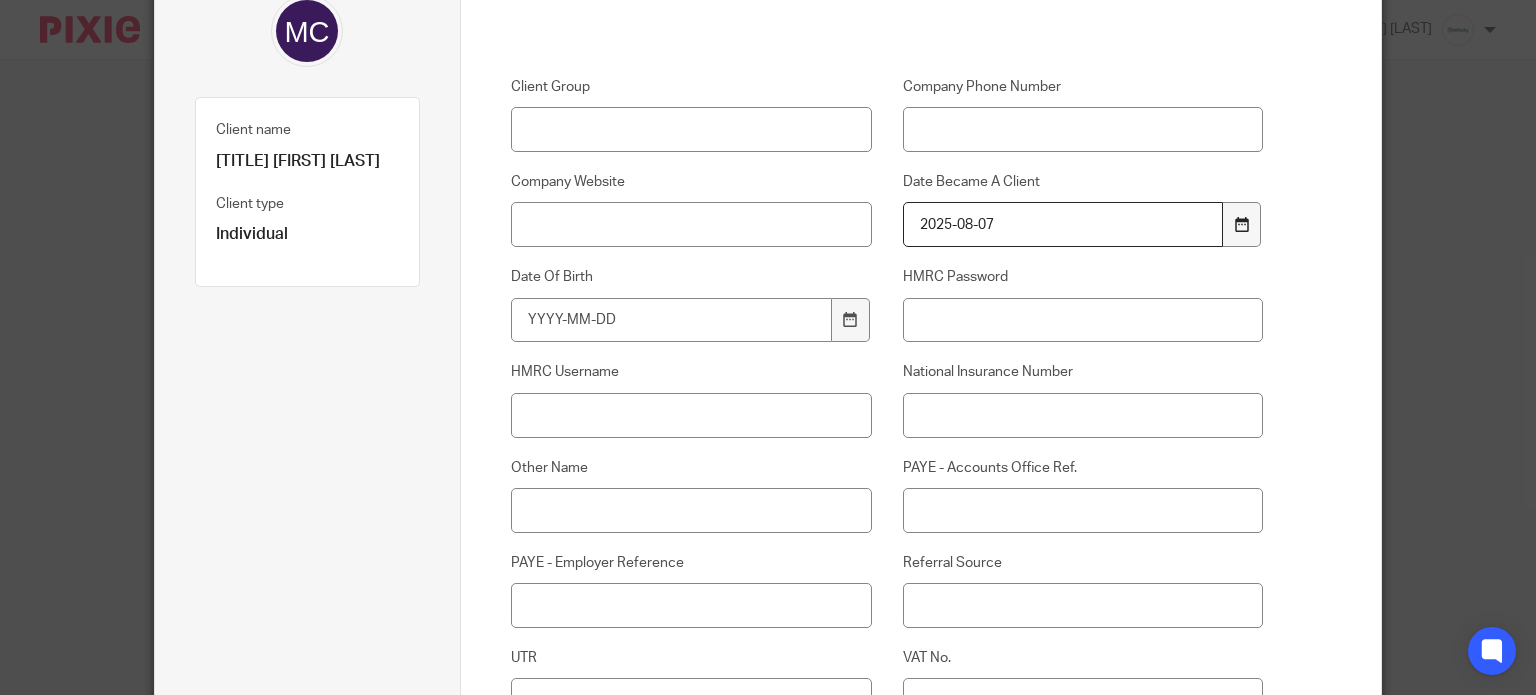 click at bounding box center [1242, 224] 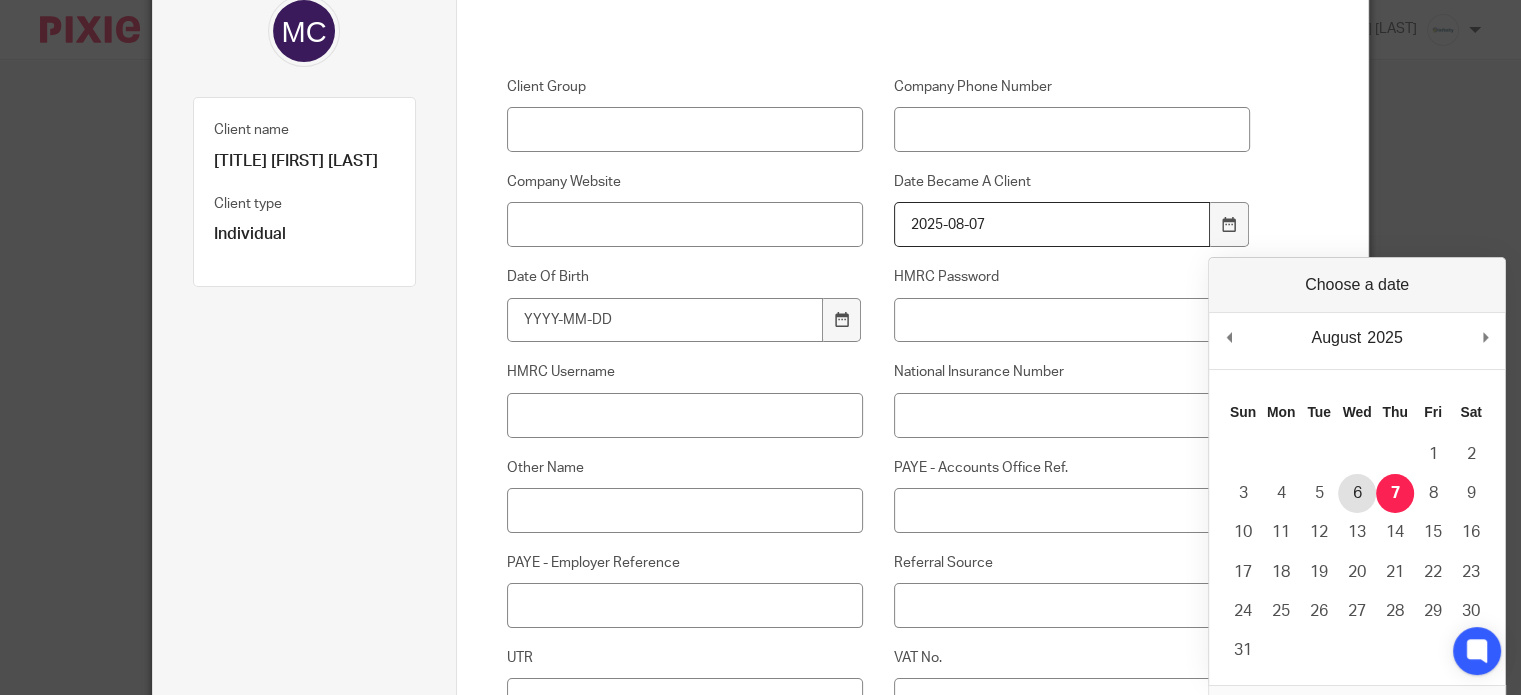 type on "2025-08-06" 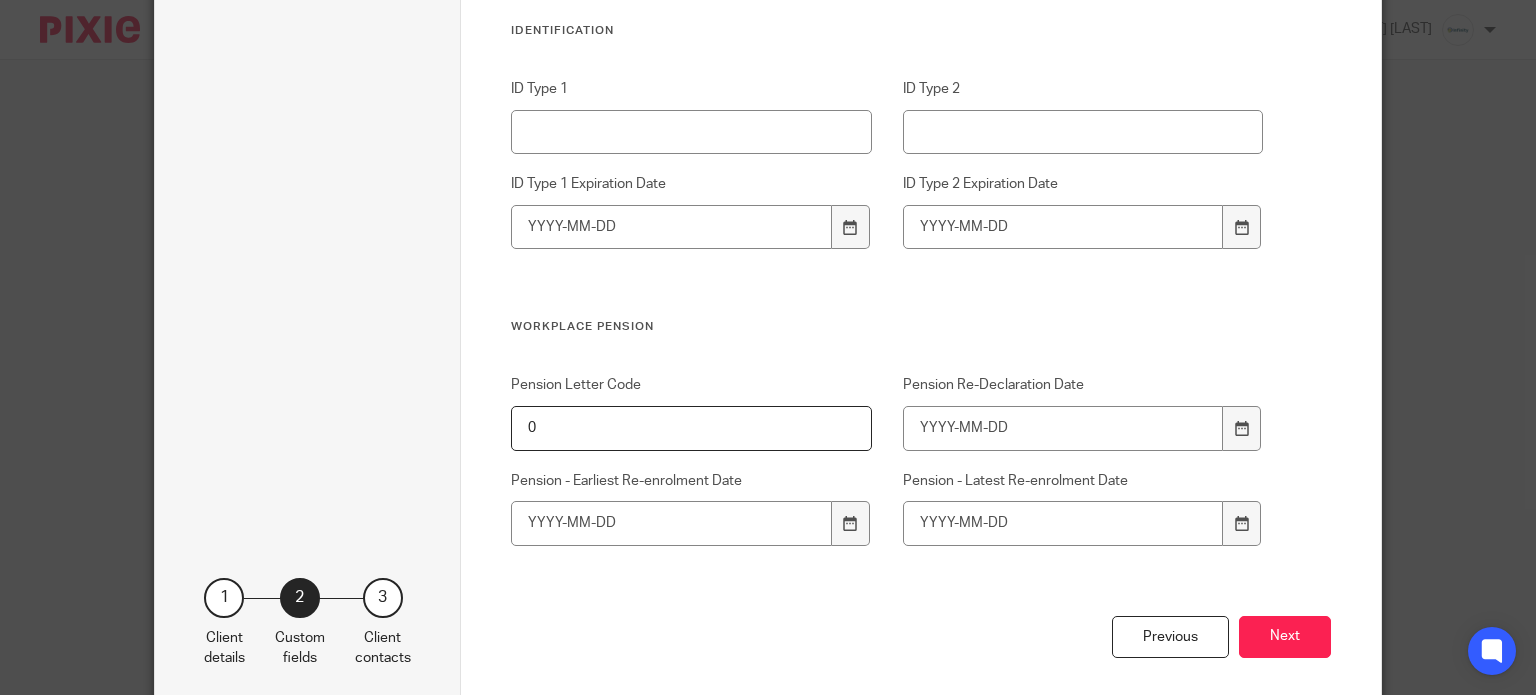 scroll, scrollTop: 2120, scrollLeft: 0, axis: vertical 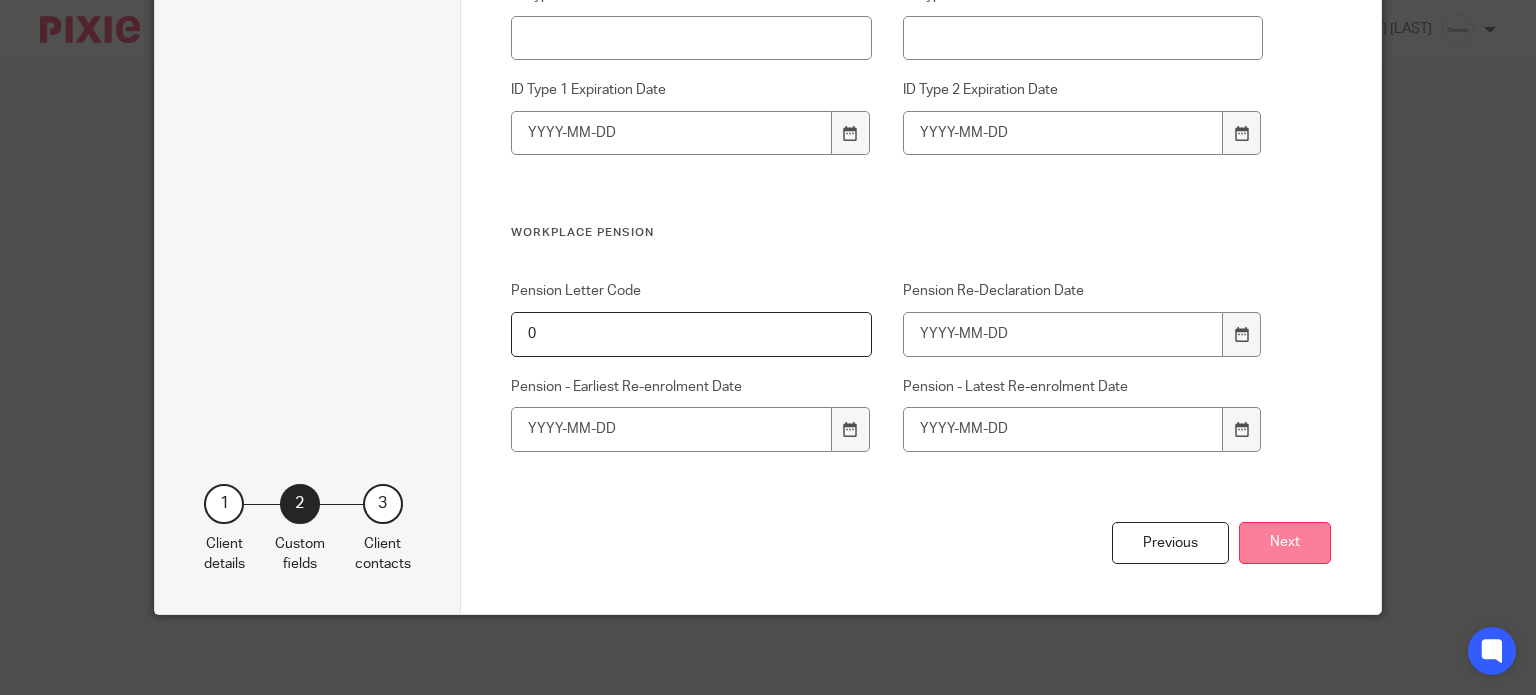 click on "Next" at bounding box center [1285, 543] 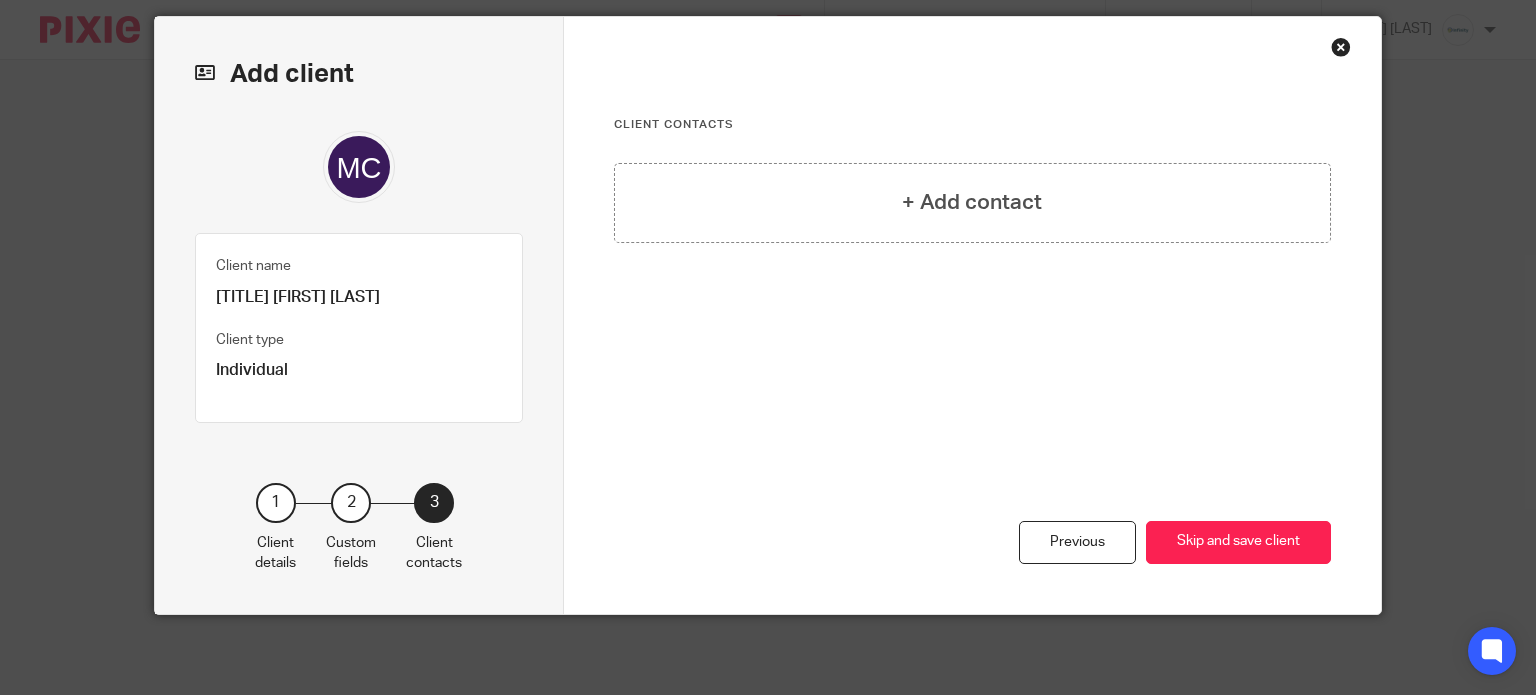 scroll, scrollTop: 61, scrollLeft: 0, axis: vertical 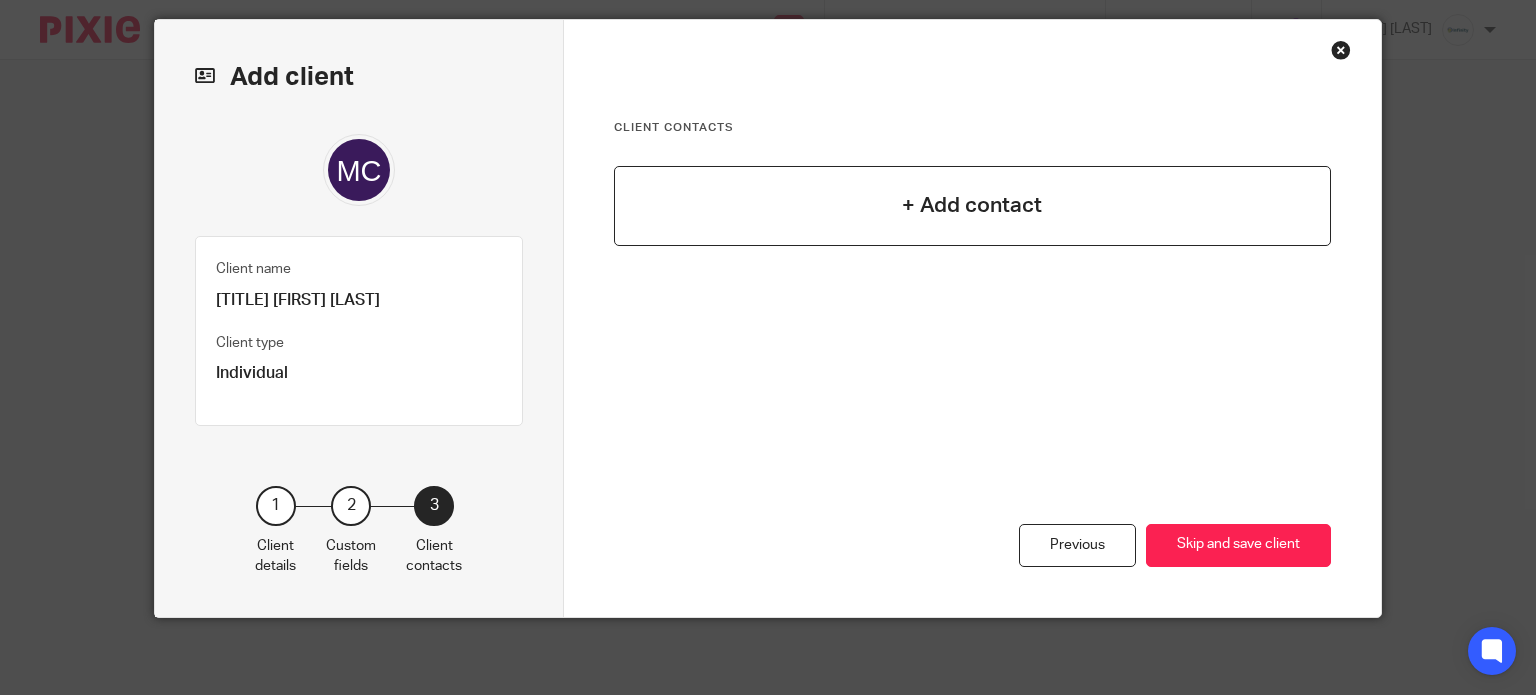 click on "+ Add contact" at bounding box center (972, 205) 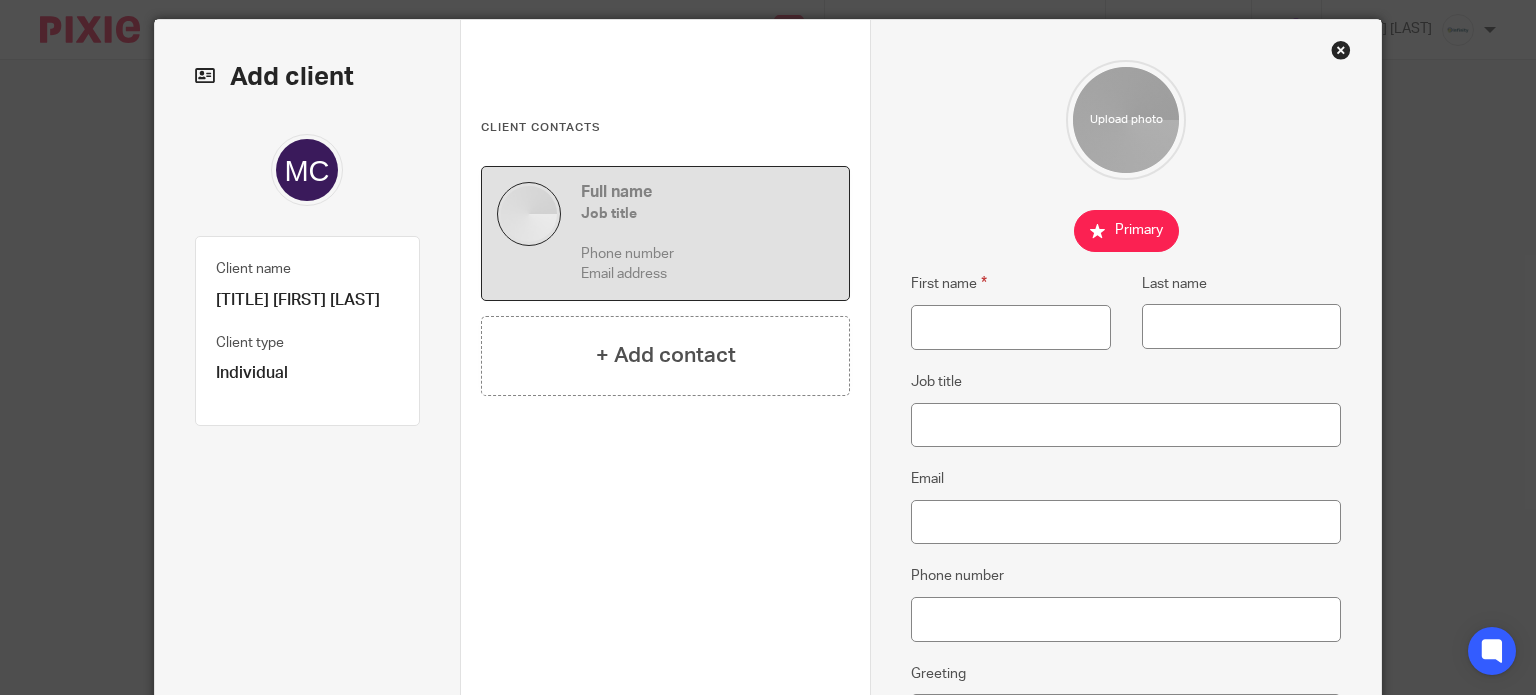 click on "Mrs [LAST] [LAST]" at bounding box center (308, 300) 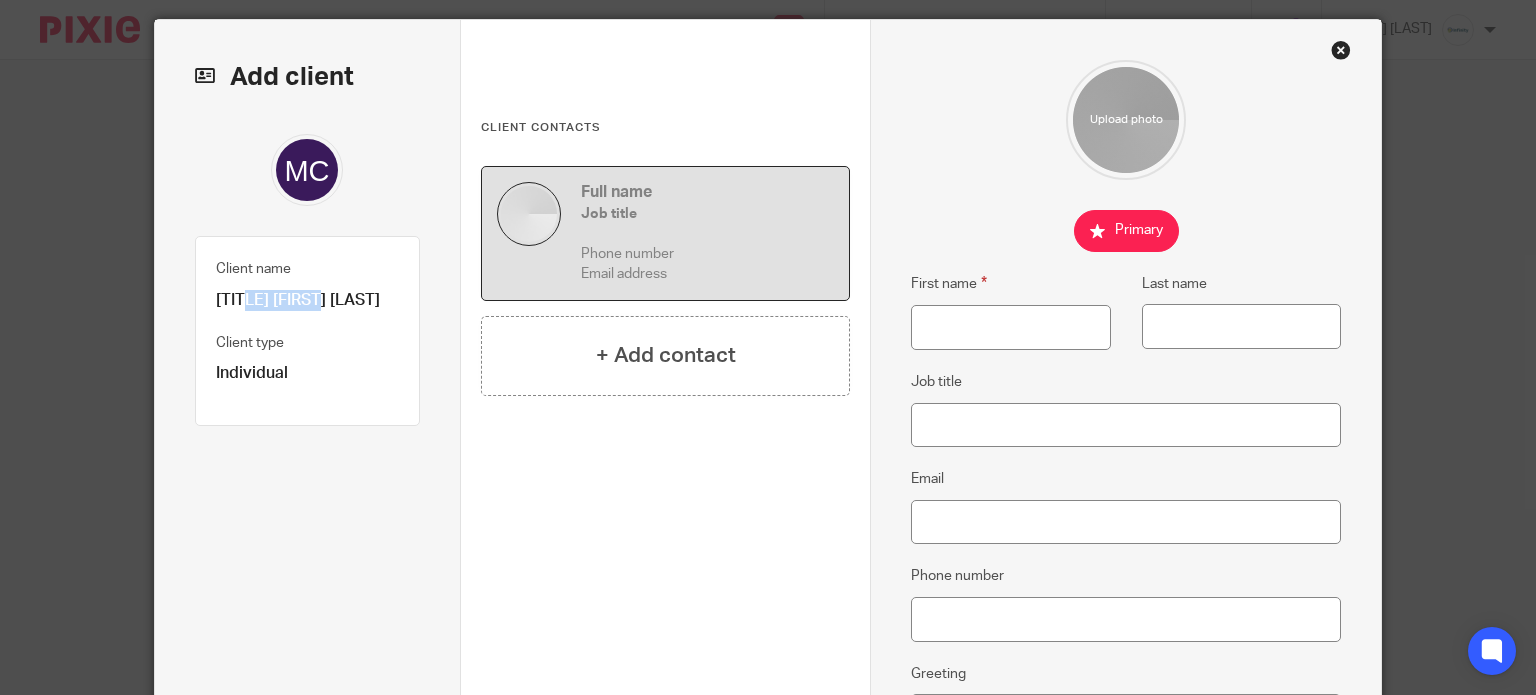 click on "Mrs [LAST] [LAST]" at bounding box center [308, 300] 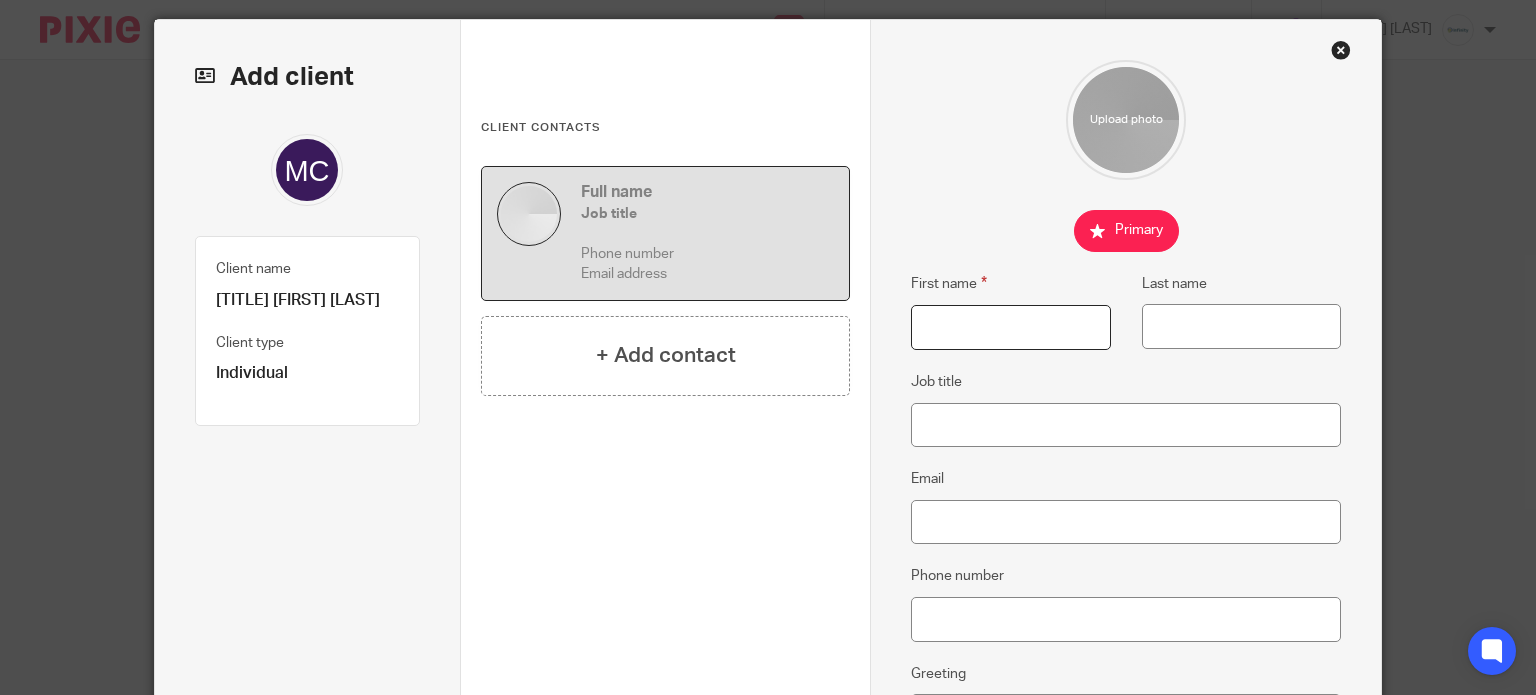 drag, startPoint x: 980, startPoint y: 343, endPoint x: 967, endPoint y: 335, distance: 15.264338 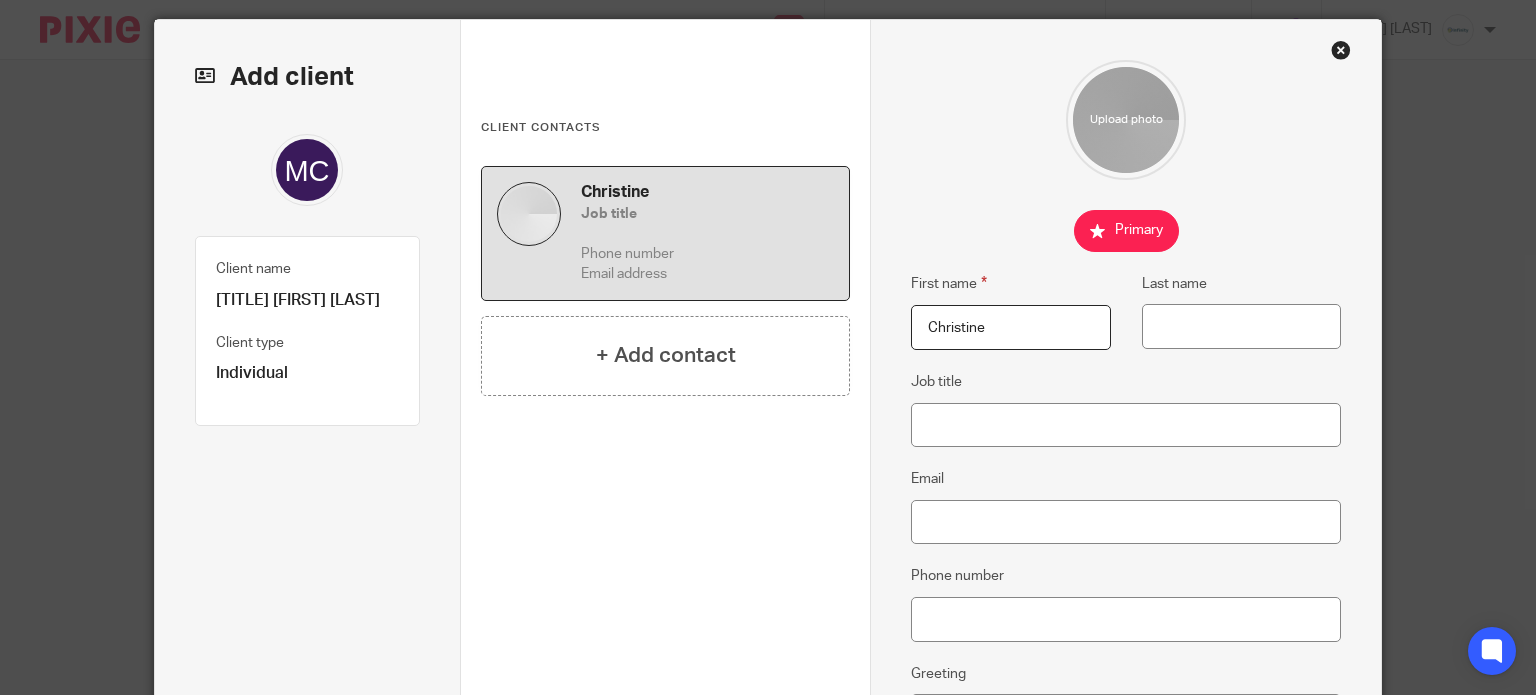 type on "Christine" 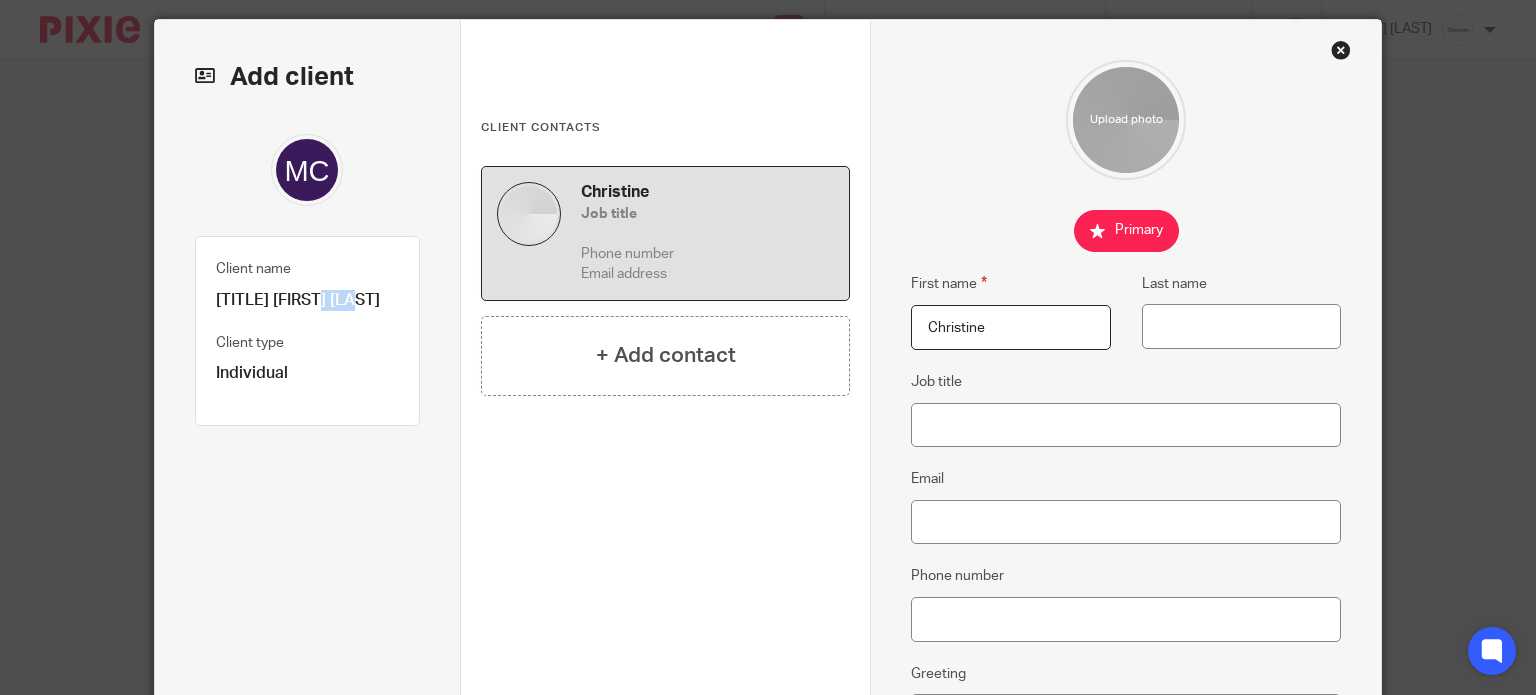 click on "Mrs [LAST] [LAST]" at bounding box center [308, 300] 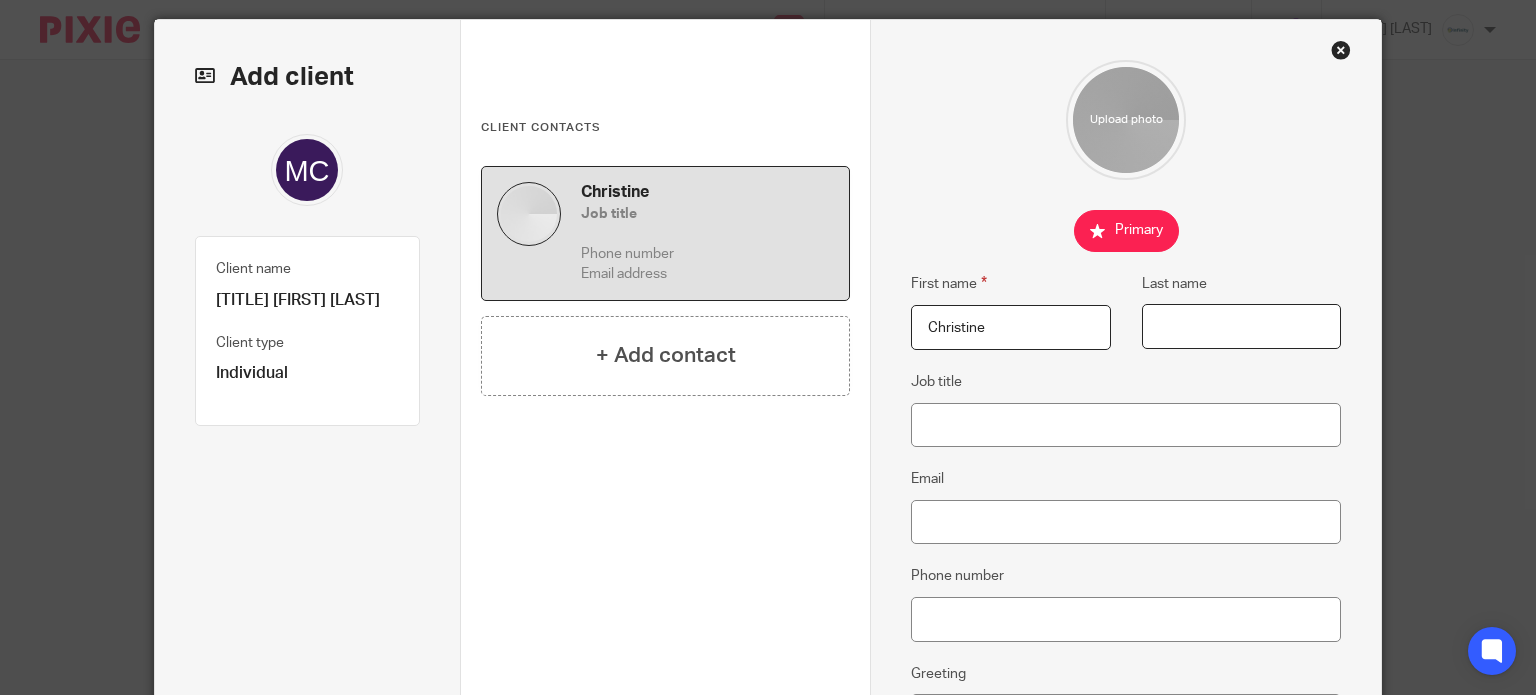 click on "Last name" at bounding box center (1241, 326) 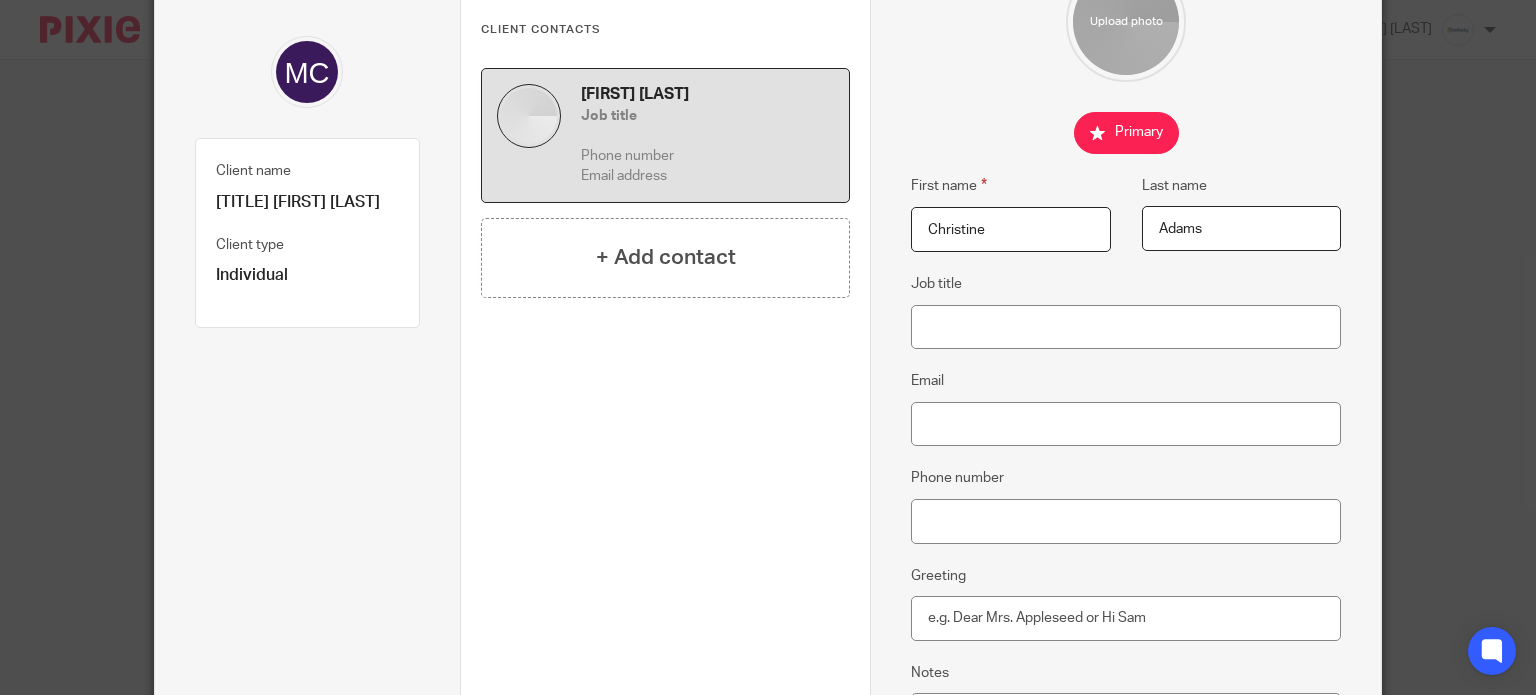 scroll, scrollTop: 161, scrollLeft: 0, axis: vertical 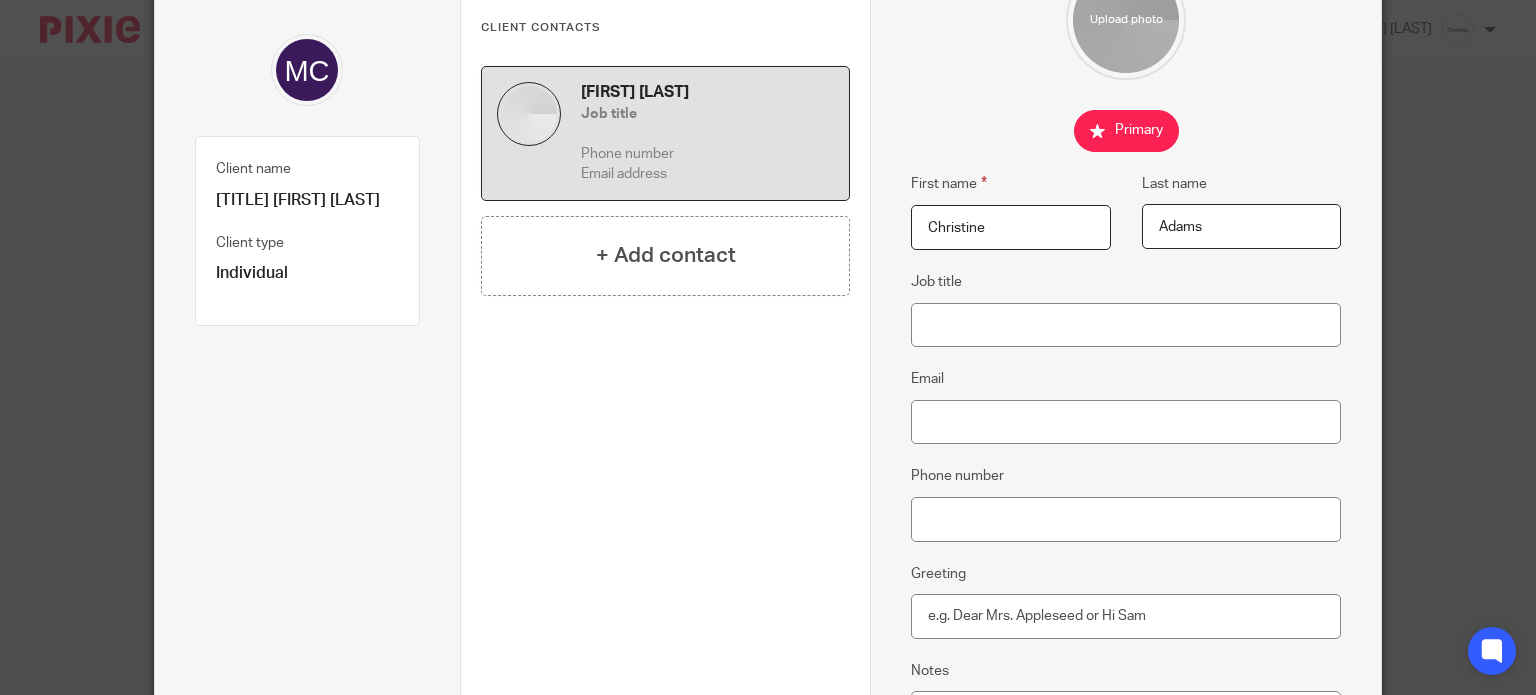 type on "Adams" 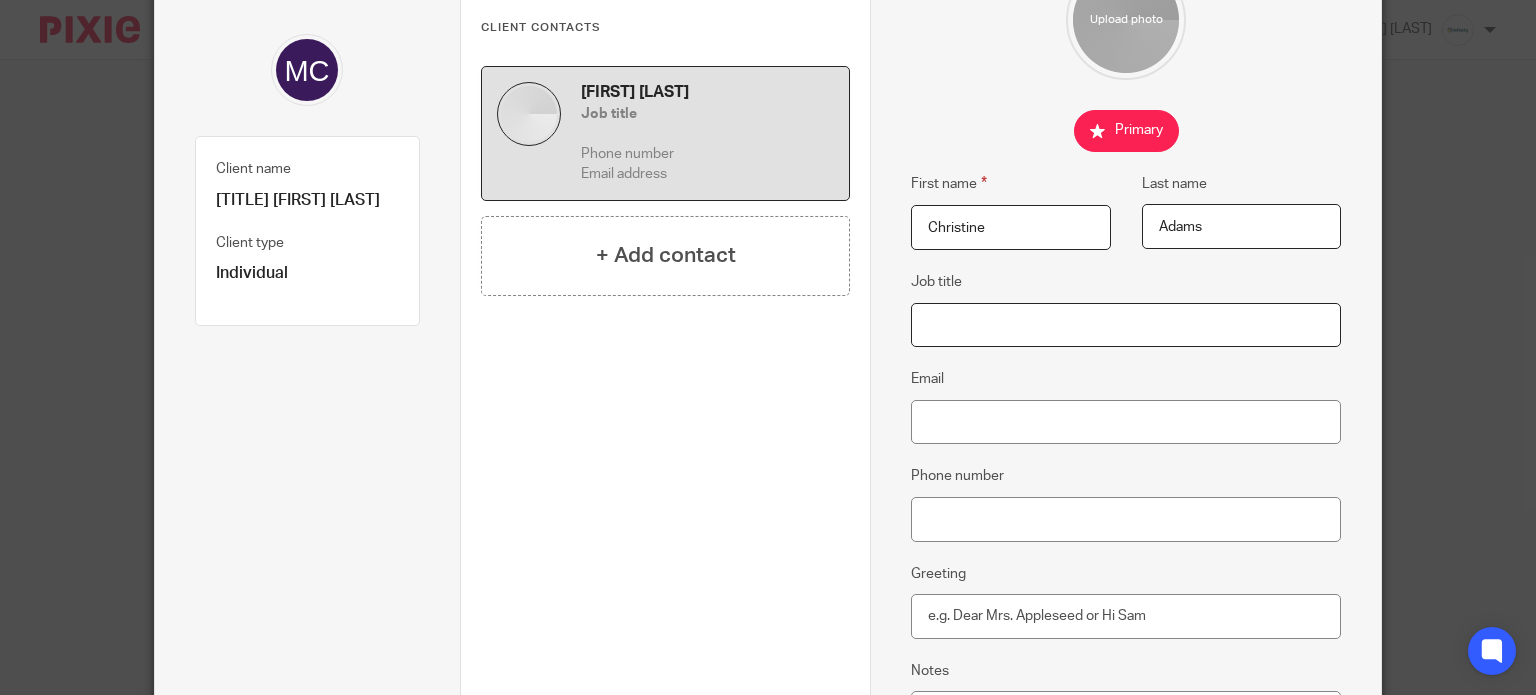 click on "Job title" at bounding box center [1126, 325] 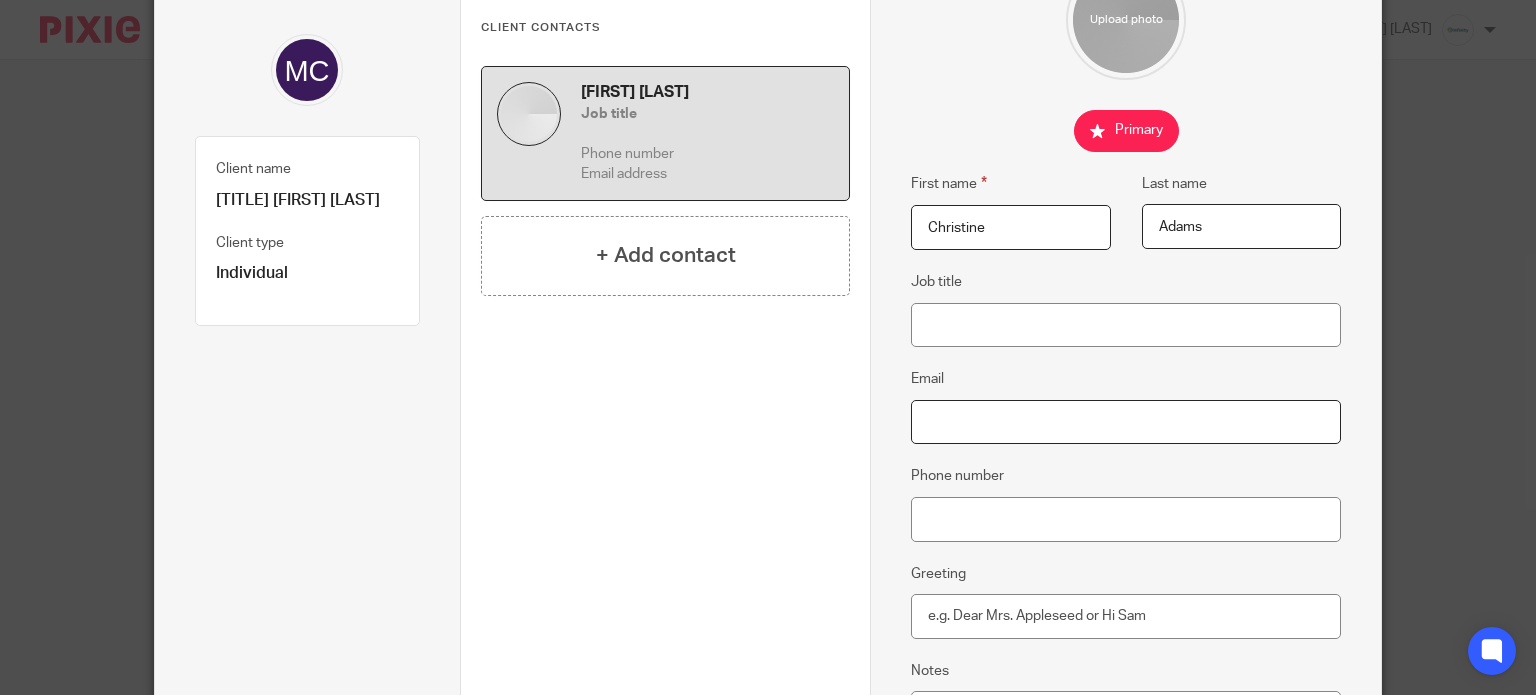 click on "Email" at bounding box center (1126, 422) 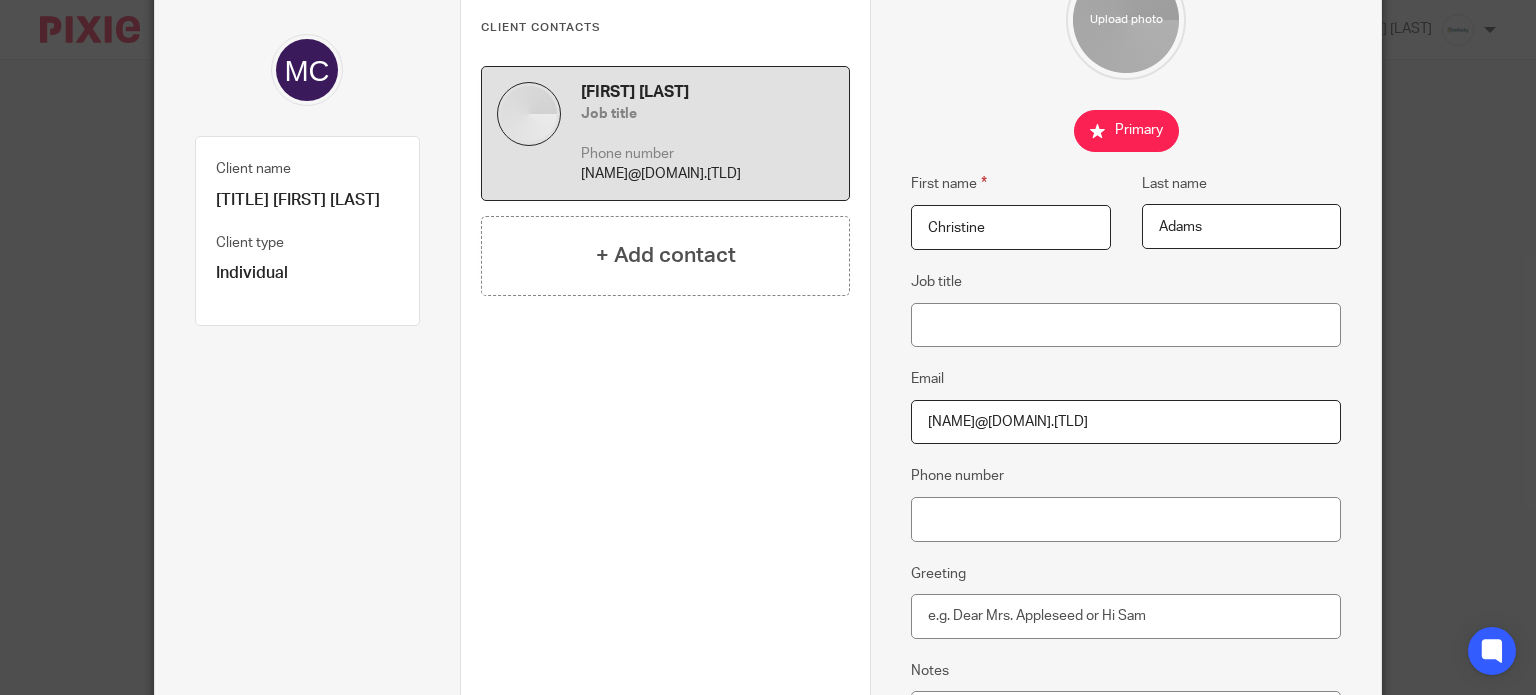 type on "eddieandchris@trebartha.f9.co.uk" 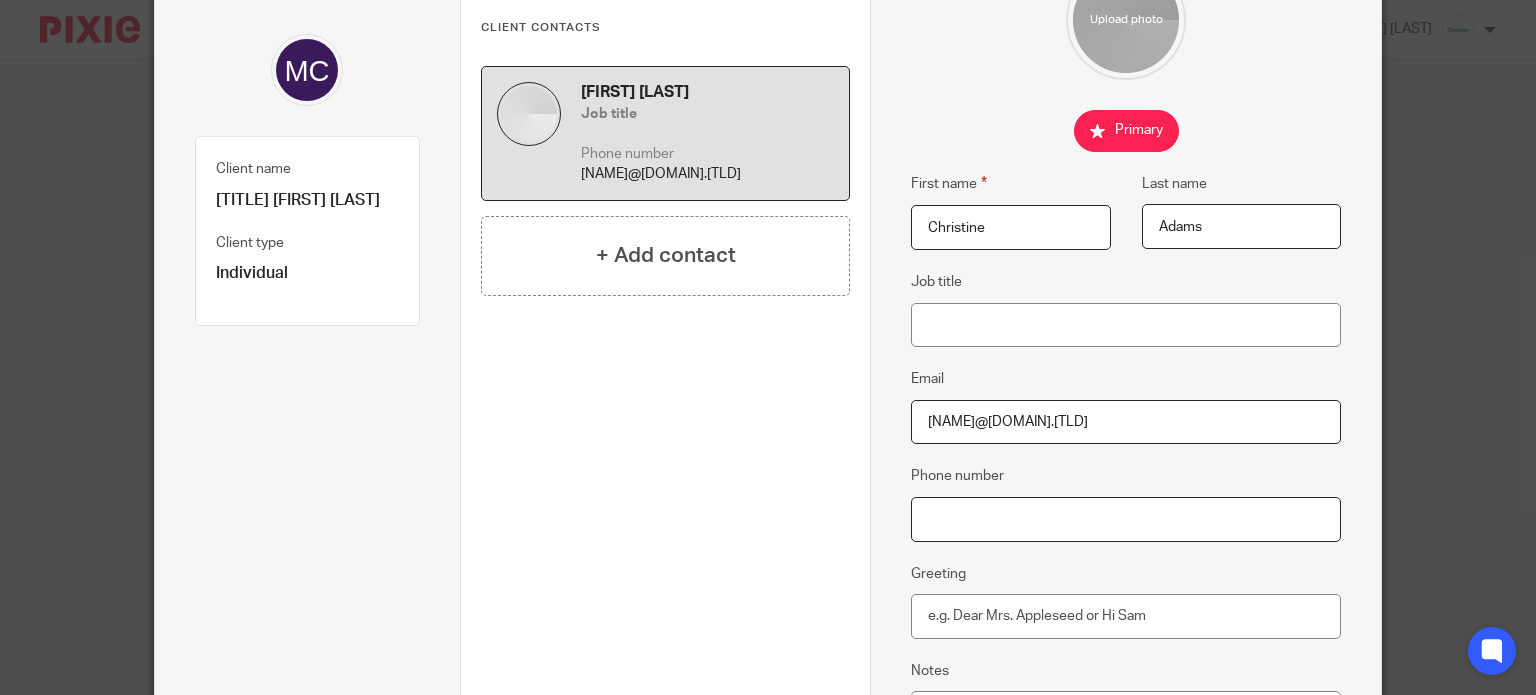 drag, startPoint x: 996, startPoint y: 512, endPoint x: 940, endPoint y: 518, distance: 56.32051 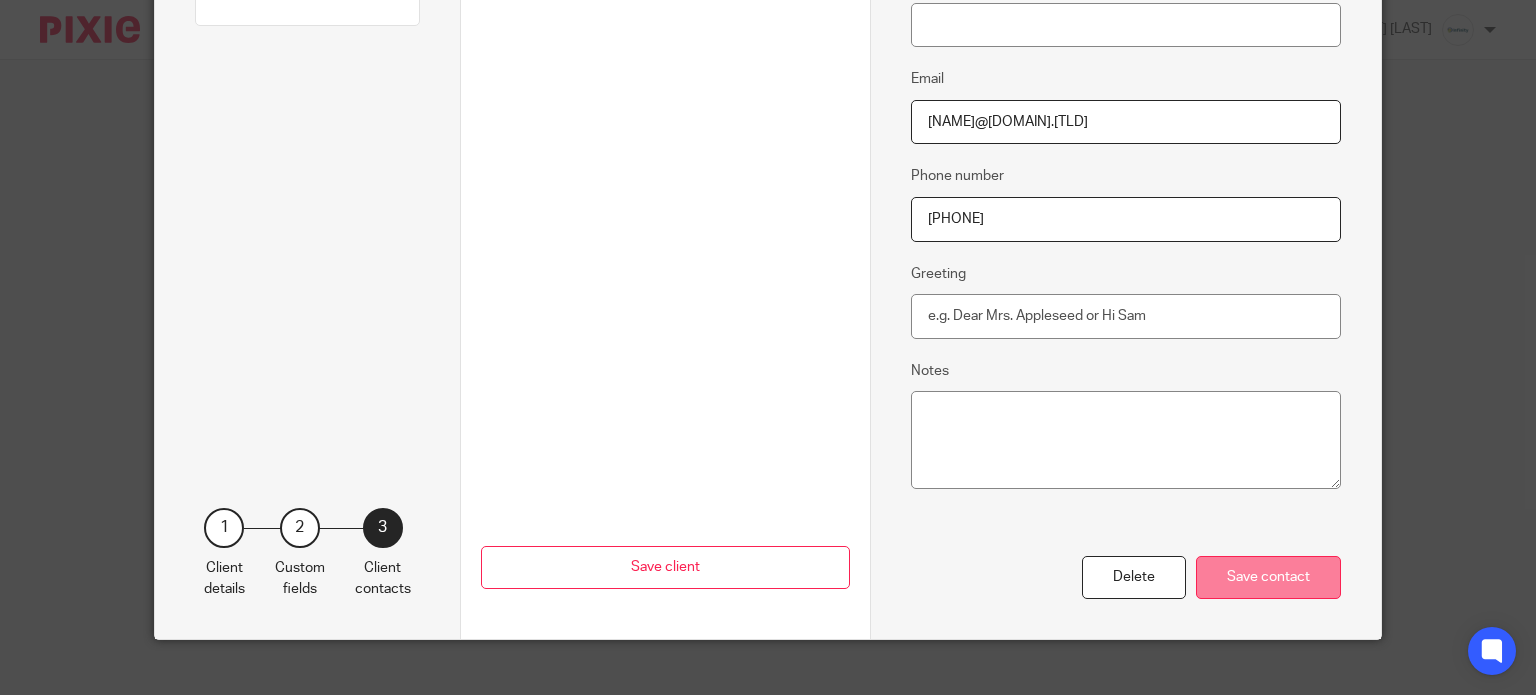 type on "01778 346363" 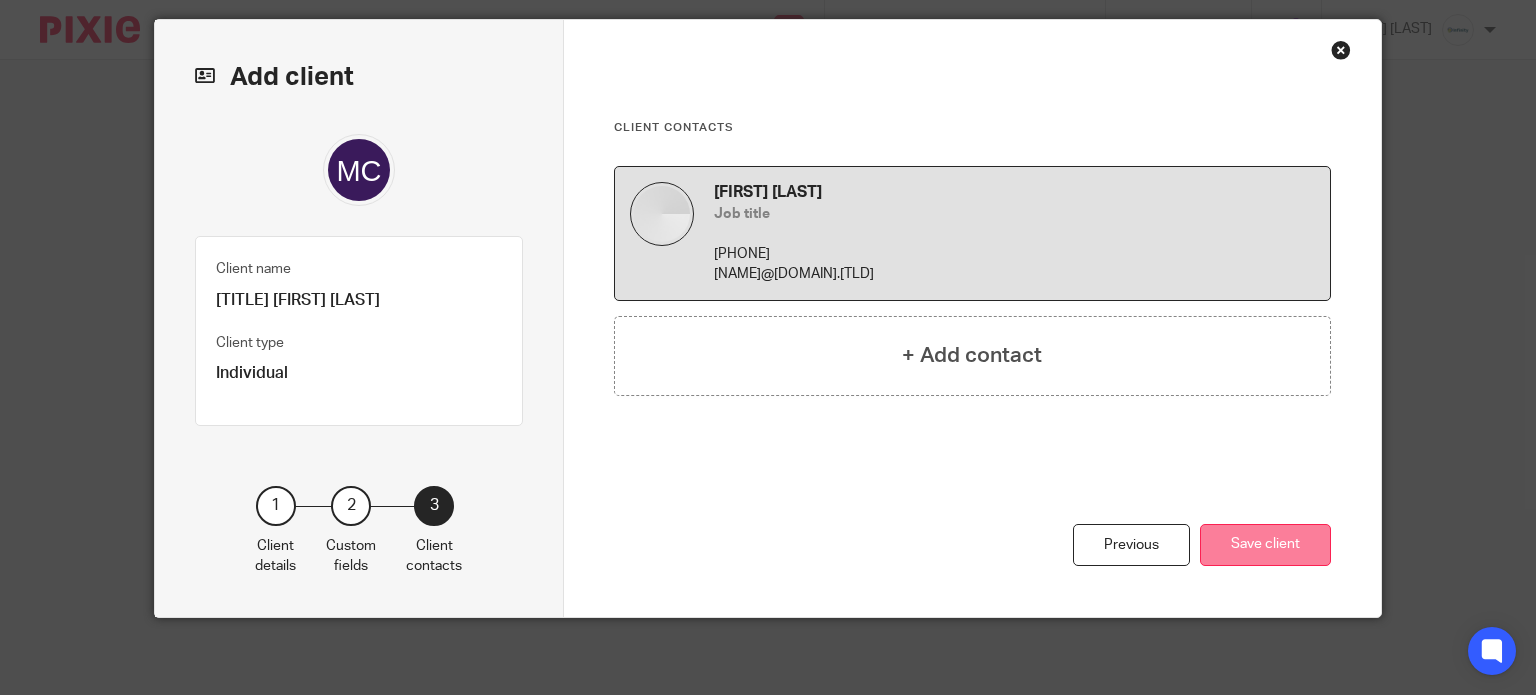 click on "Save client" at bounding box center (1265, 545) 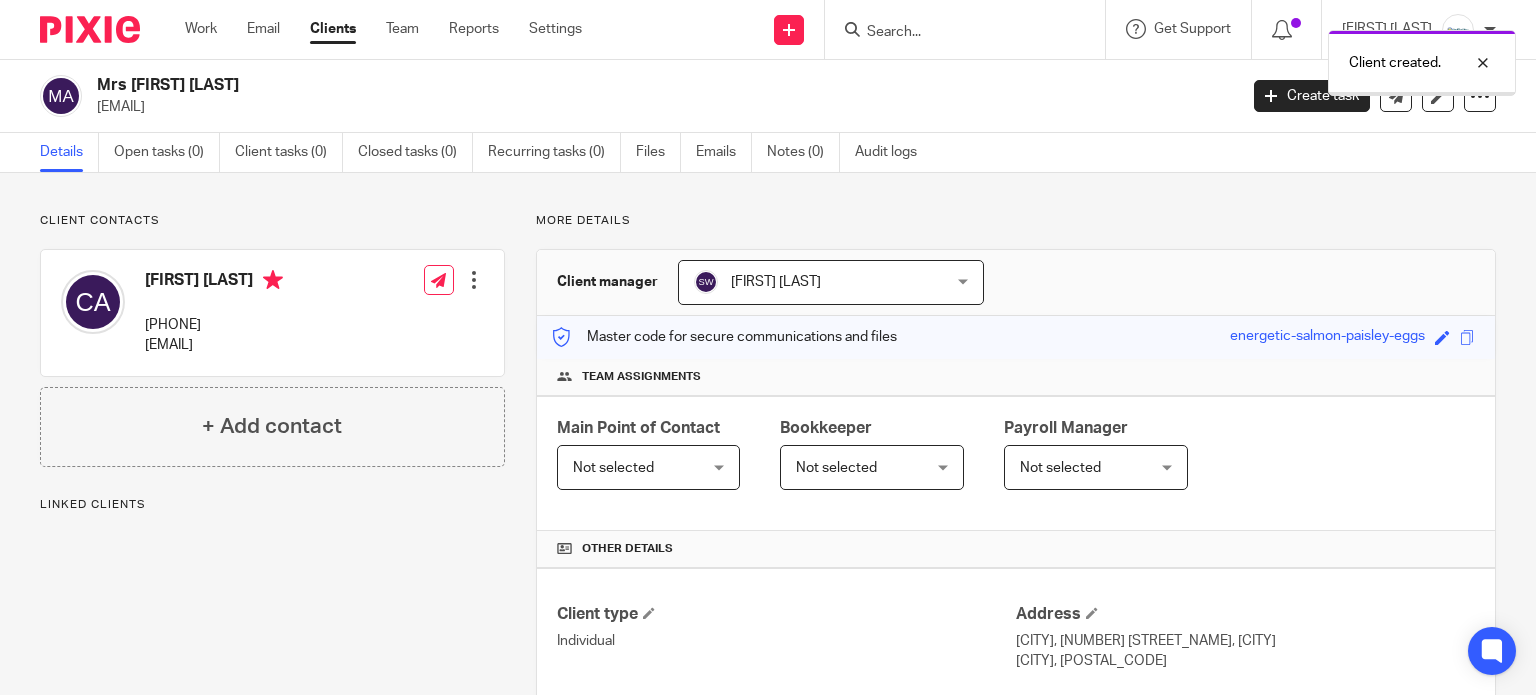 scroll, scrollTop: 0, scrollLeft: 0, axis: both 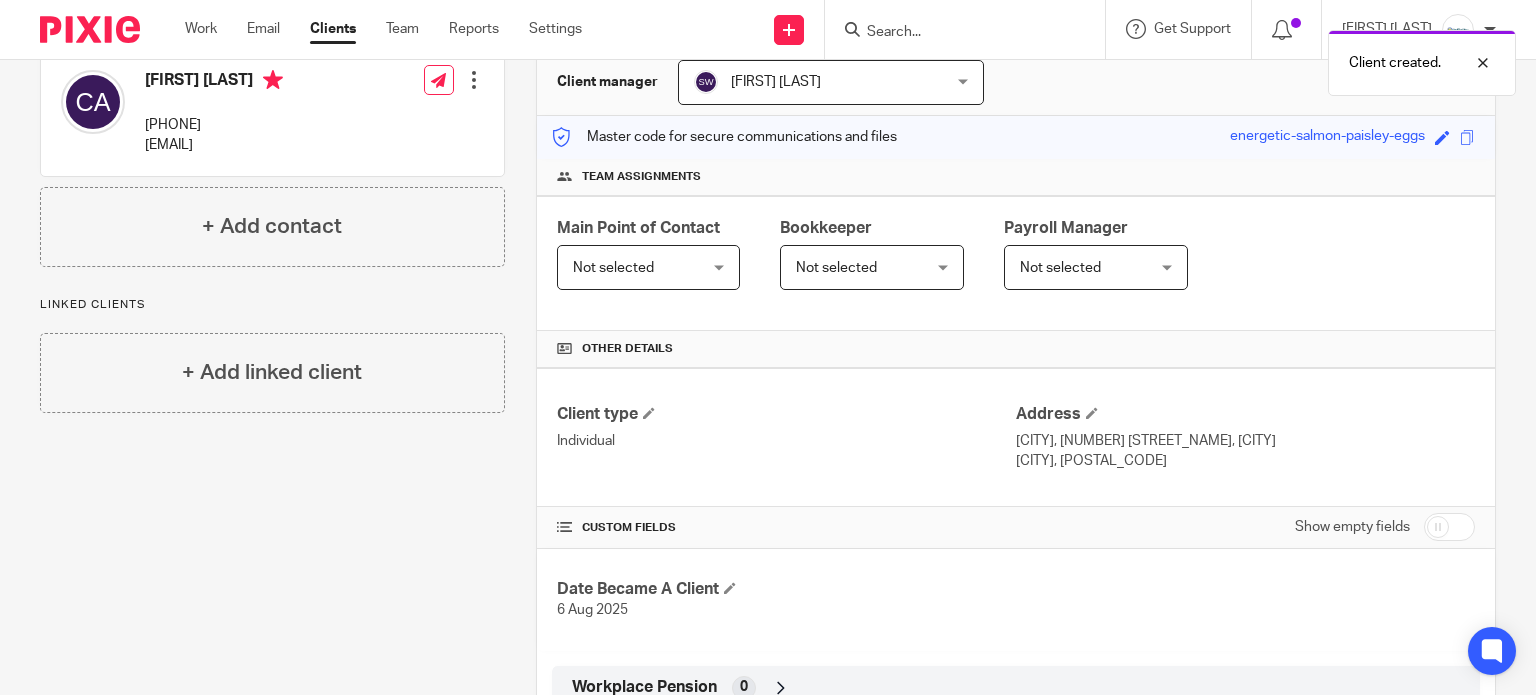 click on "Not selected" at bounding box center (639, 267) 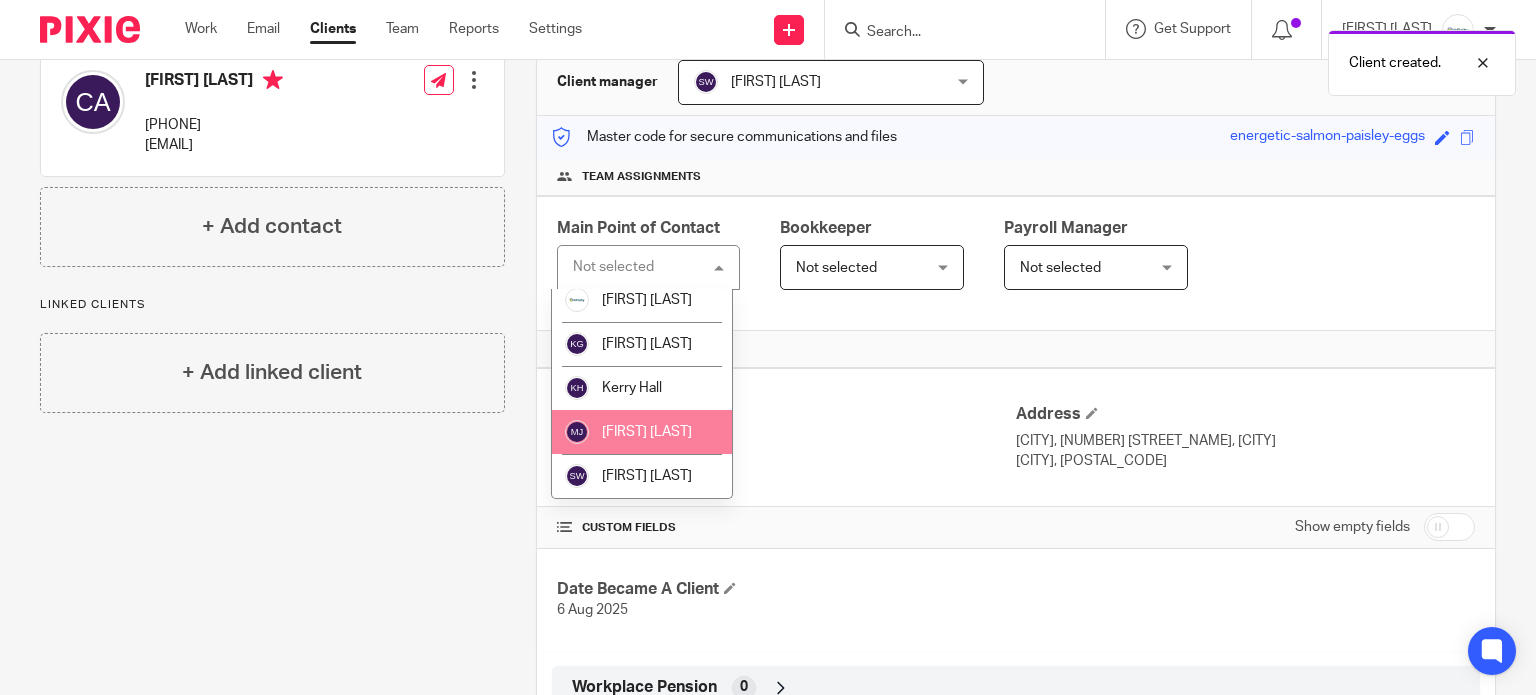 scroll, scrollTop: 293, scrollLeft: 0, axis: vertical 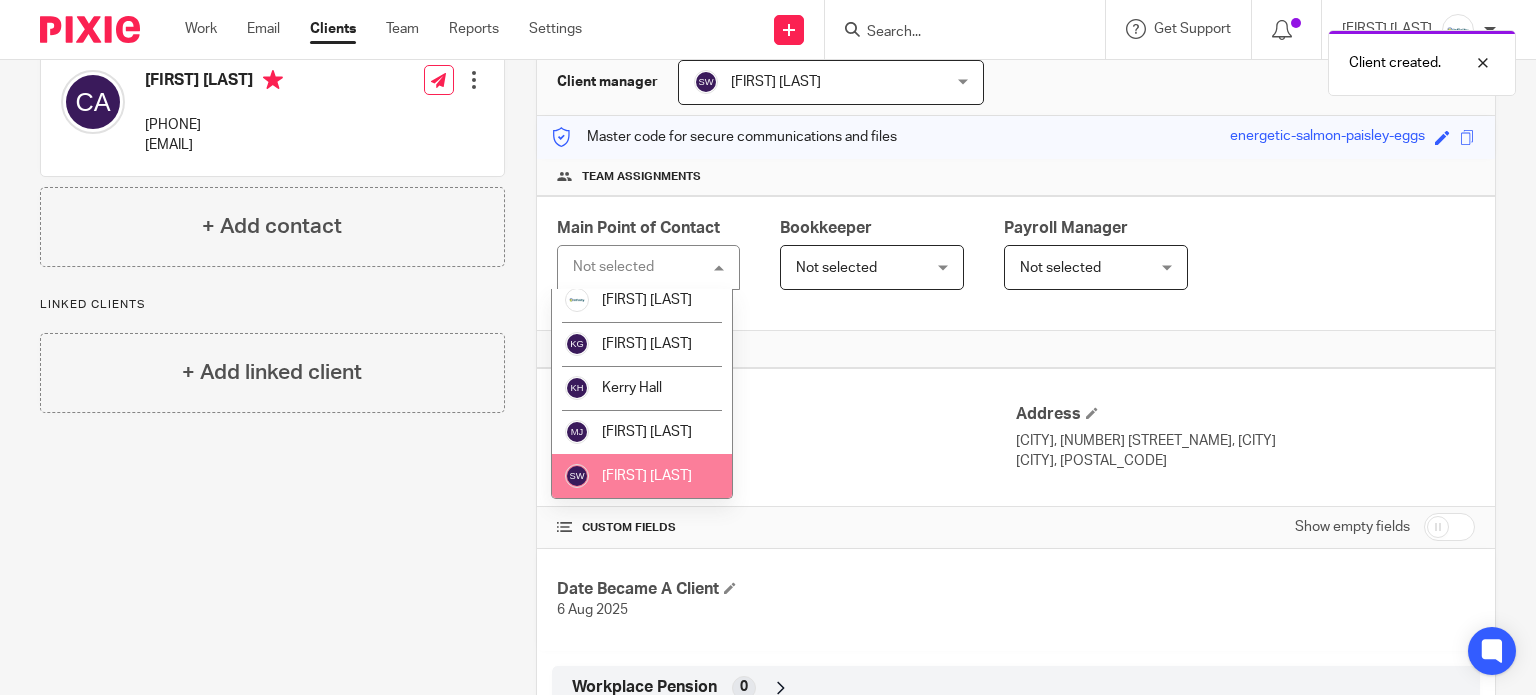 click on "[FIRST] [LAST]" at bounding box center [647, 476] 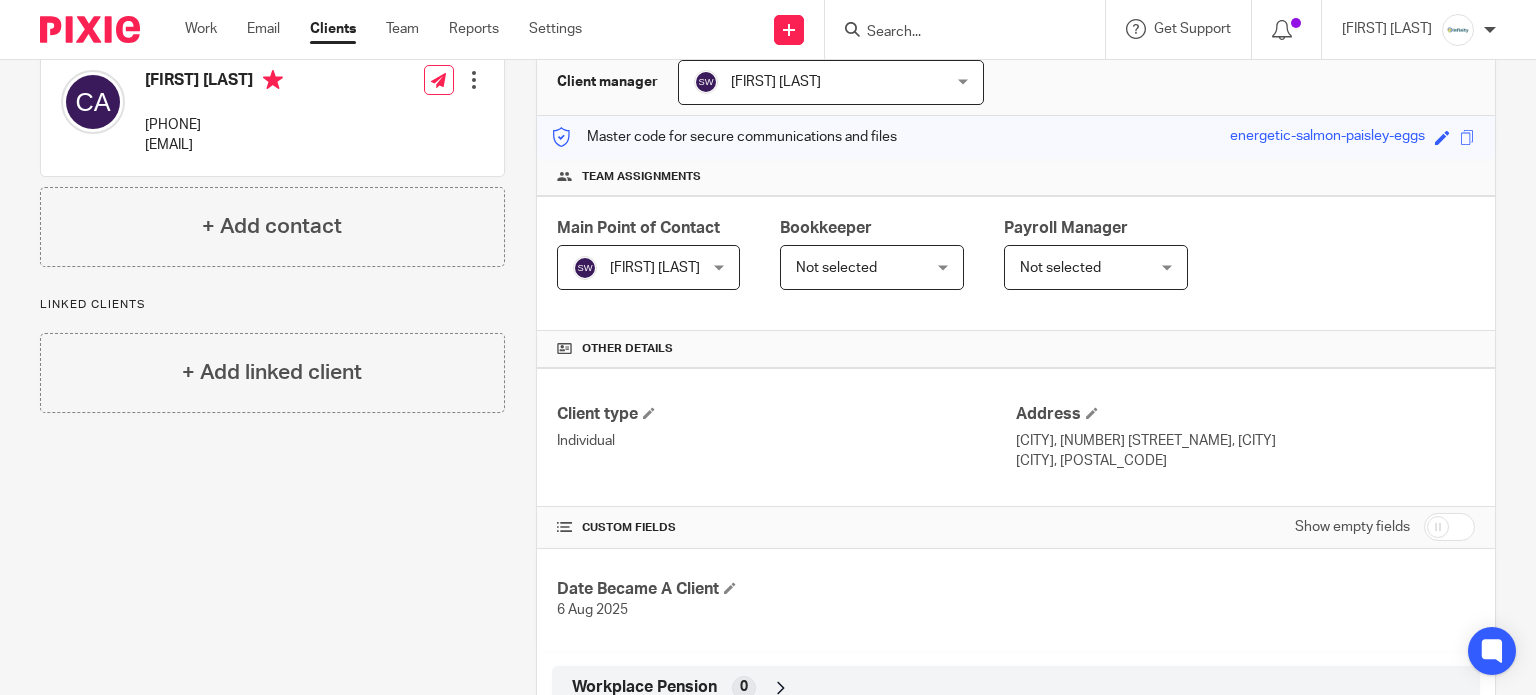 click on "Client contacts
[FIRST] [LAST]
[PHONE]
[EMAIL]
Edit contact
Create client from contact
Export data
Delete contact
+ Add contact
Linked clients" at bounding box center (257, 369) 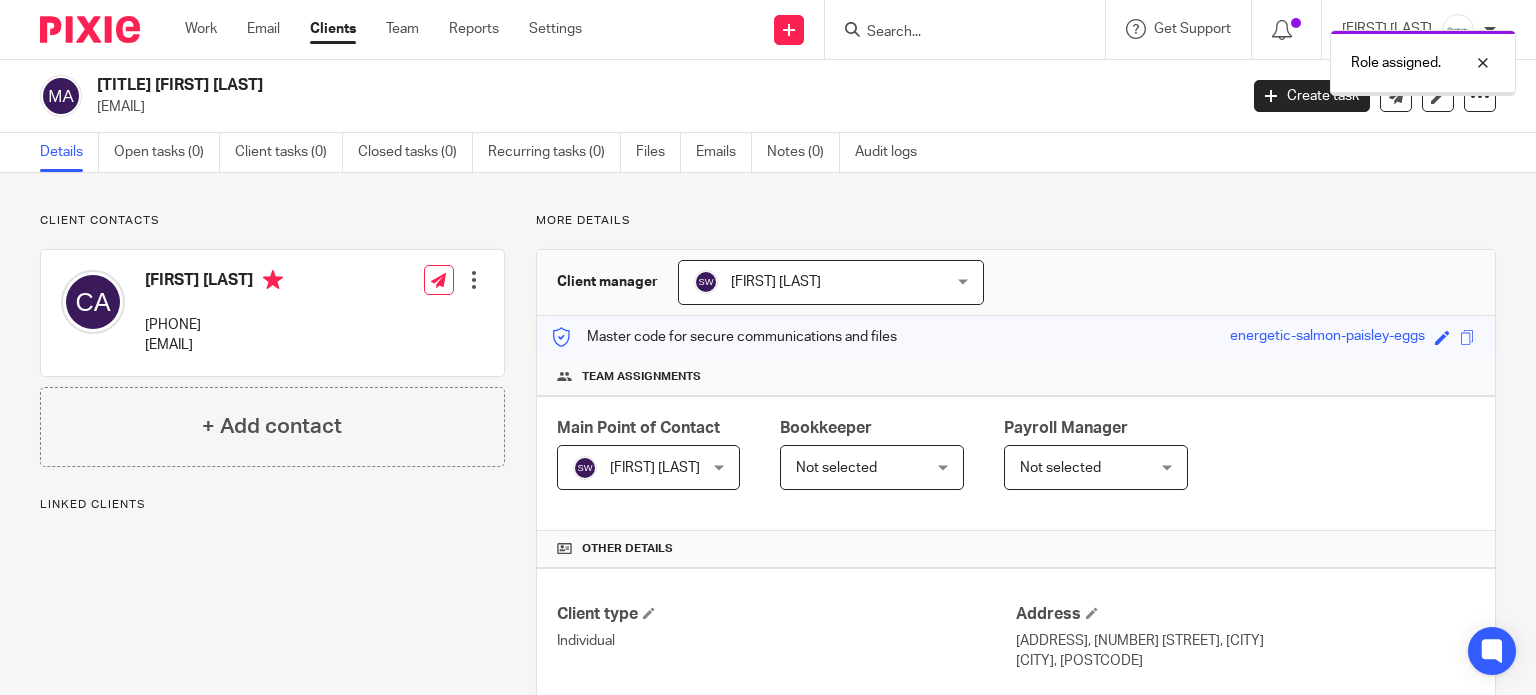 scroll, scrollTop: 0, scrollLeft: 0, axis: both 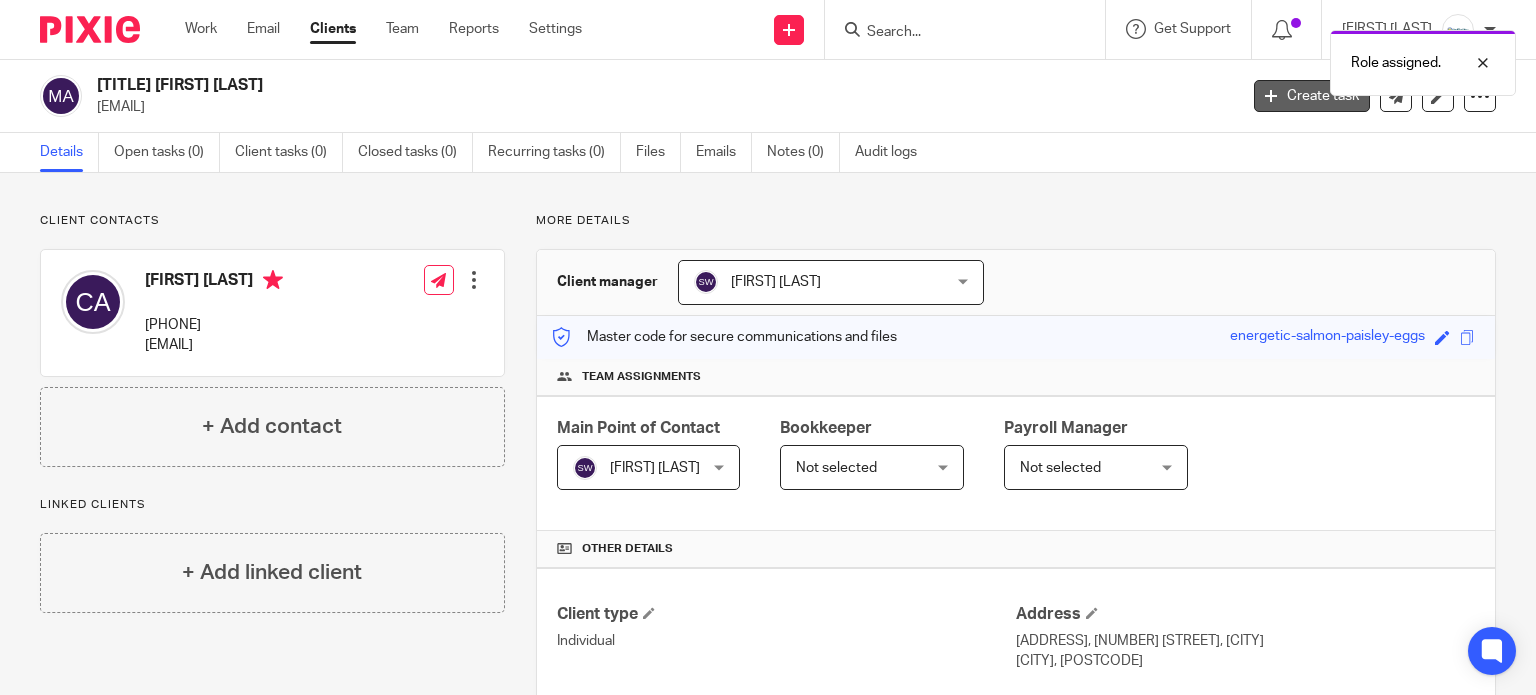 click on "Create task" at bounding box center [1312, 96] 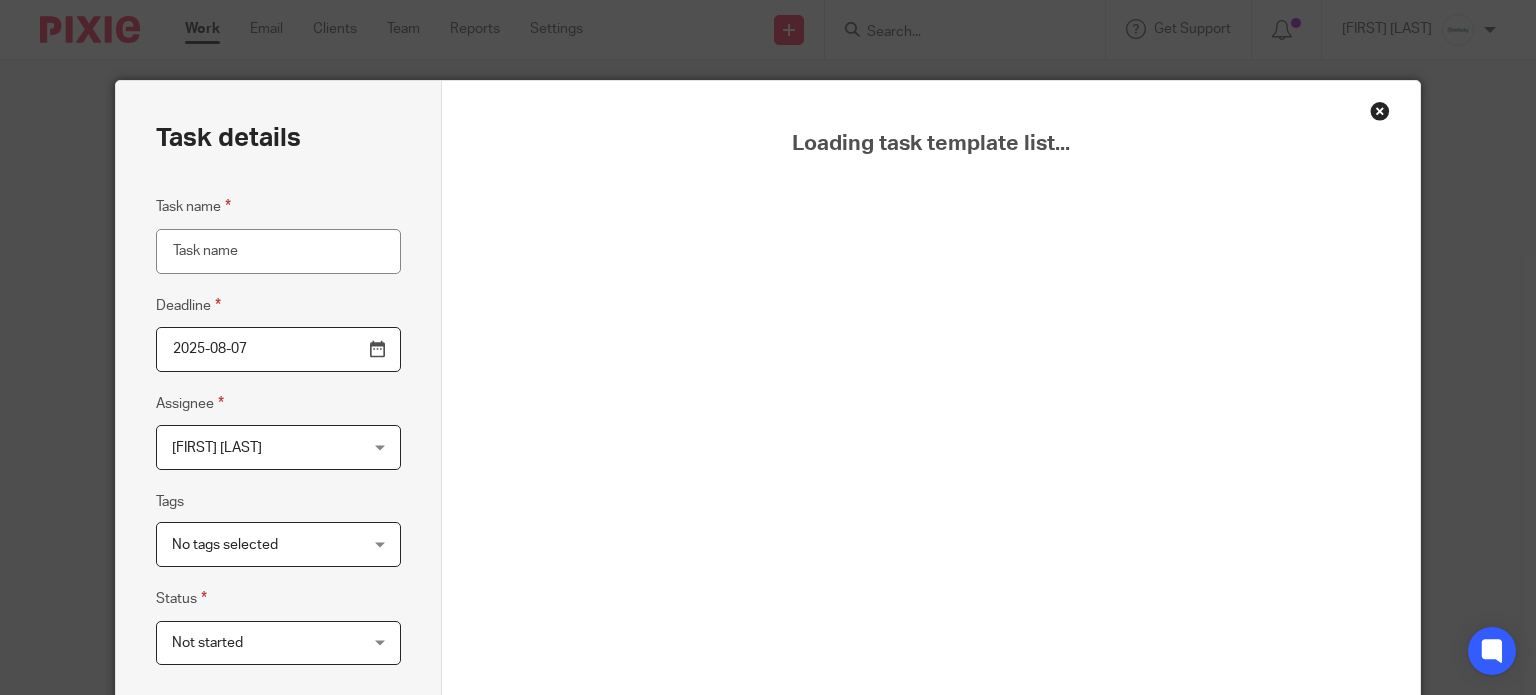 scroll, scrollTop: 0, scrollLeft: 0, axis: both 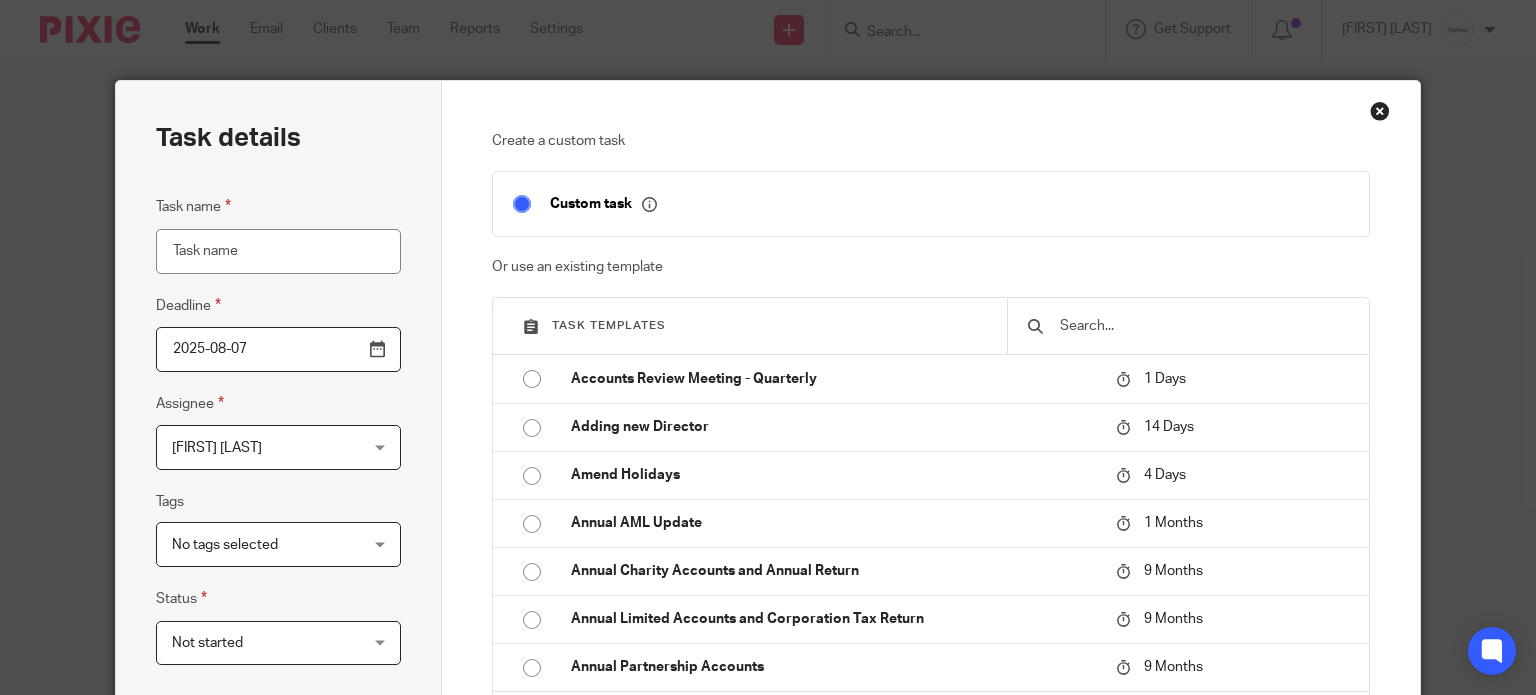 click at bounding box center [1203, 326] 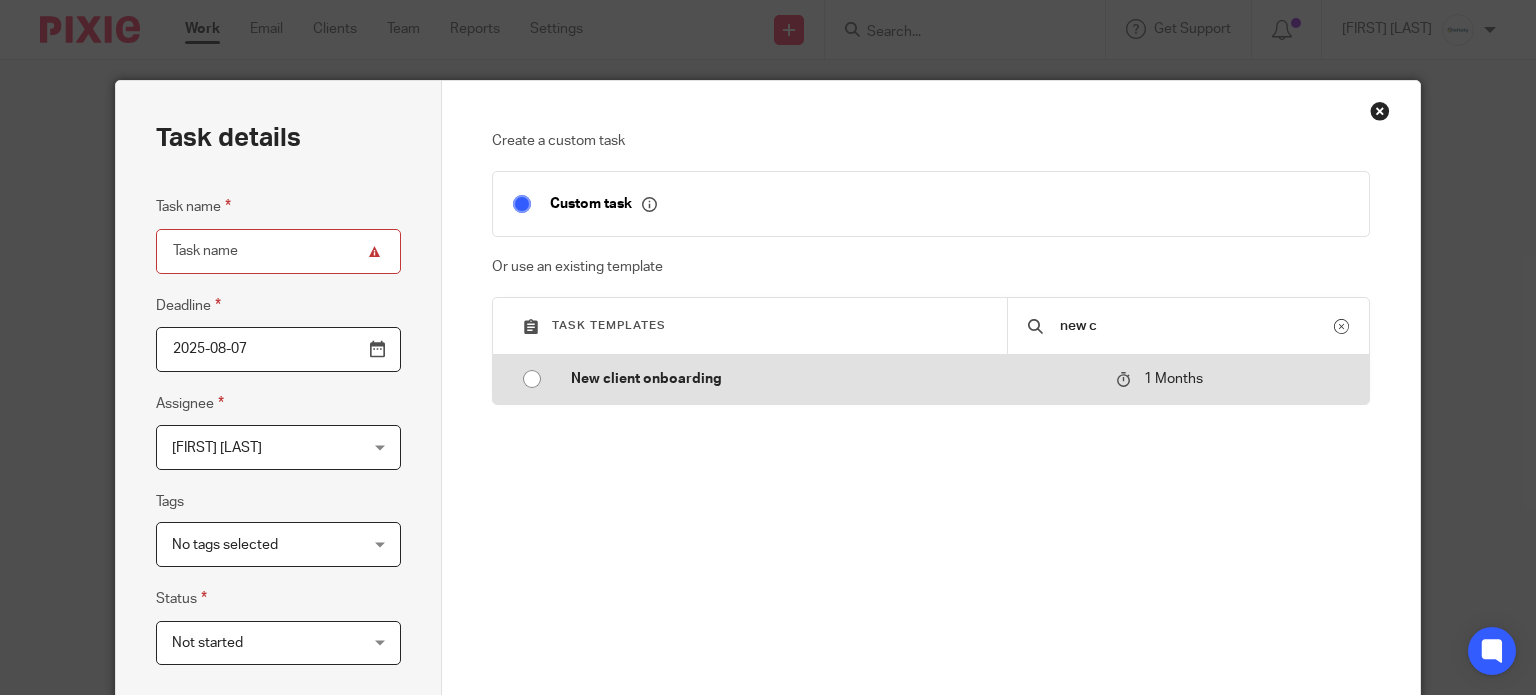 type on "new c" 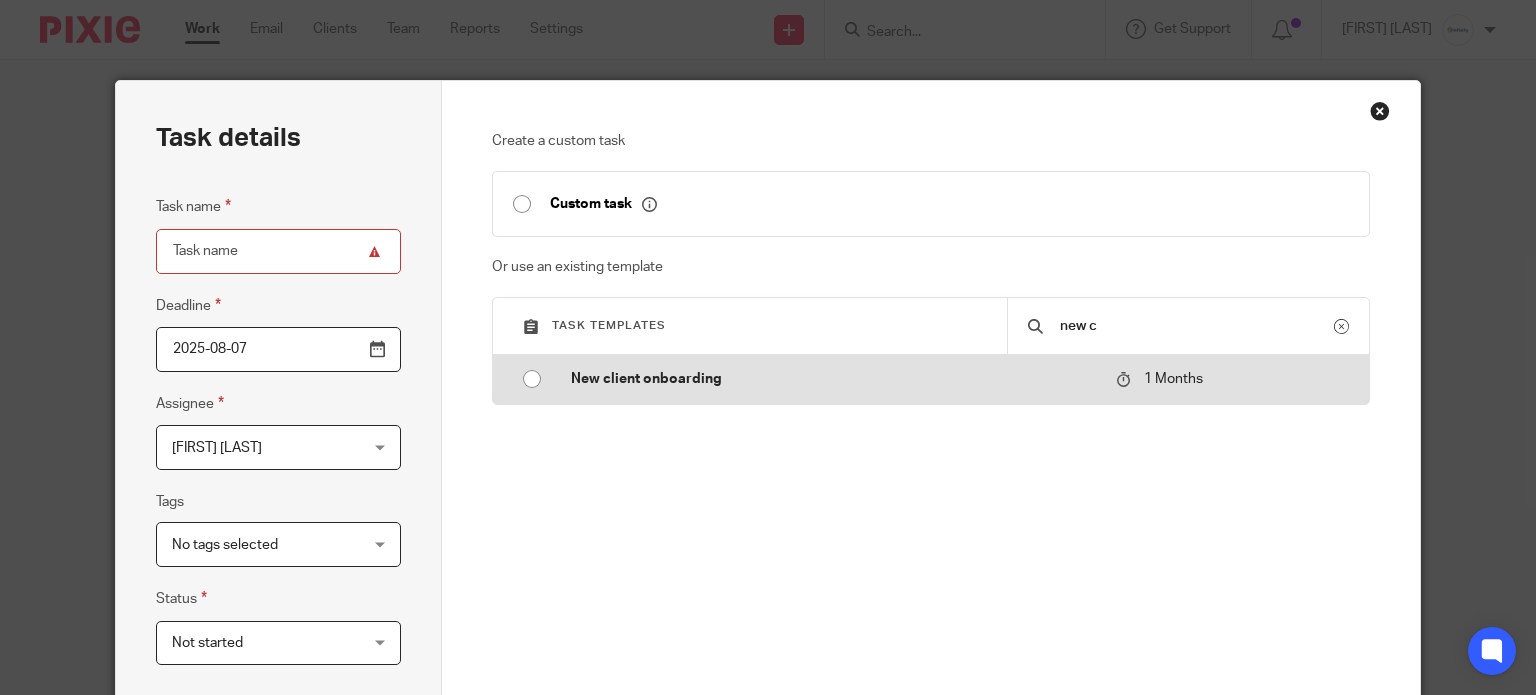 type on "2025-09-07" 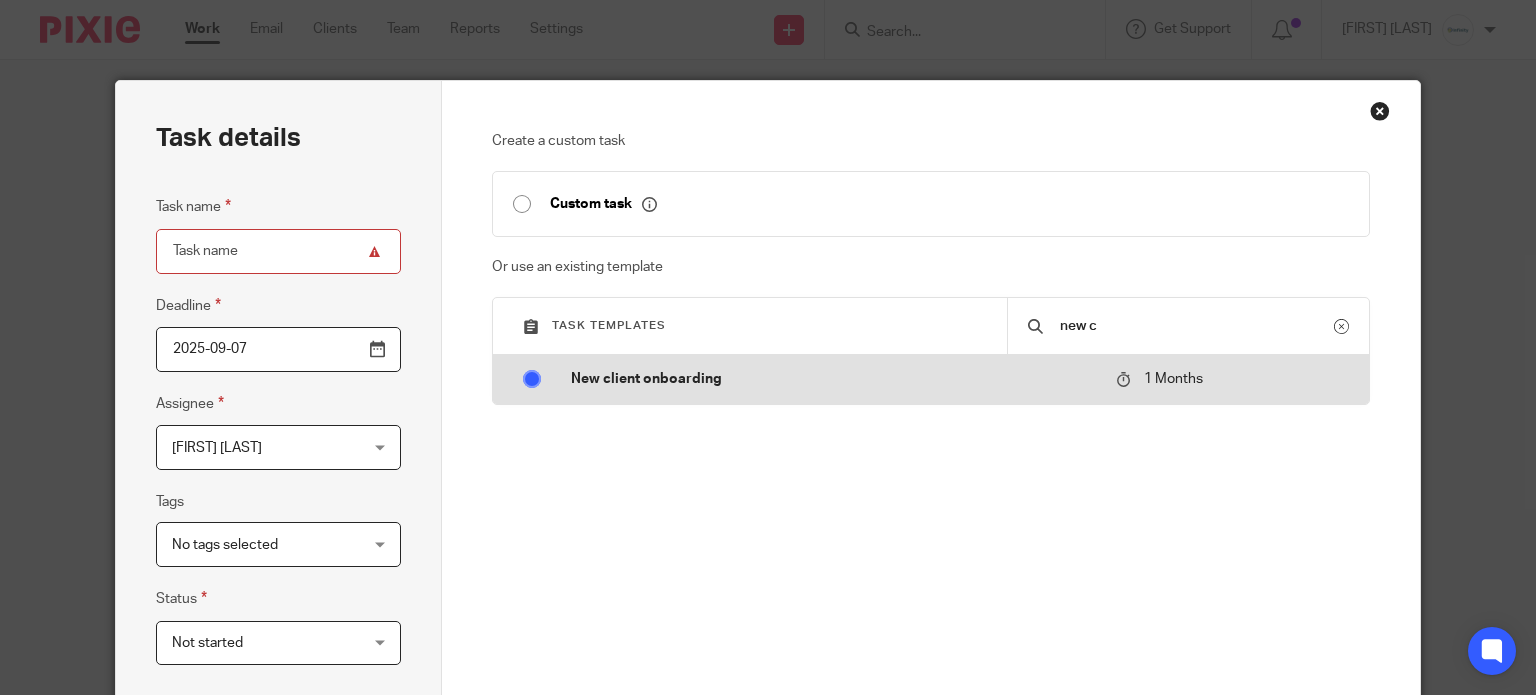 type on "New client onboarding" 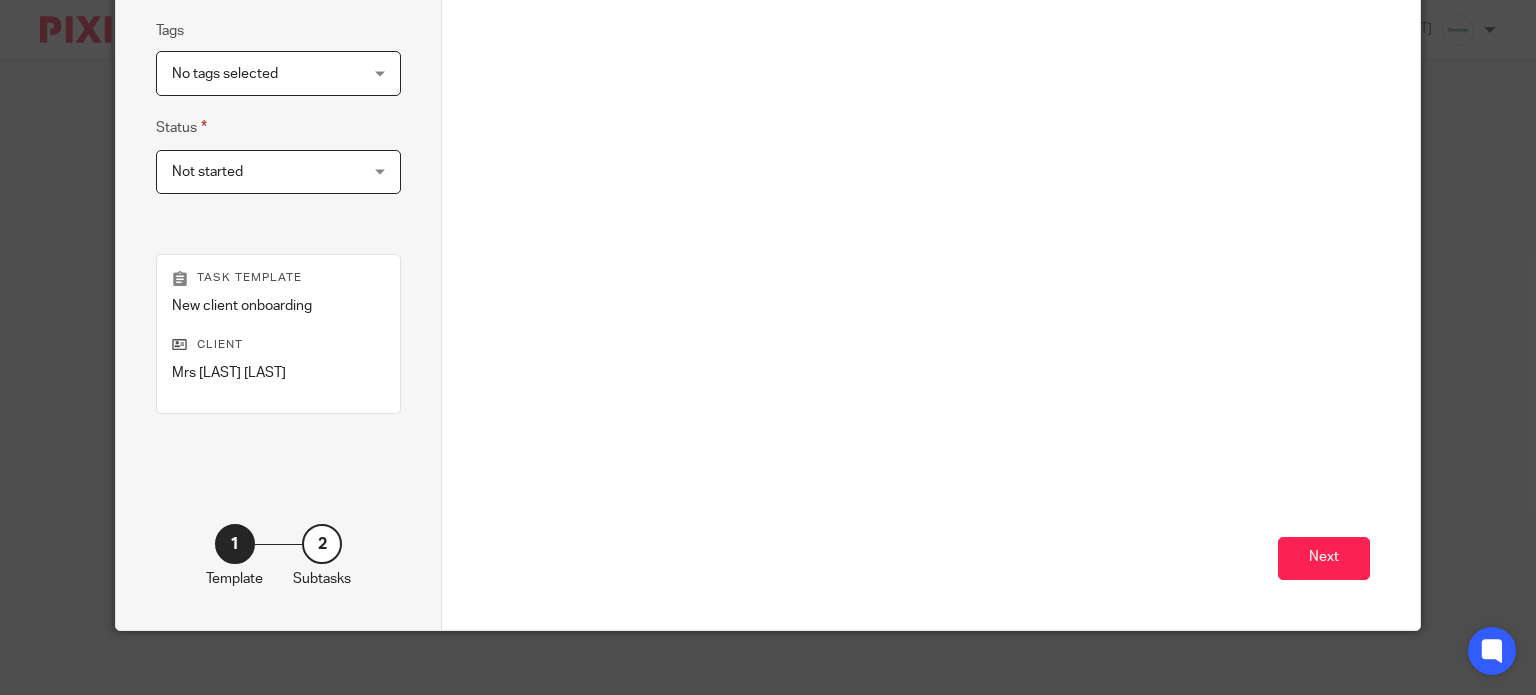 scroll, scrollTop: 485, scrollLeft: 0, axis: vertical 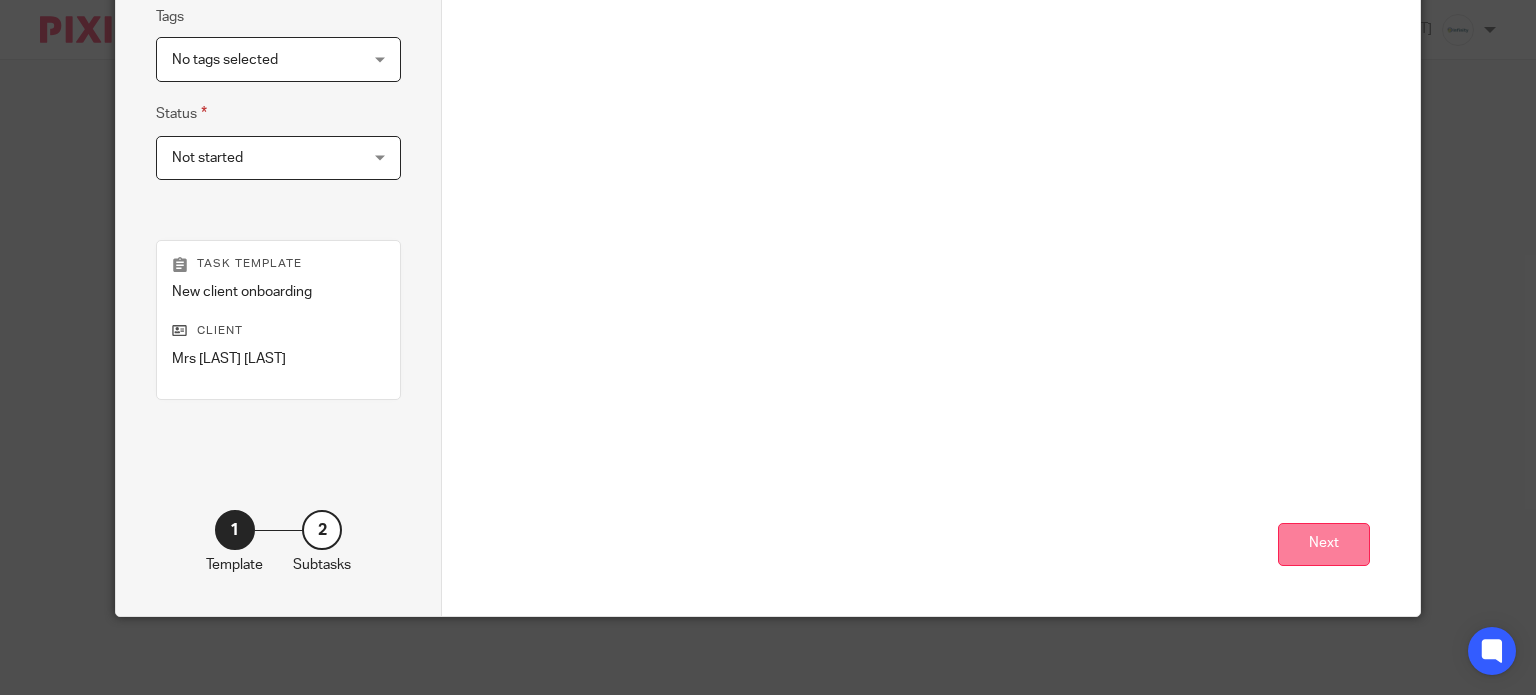 click on "Next" at bounding box center [1324, 544] 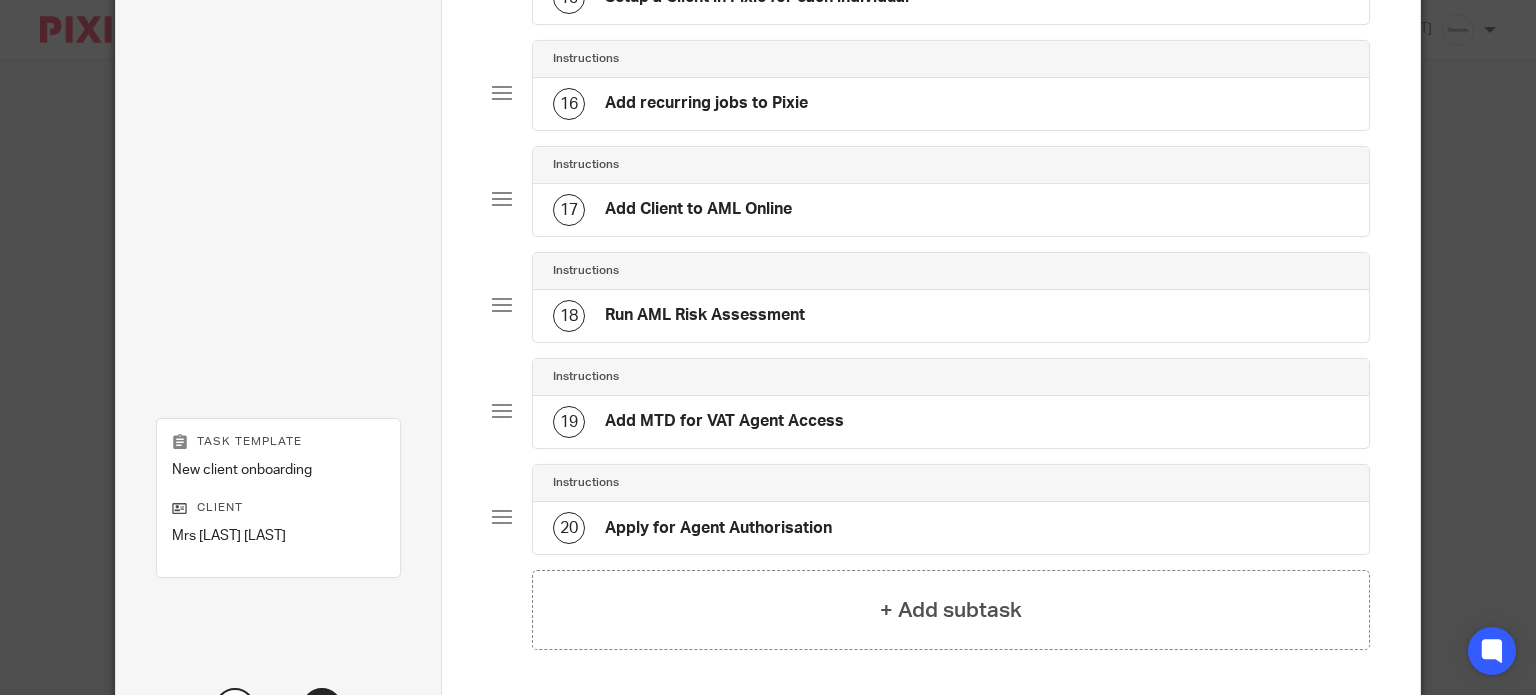 scroll, scrollTop: 1900, scrollLeft: 0, axis: vertical 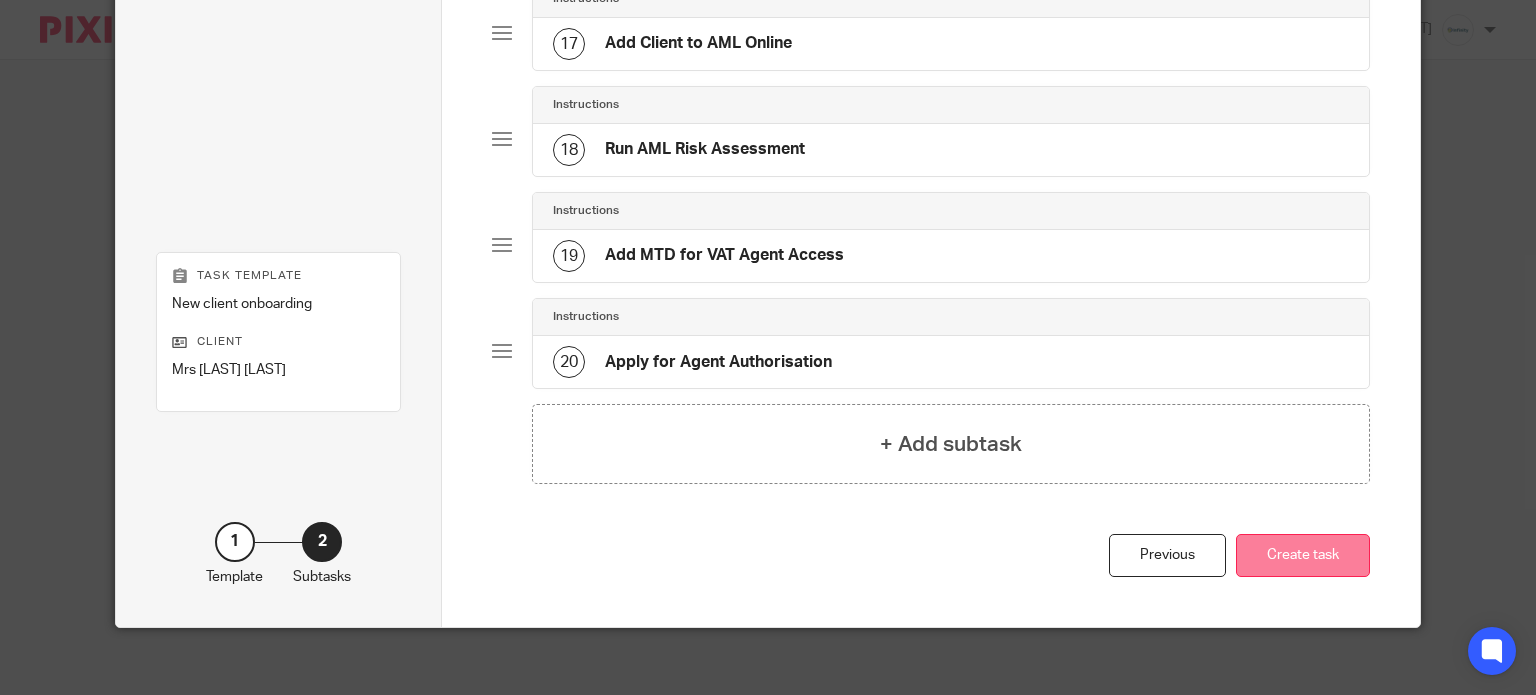 click on "Create task" at bounding box center [1303, 555] 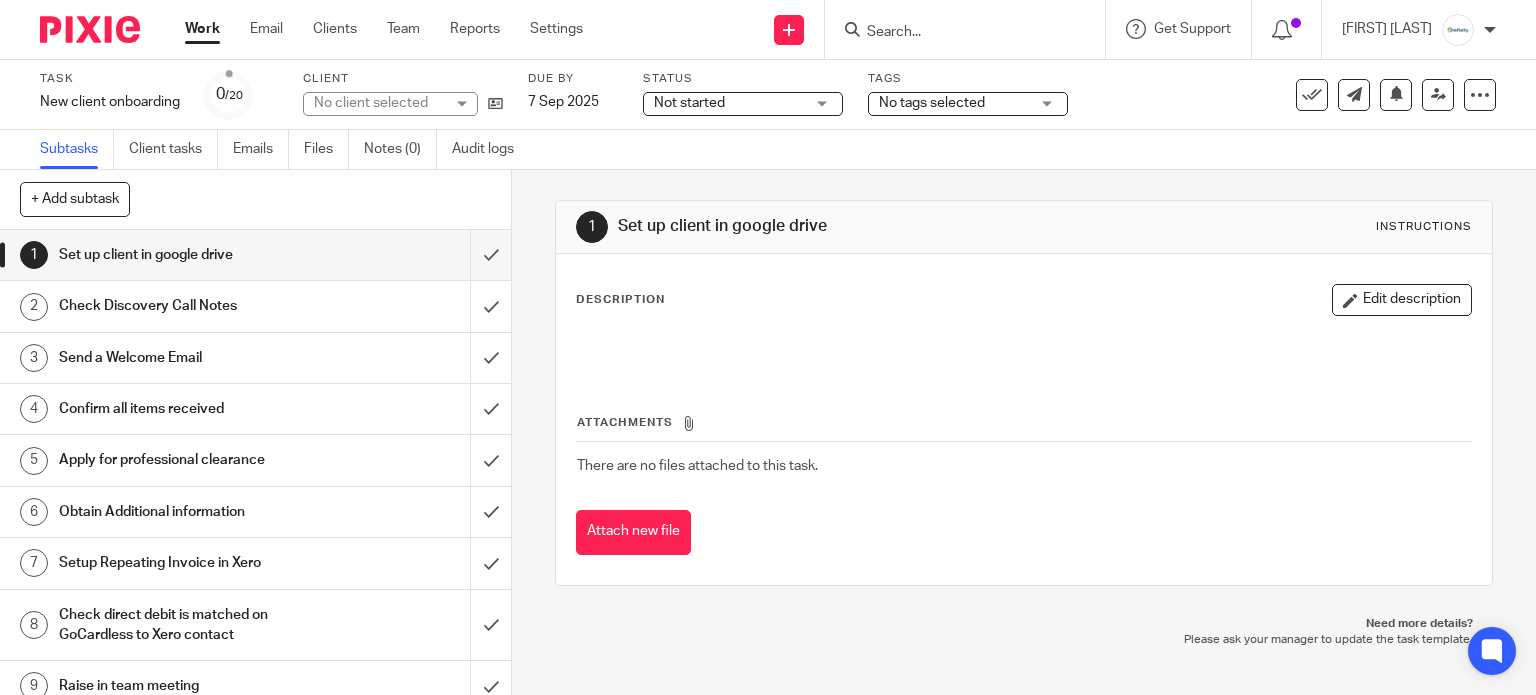 scroll, scrollTop: 0, scrollLeft: 0, axis: both 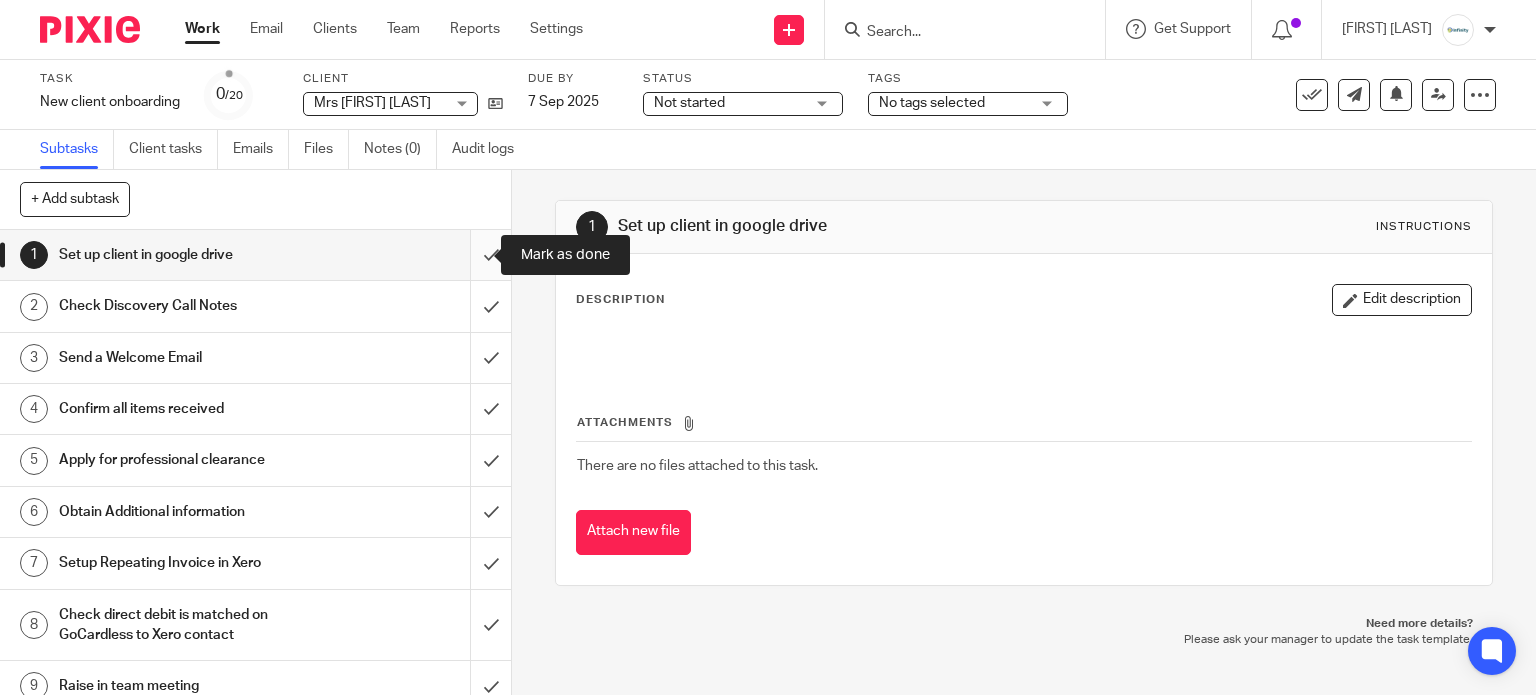 click at bounding box center (255, 255) 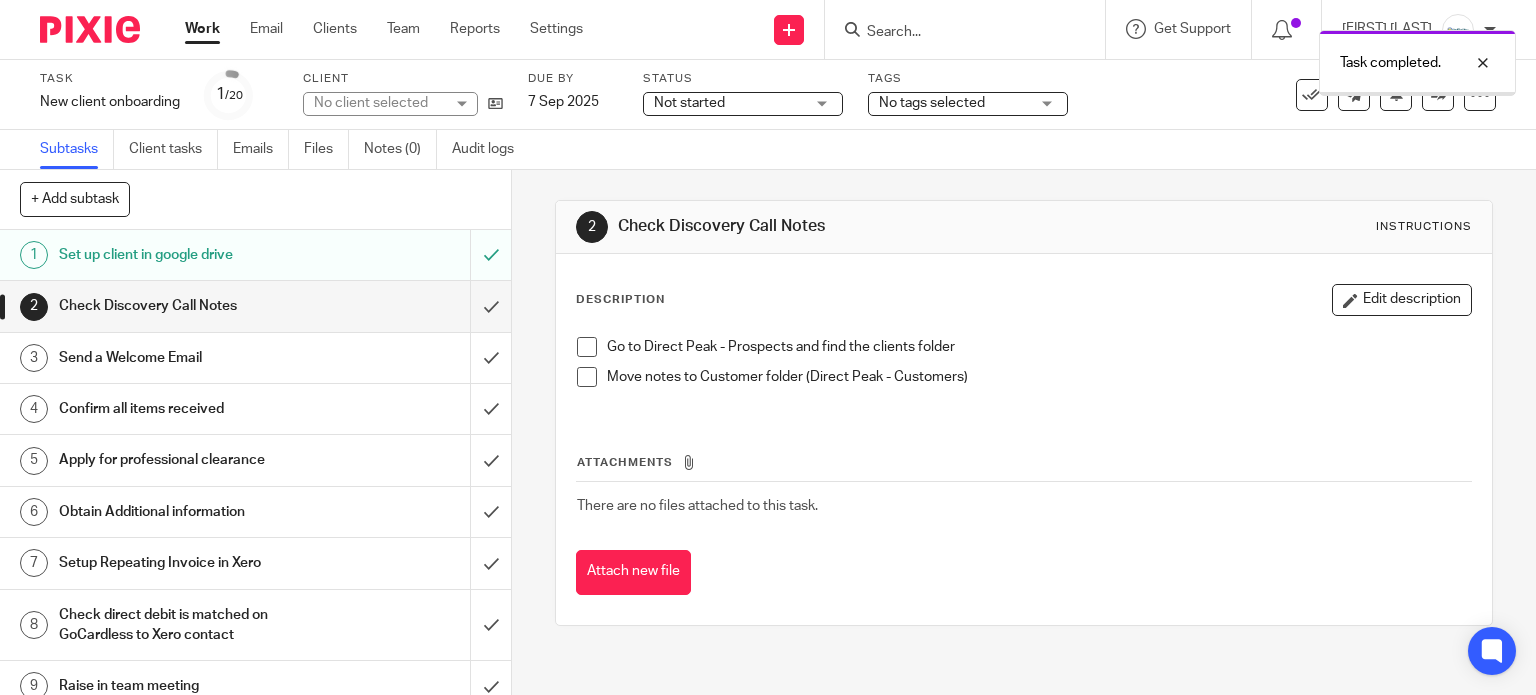 scroll, scrollTop: 0, scrollLeft: 0, axis: both 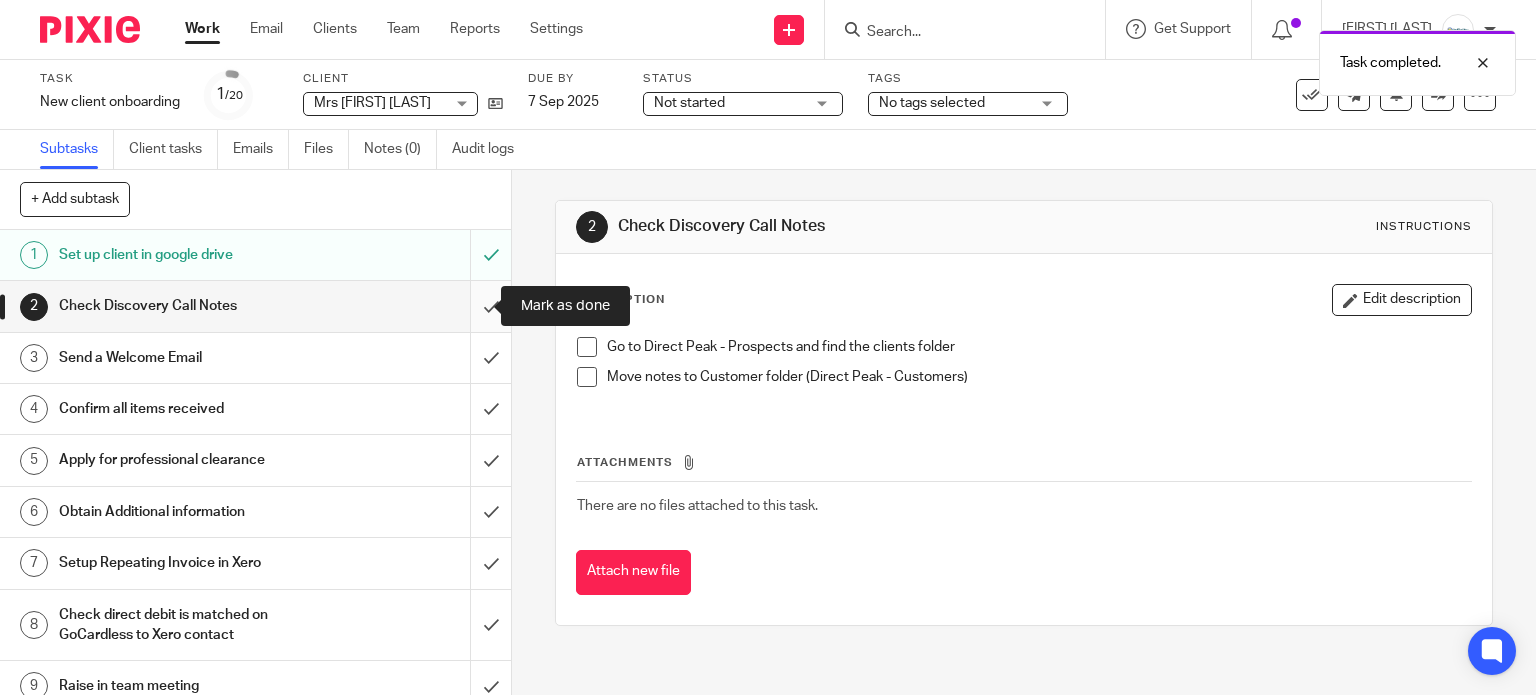 click at bounding box center (255, 306) 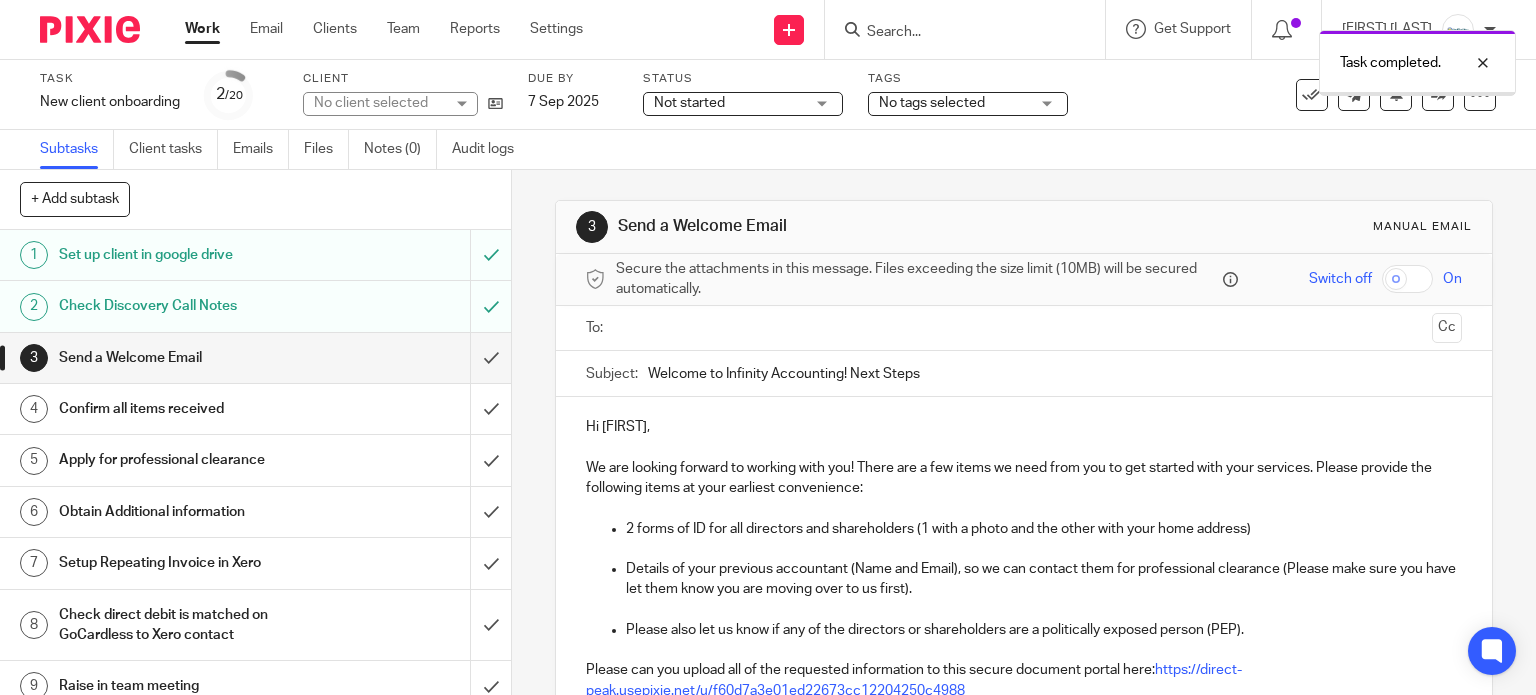 scroll, scrollTop: 0, scrollLeft: 0, axis: both 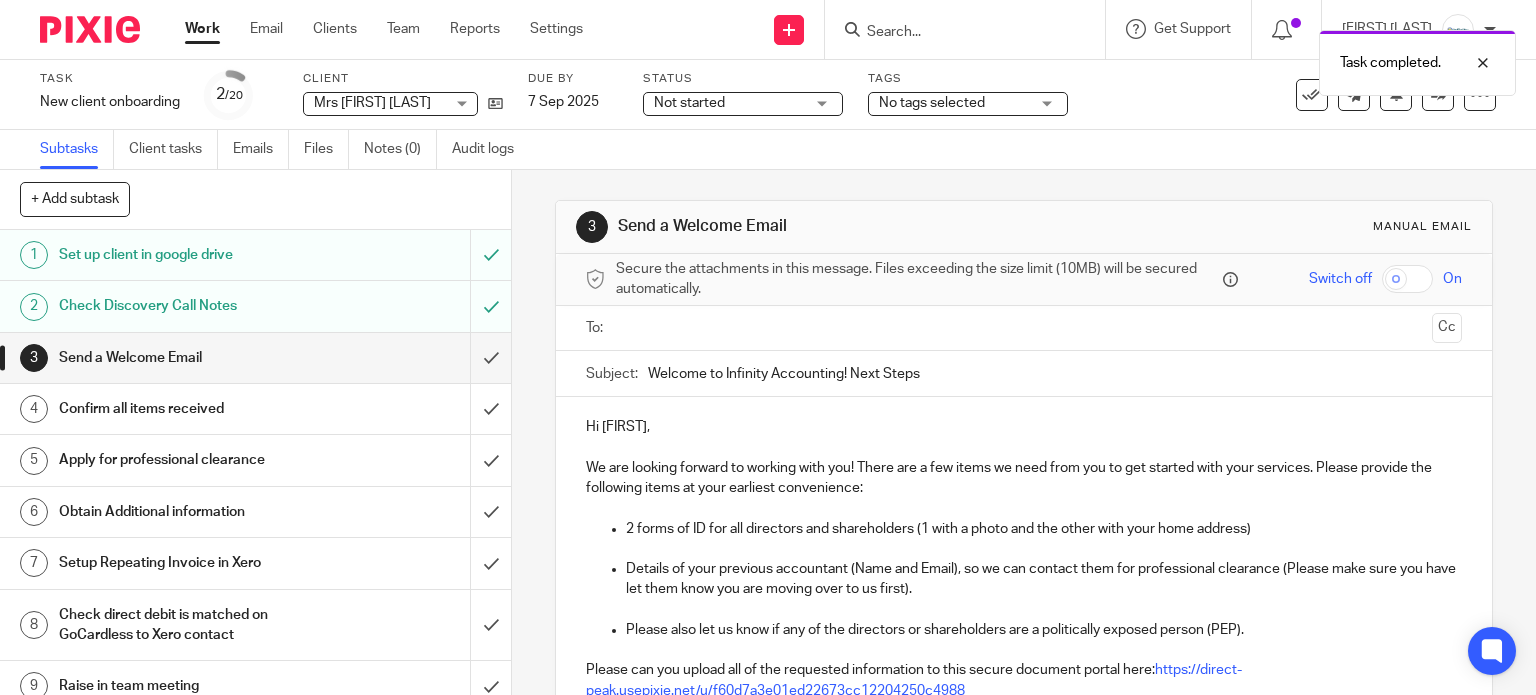 click at bounding box center [1023, 328] 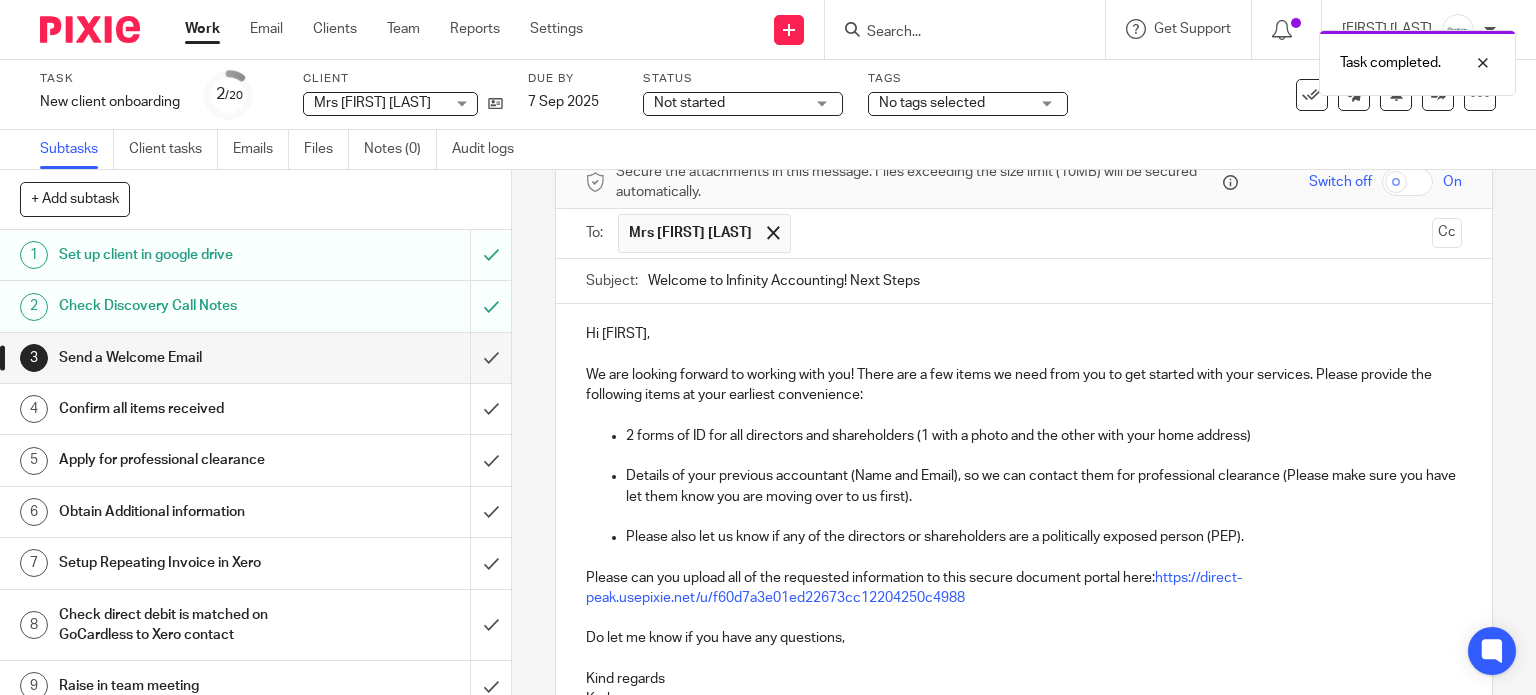 scroll, scrollTop: 100, scrollLeft: 0, axis: vertical 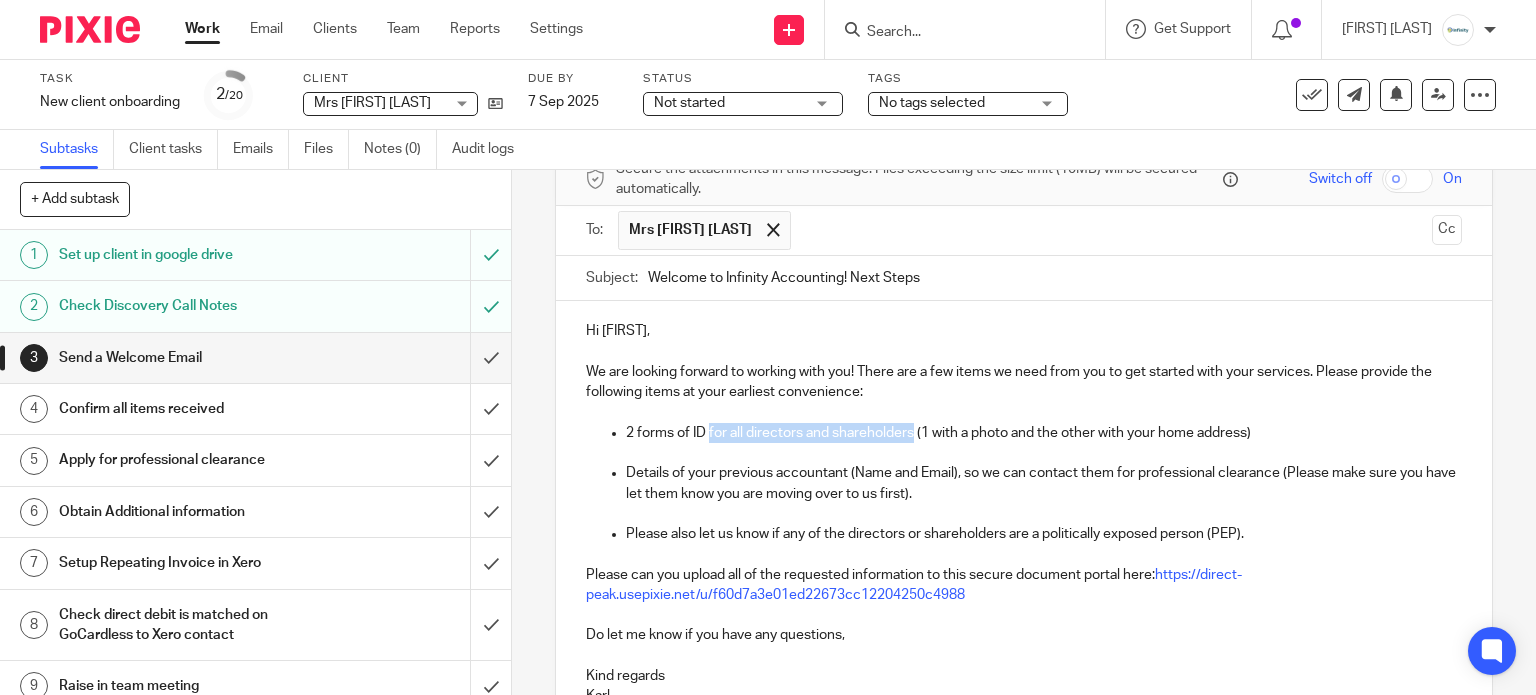 drag, startPoint x: 906, startPoint y: 427, endPoint x: 703, endPoint y: 435, distance: 203.15758 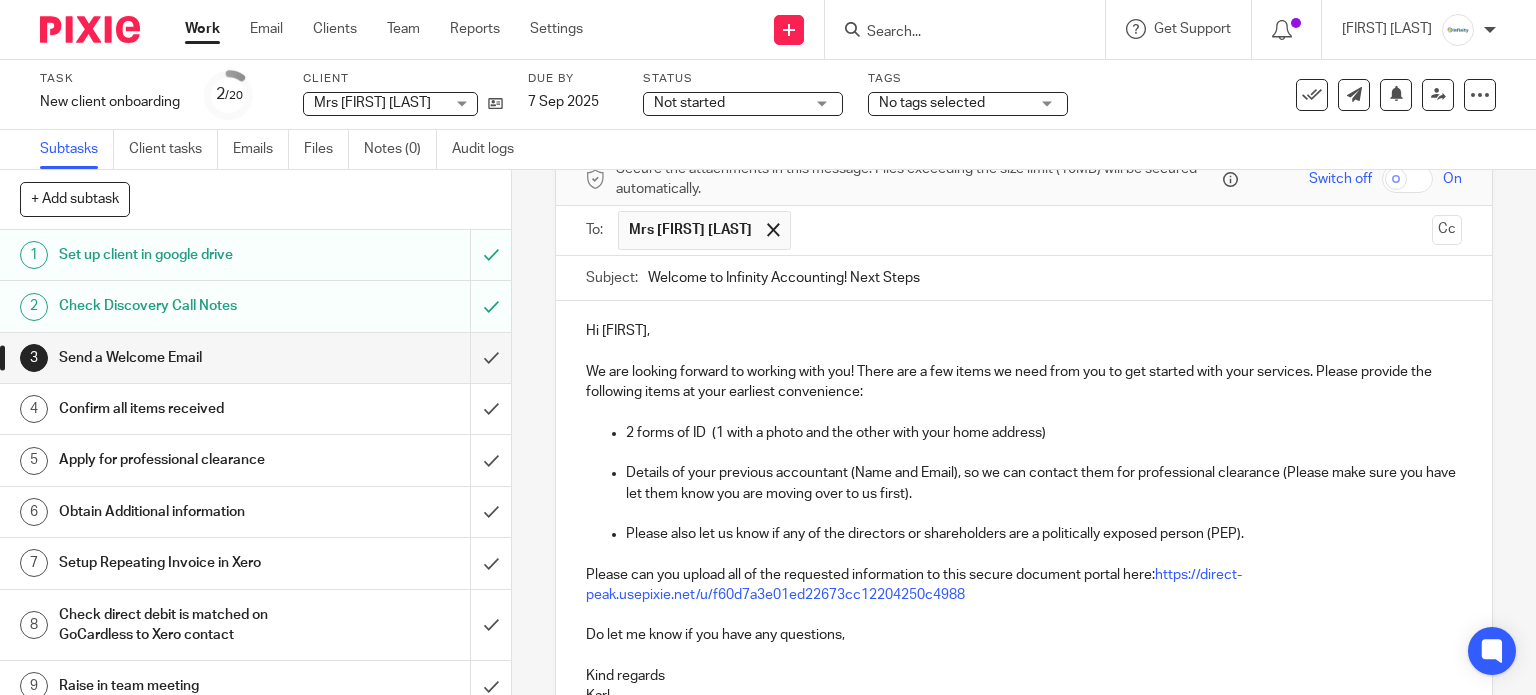 type 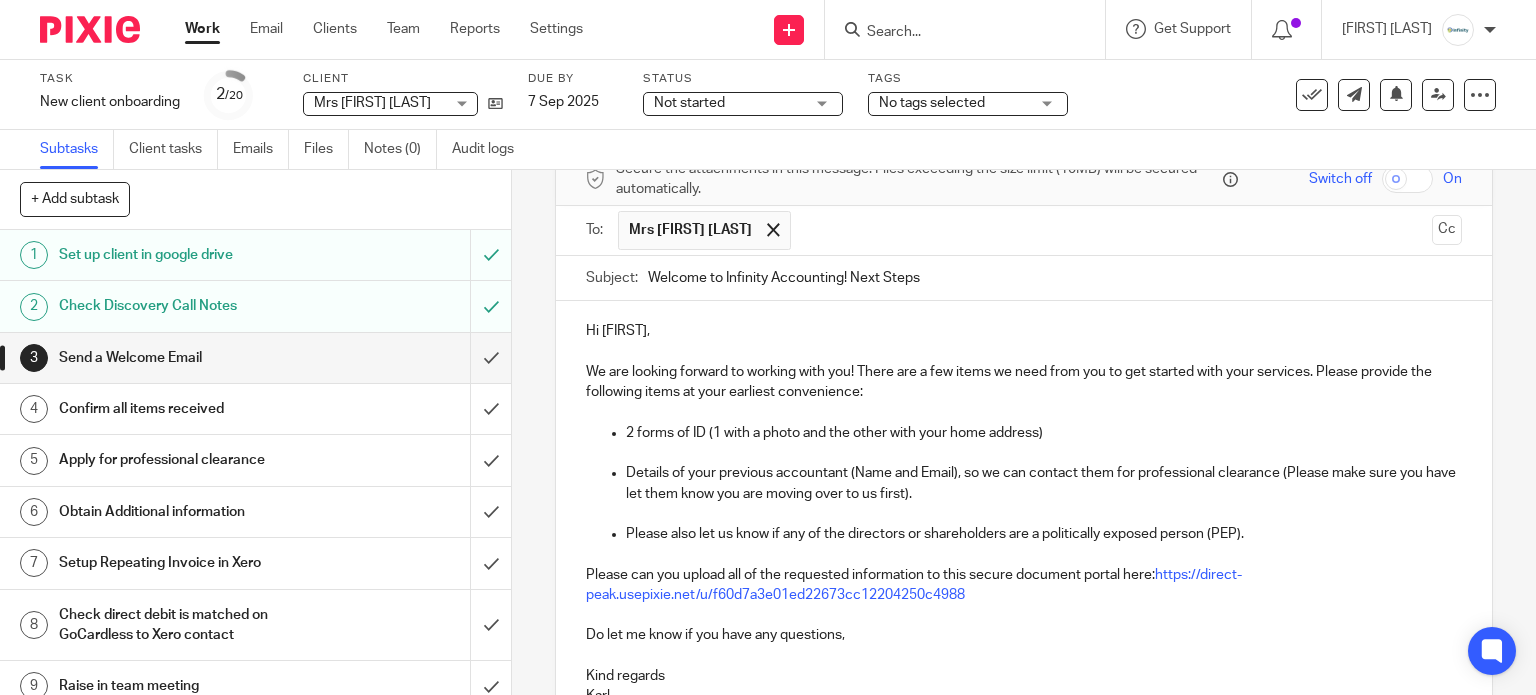 click on "2 forms of ID (1 with a photo and the other with your home address)" at bounding box center (1044, 433) 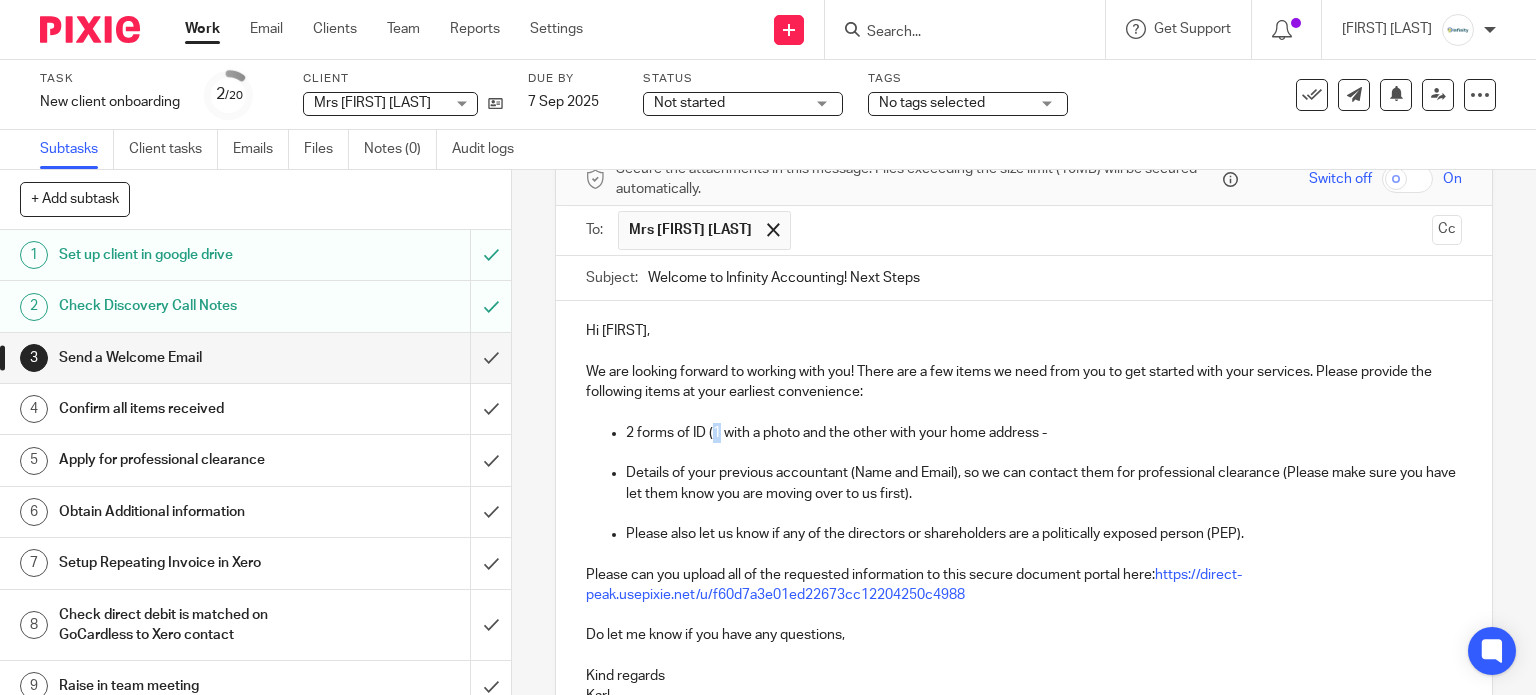 click on "2 forms of ID (1 with a photo and the other with your home address -" at bounding box center [1044, 433] 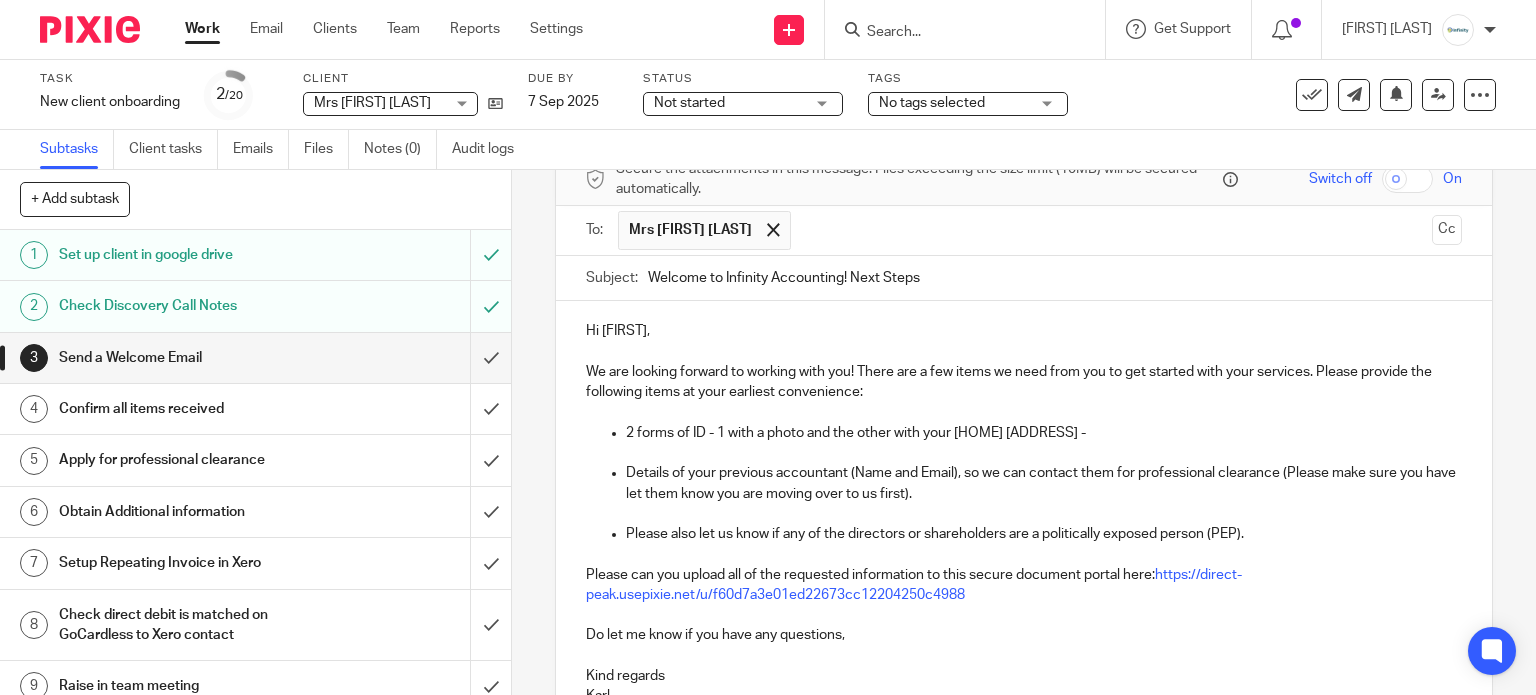 click on "2 forms of ID - 1 with a photo and the other with your home address -" at bounding box center (1044, 433) 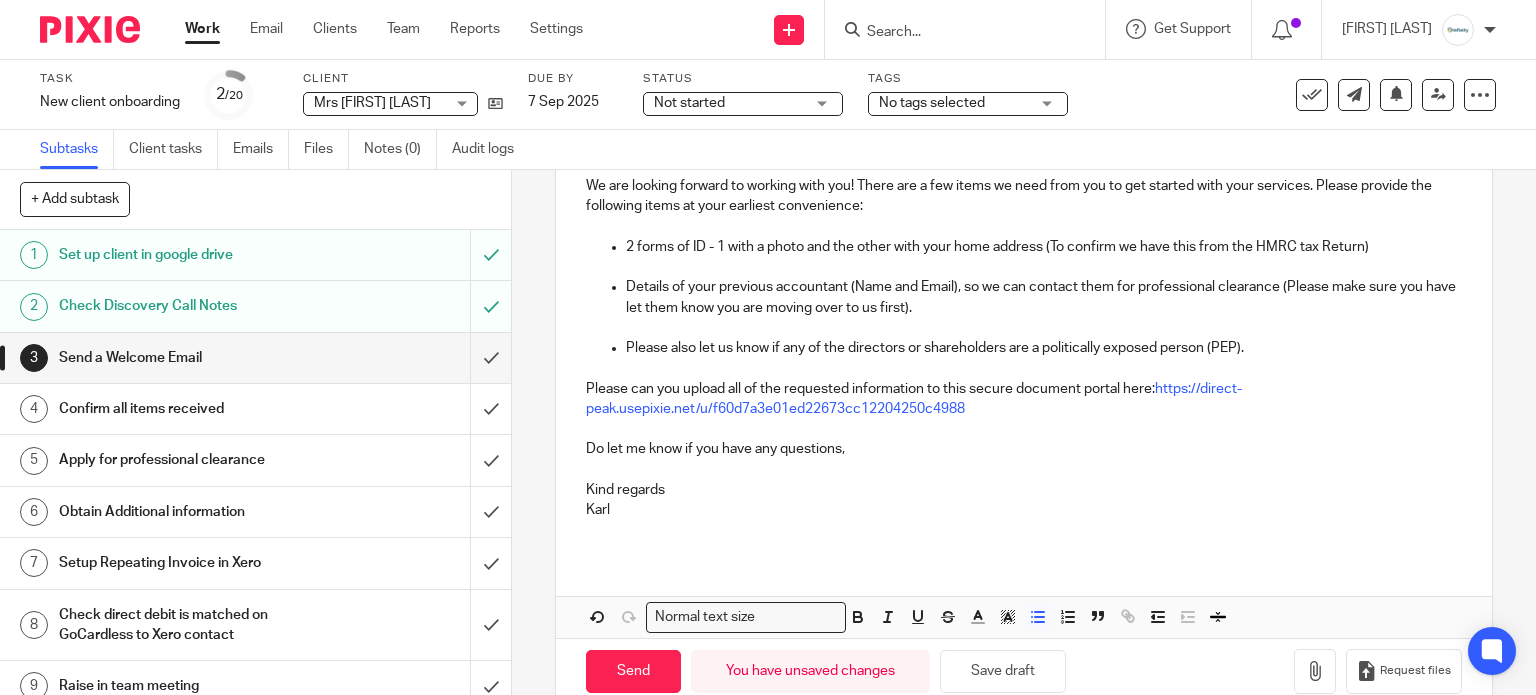 scroll, scrollTop: 322, scrollLeft: 0, axis: vertical 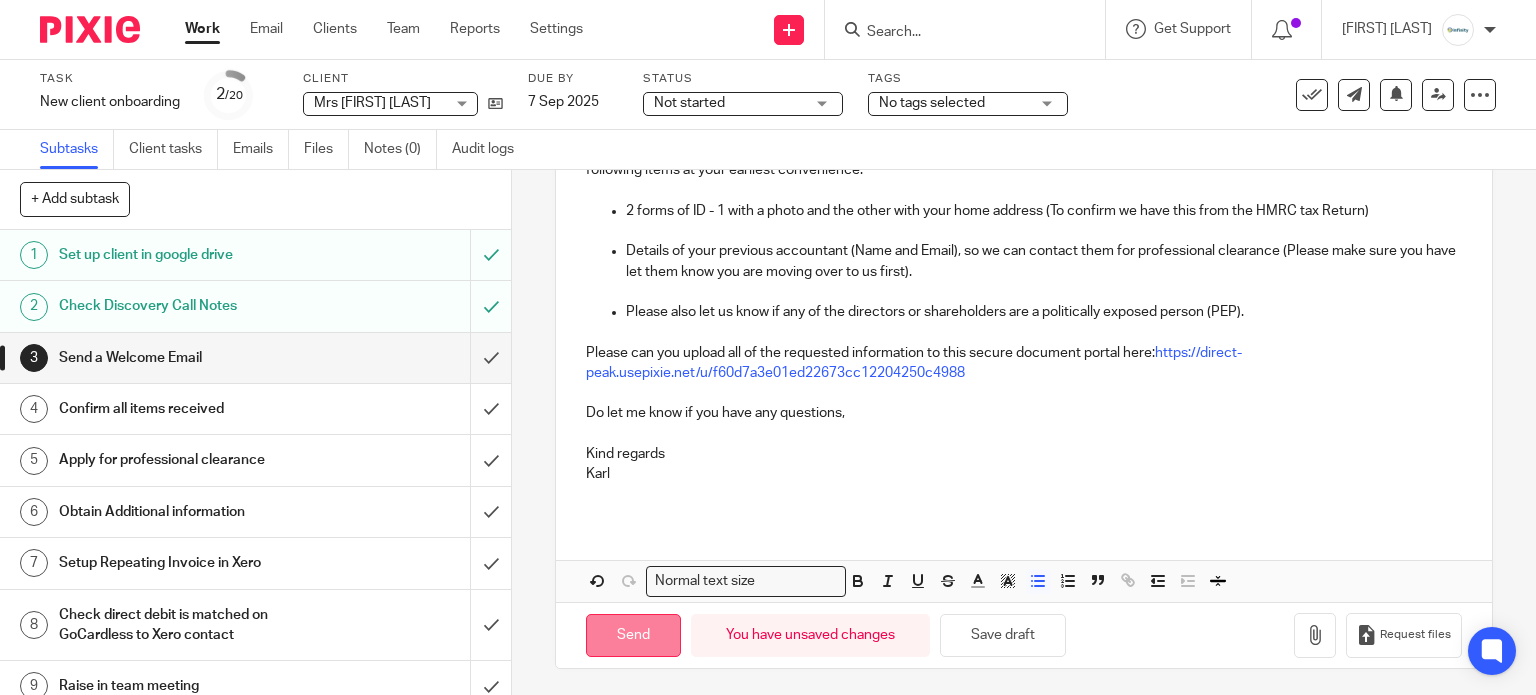 click on "Send" at bounding box center (633, 635) 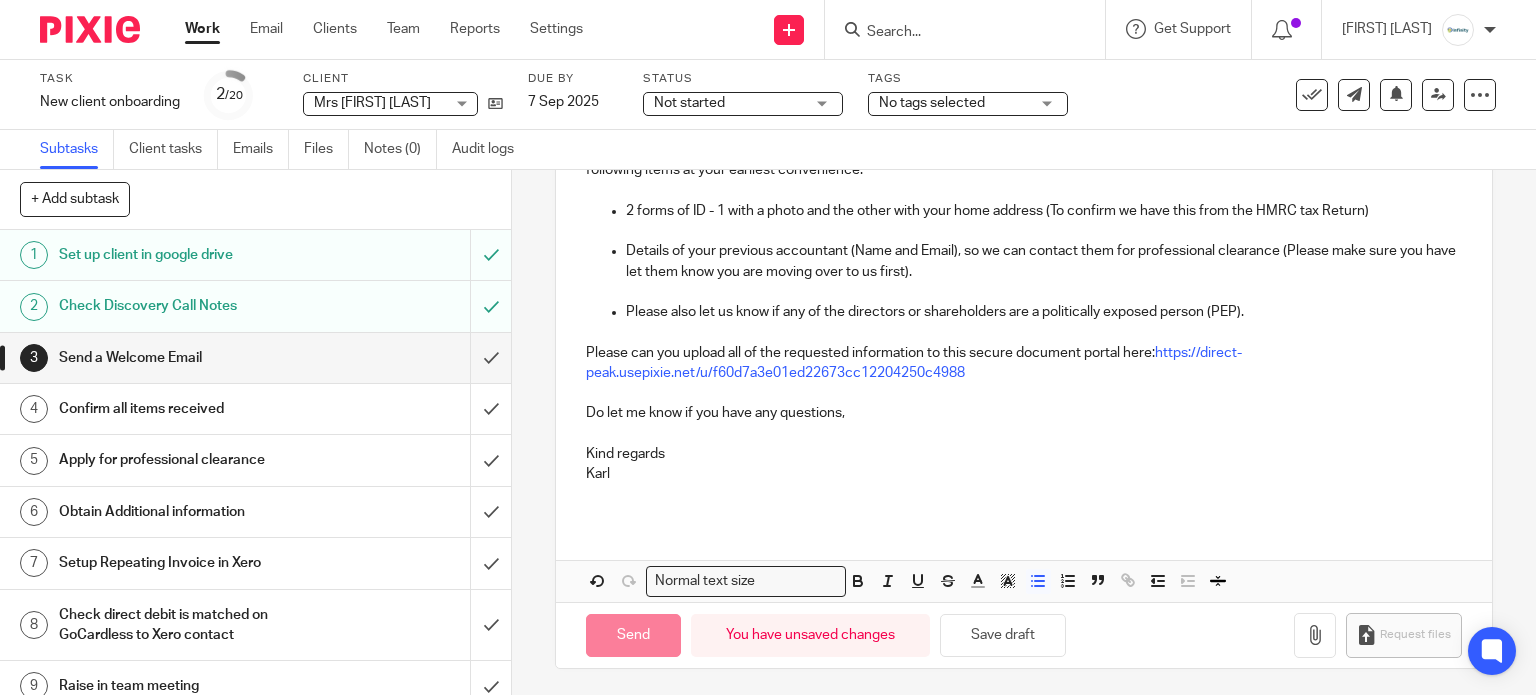 type on "Sent" 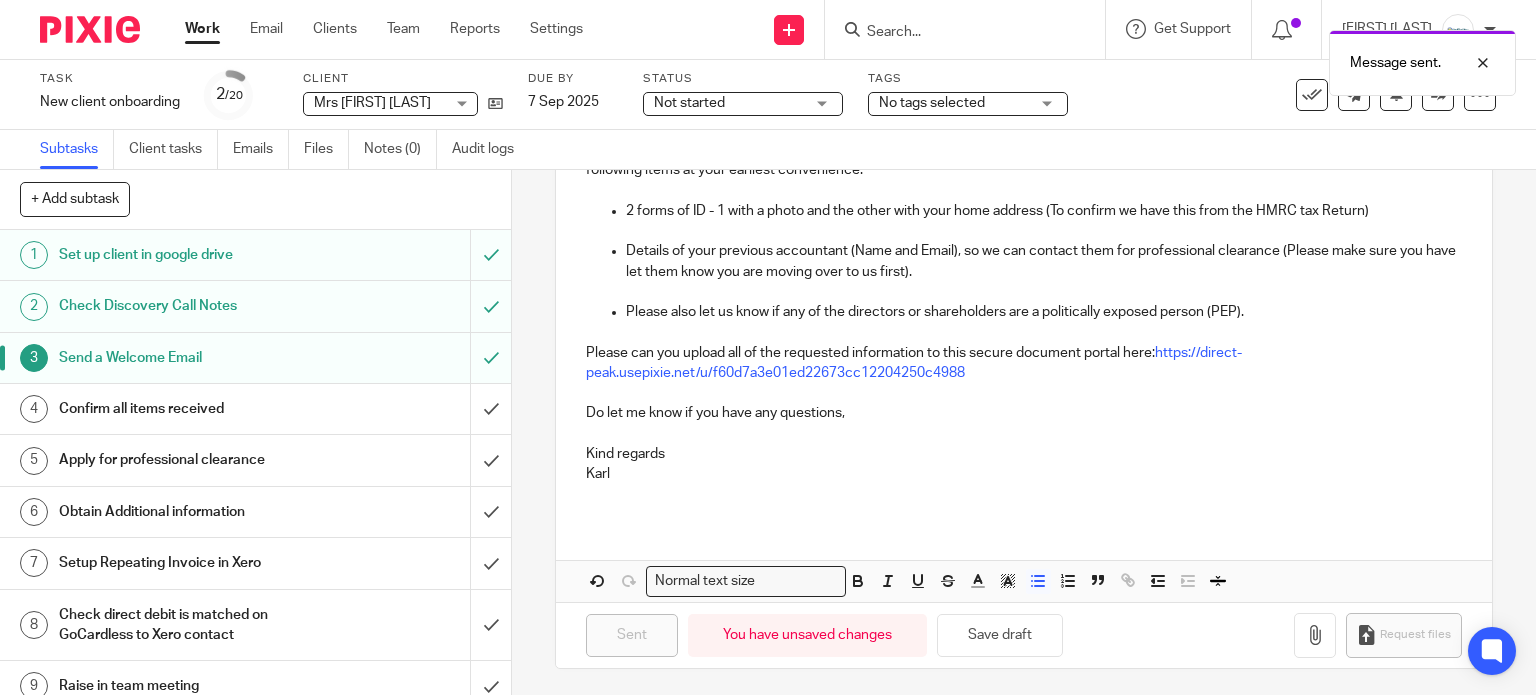 click on "No tags selected" at bounding box center [932, 103] 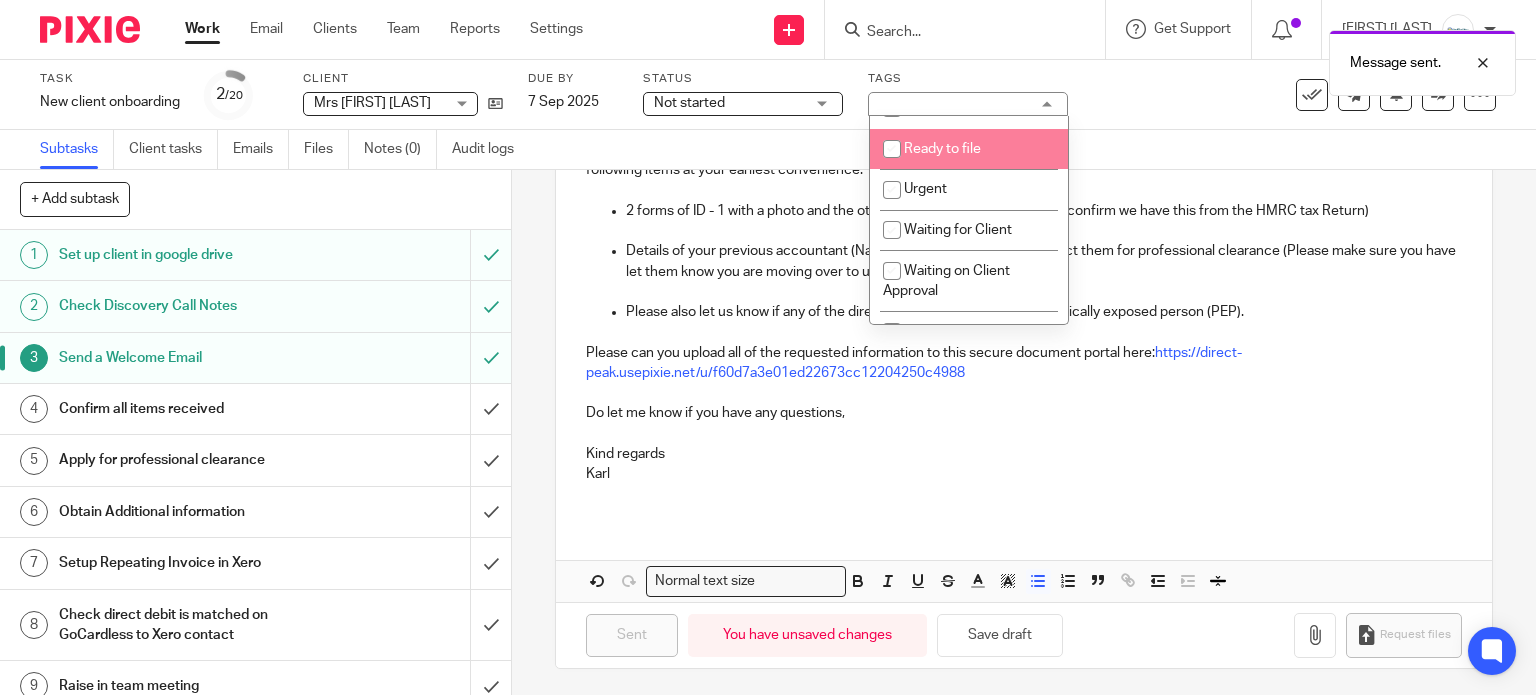 scroll, scrollTop: 600, scrollLeft: 0, axis: vertical 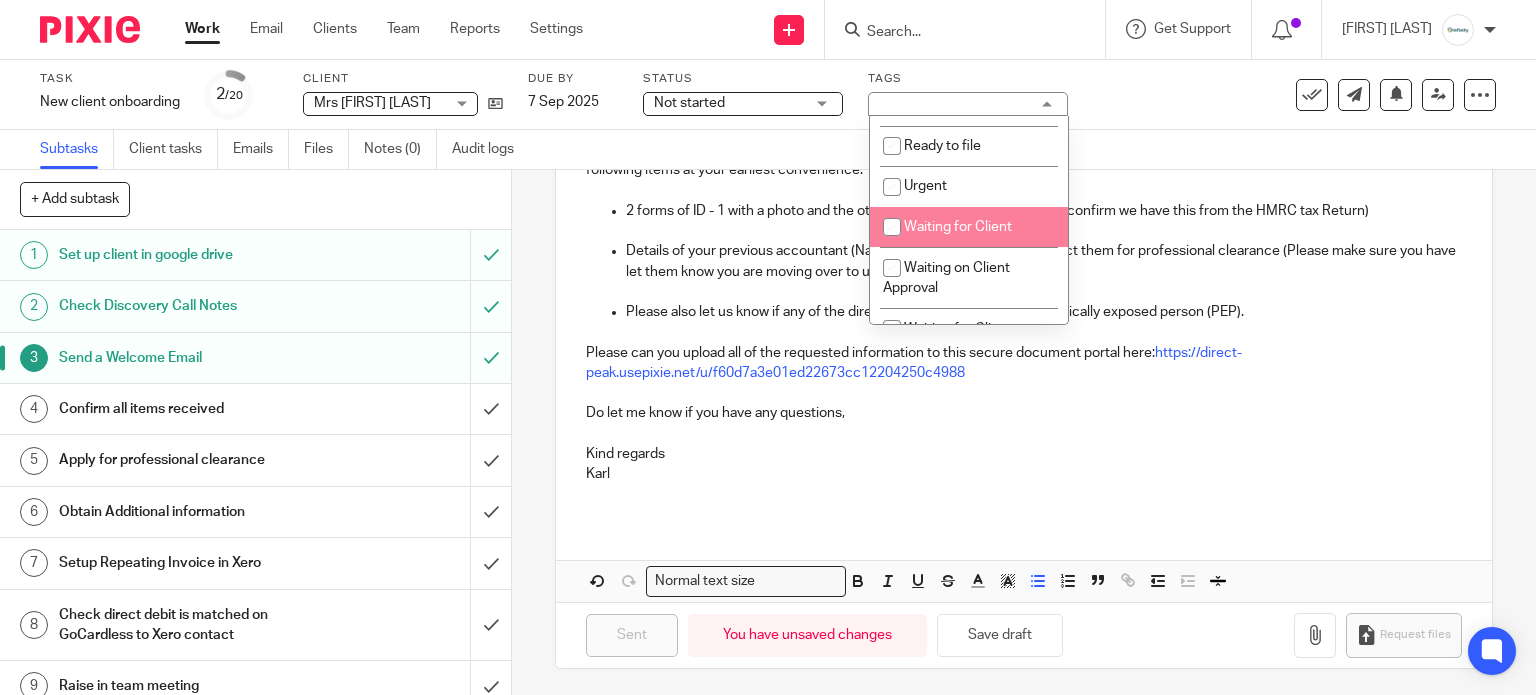 click on "Waiting for Client" at bounding box center [958, 227] 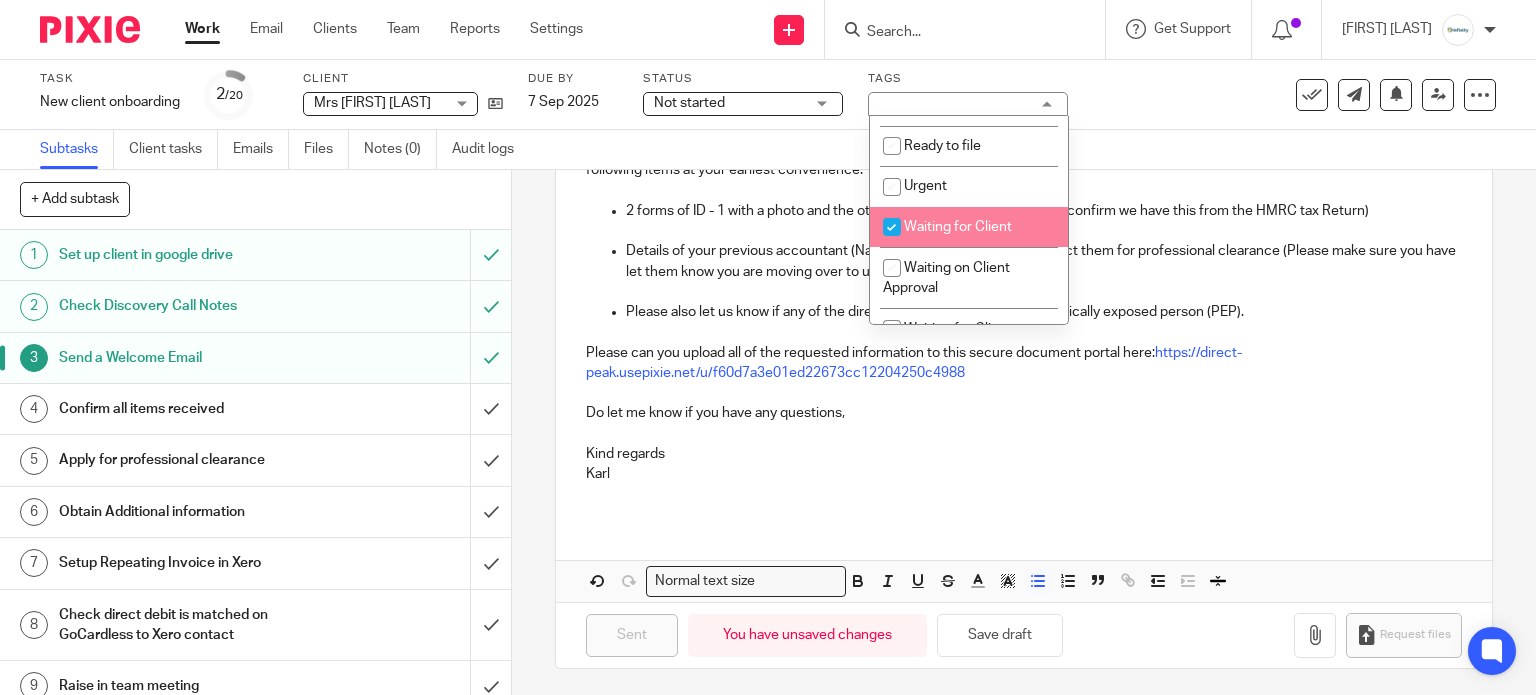 checkbox on "true" 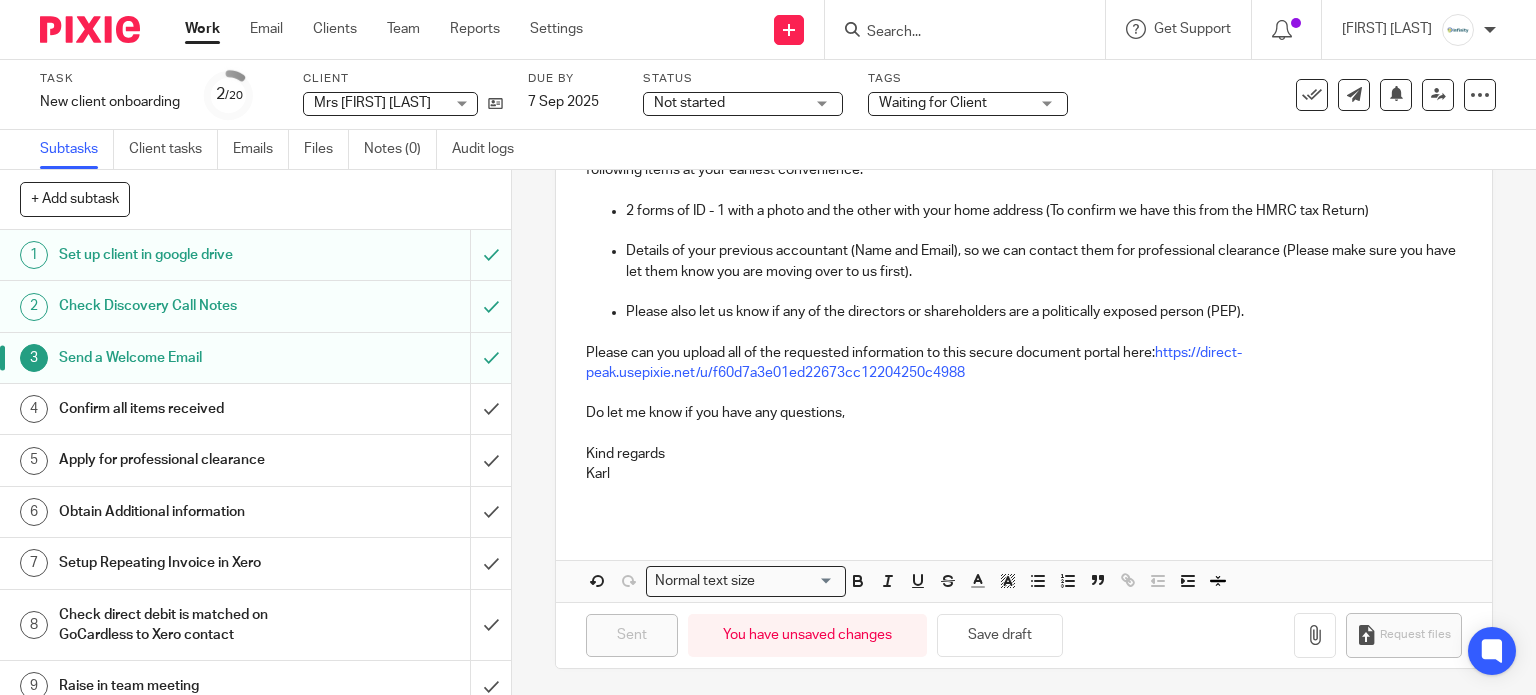 click at bounding box center (1024, 494) 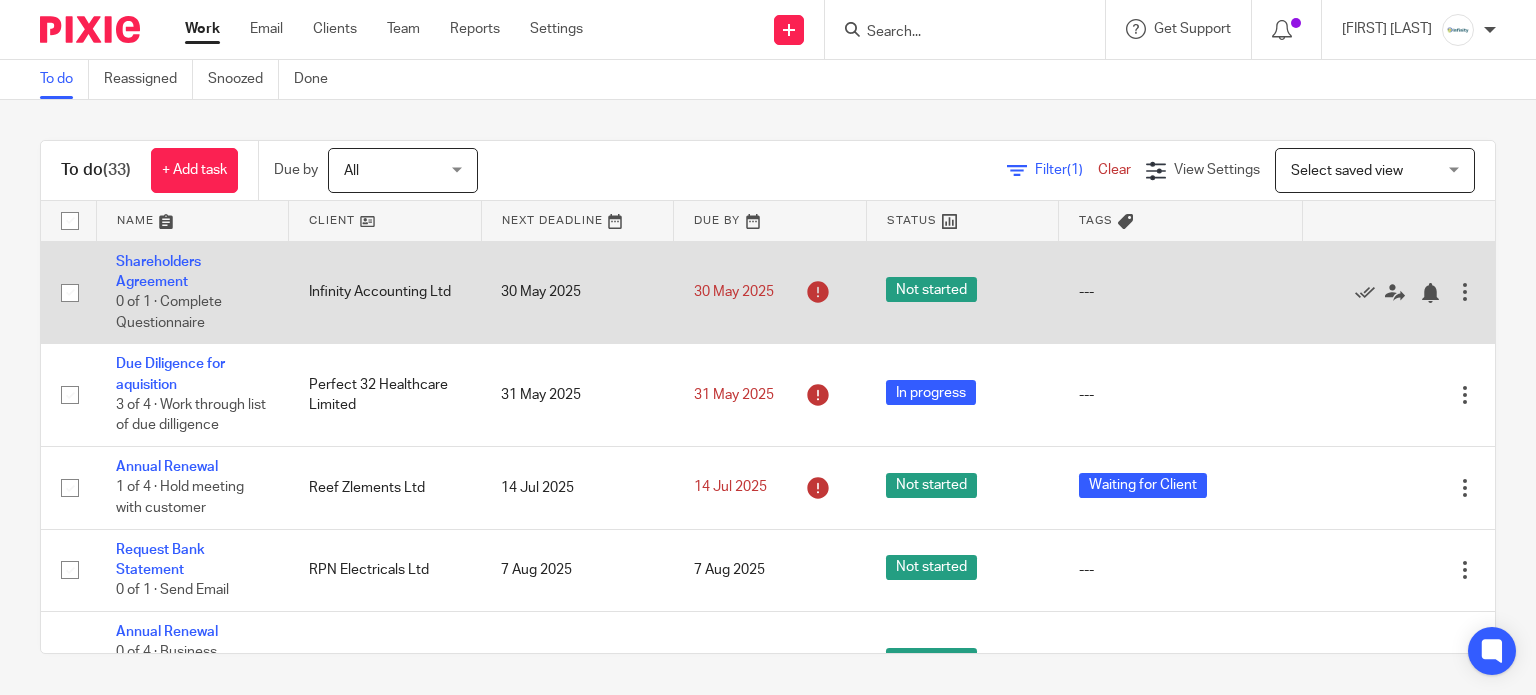 scroll, scrollTop: 0, scrollLeft: 0, axis: both 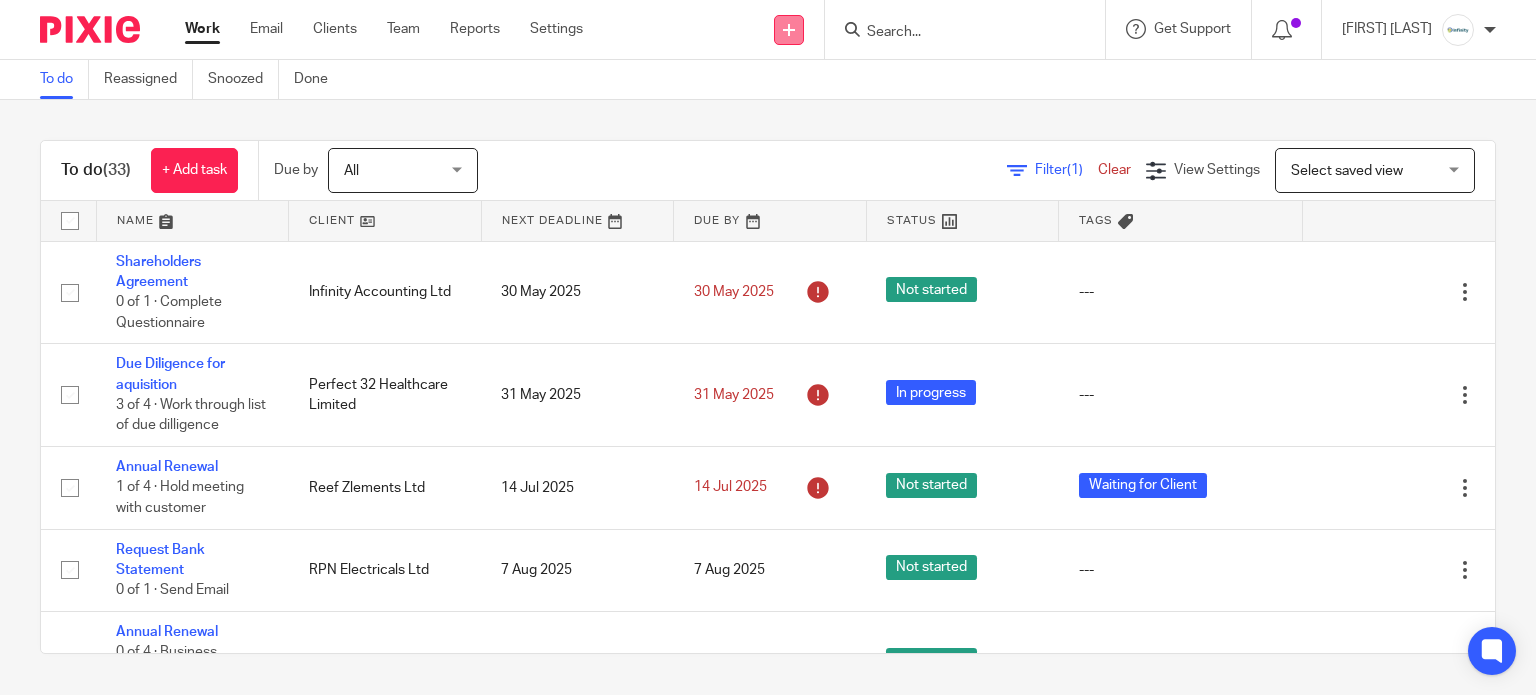 click at bounding box center [789, 30] 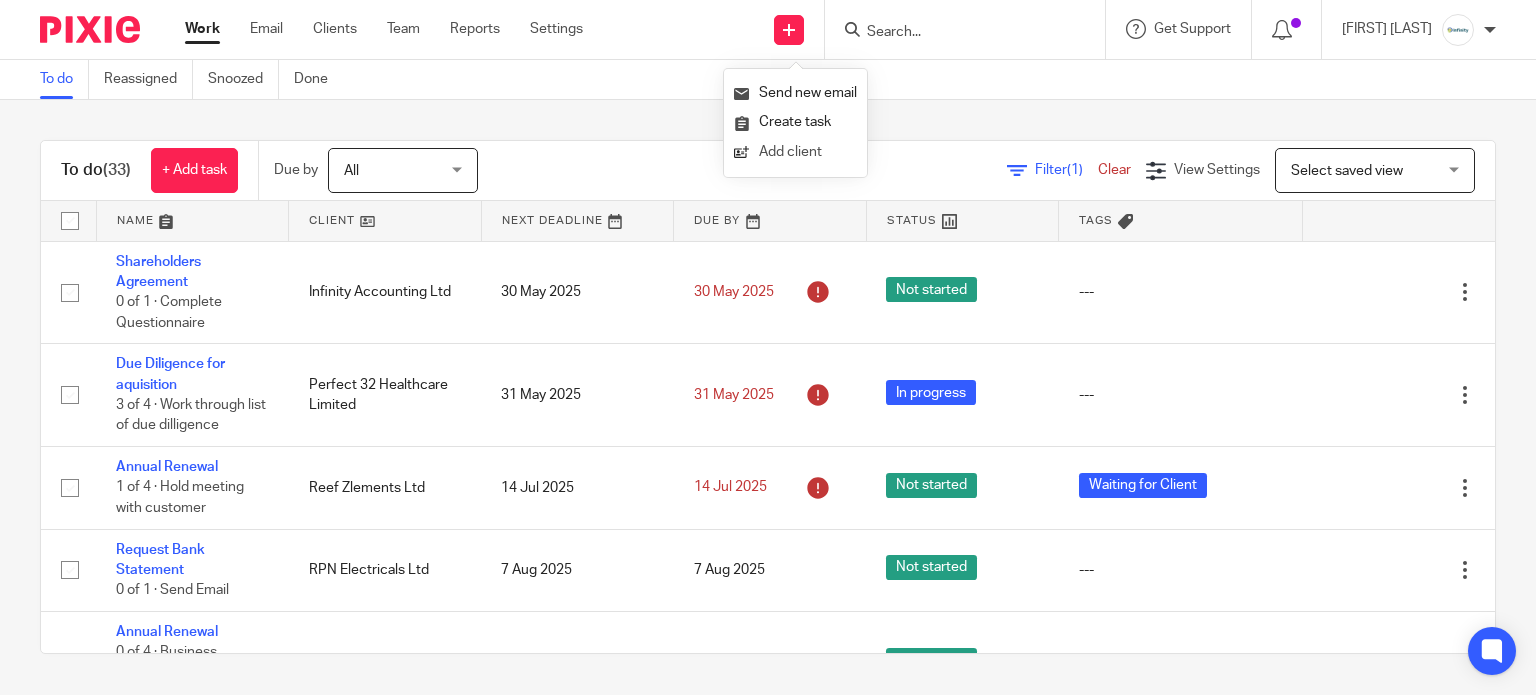click on "Add client" at bounding box center [795, 152] 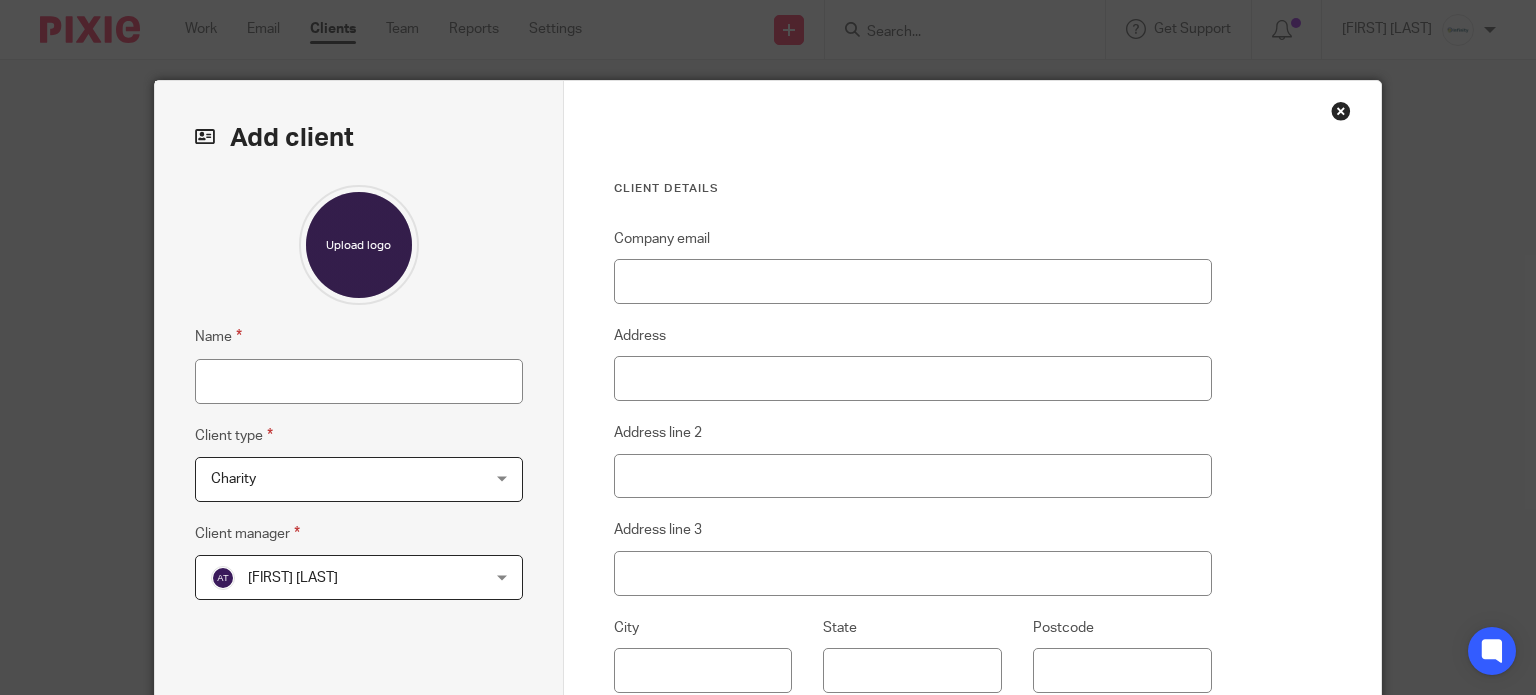 scroll, scrollTop: 0, scrollLeft: 0, axis: both 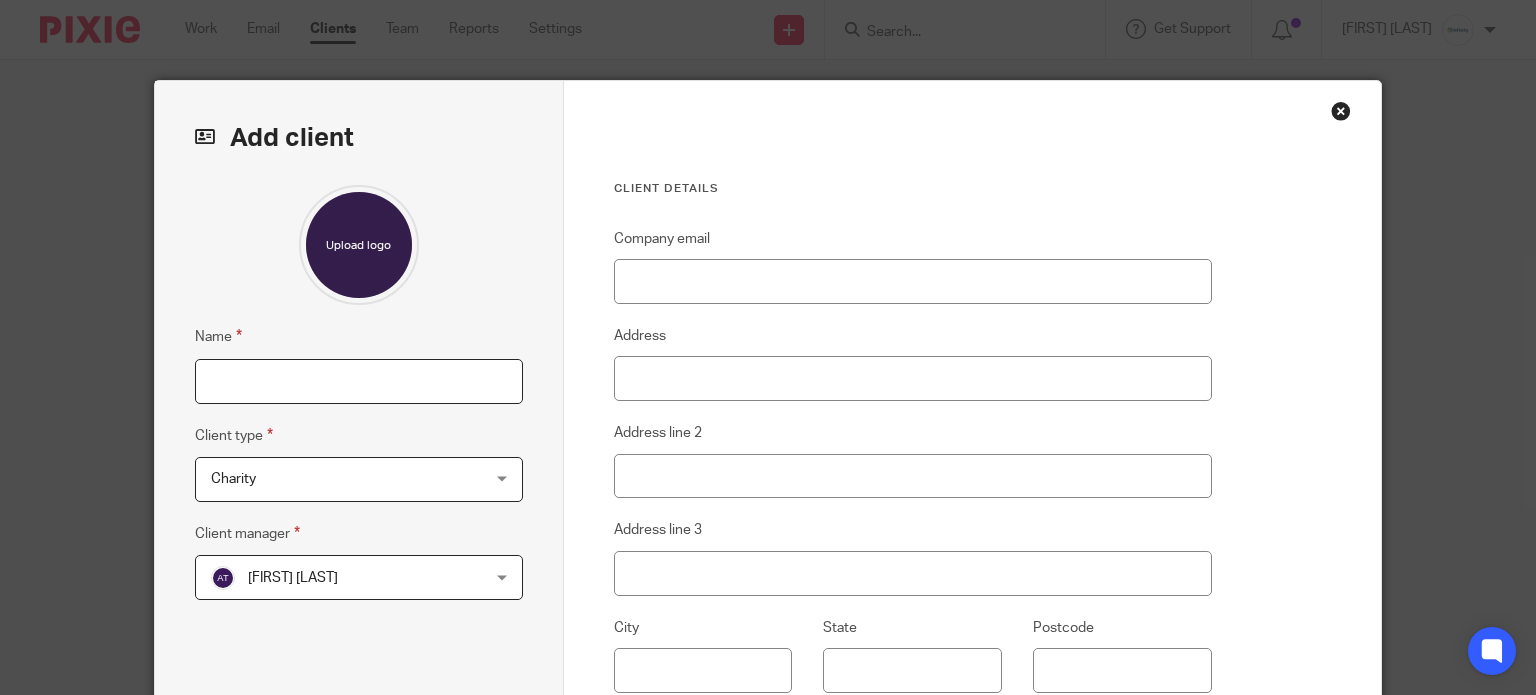 click on "Name" at bounding box center [359, 381] 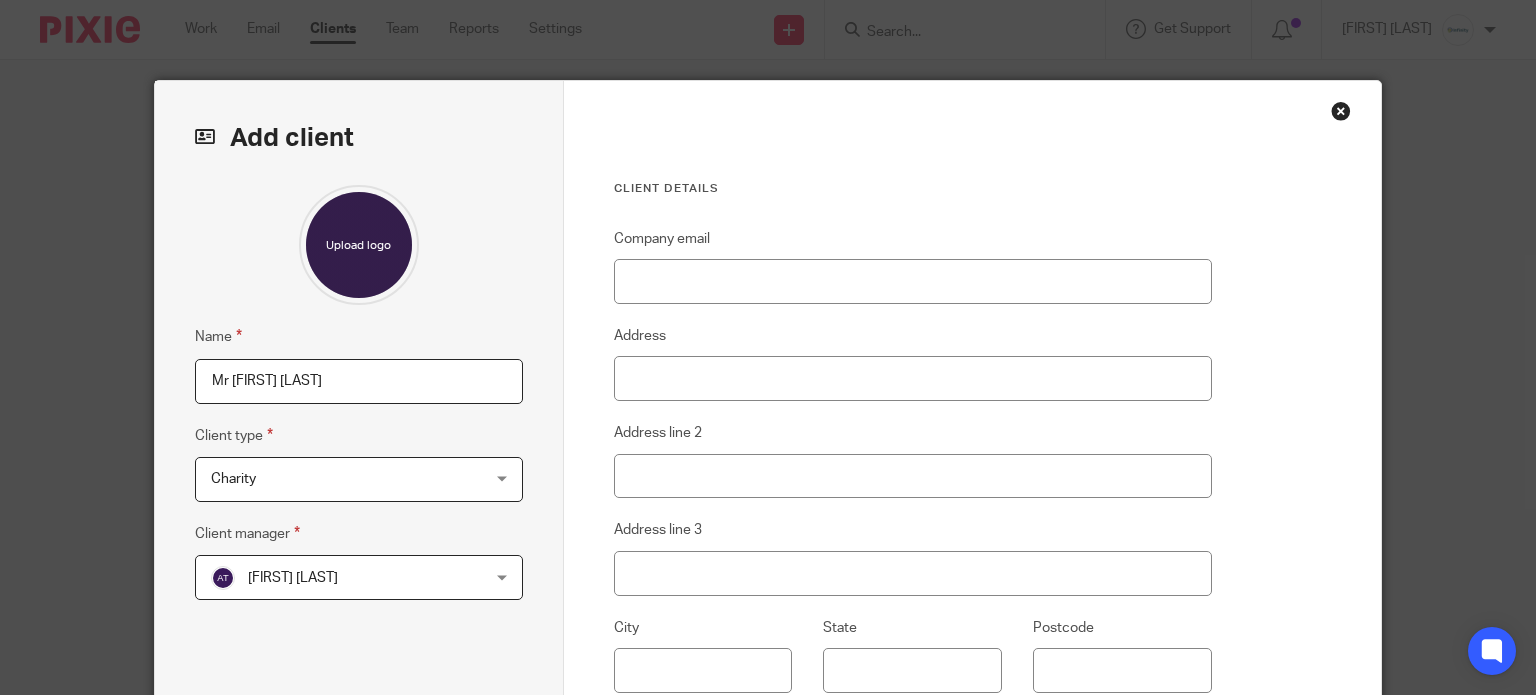 type on "Mr Edward Adams" 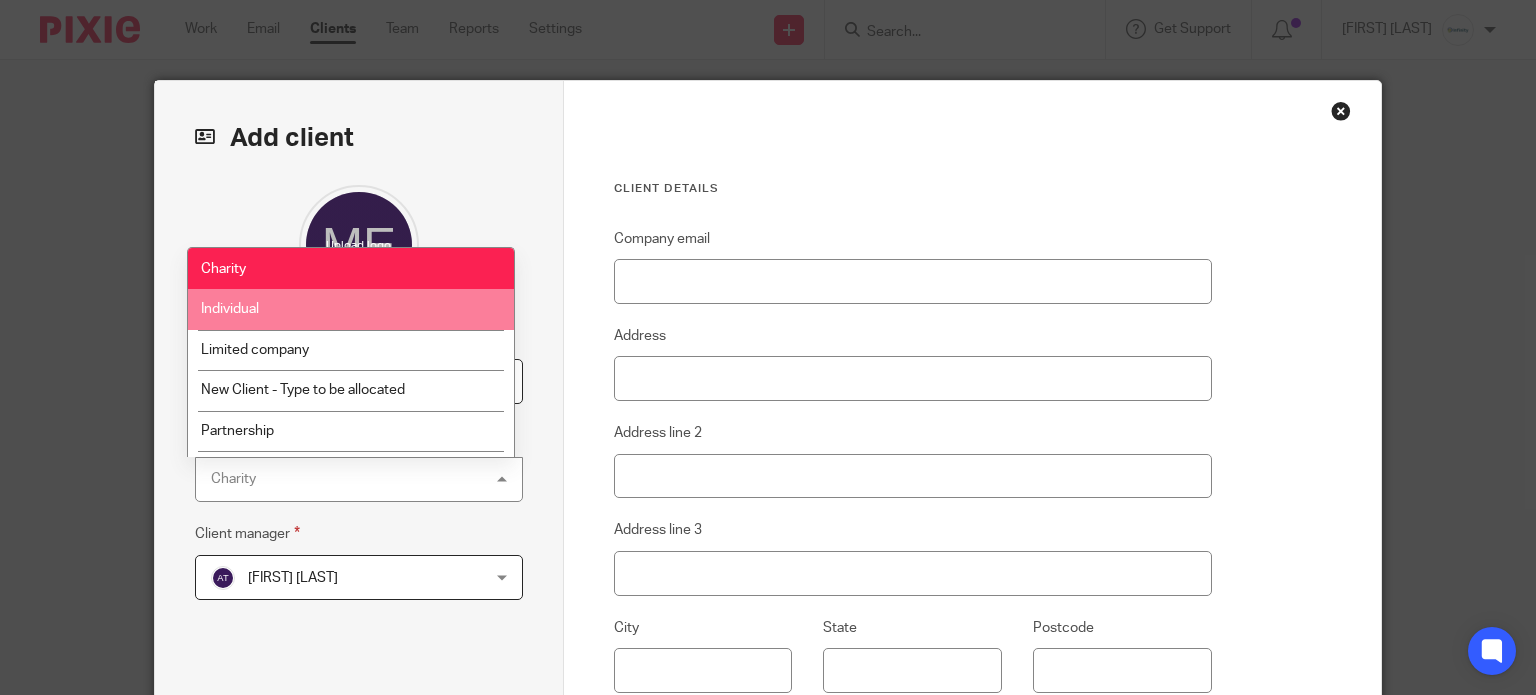 click on "Individual" at bounding box center (351, 309) 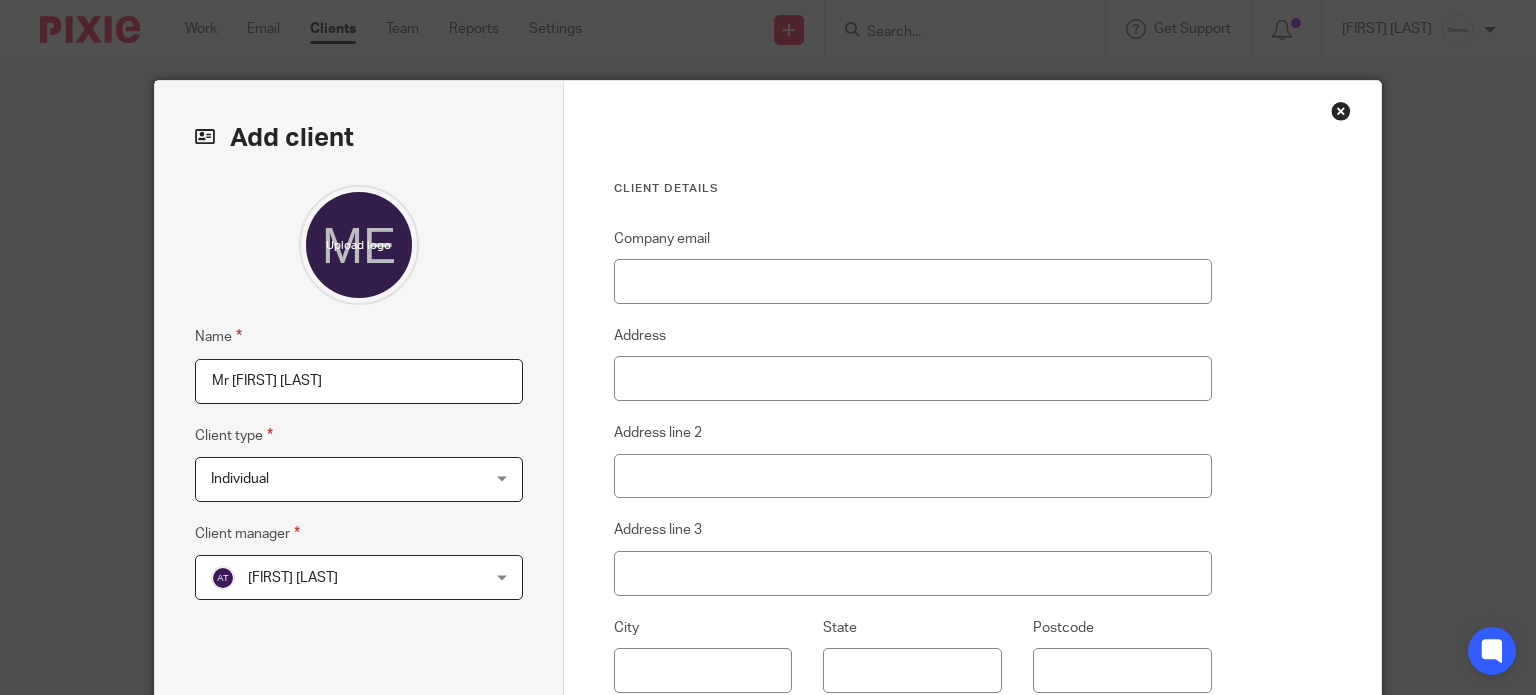 click on "[FIRST] [LAST]" at bounding box center [335, 577] 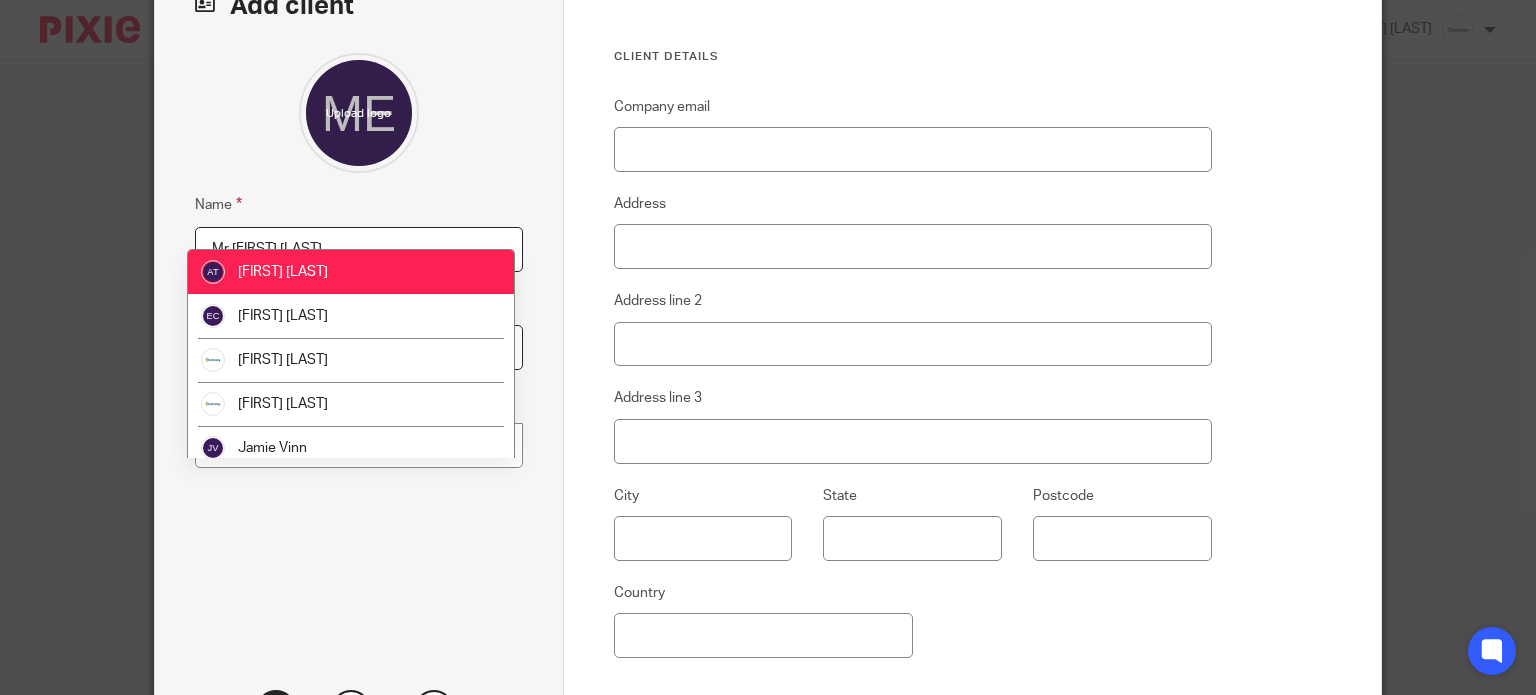 scroll, scrollTop: 200, scrollLeft: 0, axis: vertical 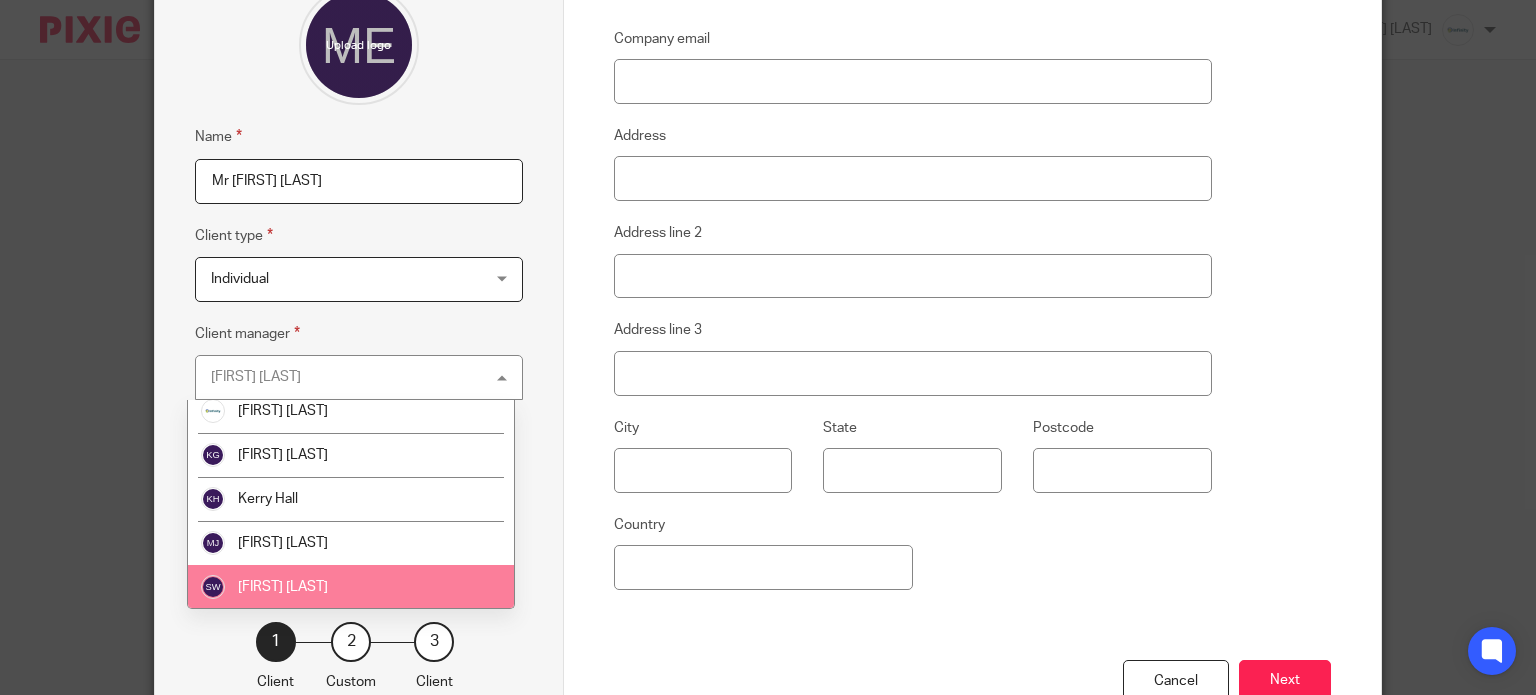 click on "[FIRST] [LAST]" at bounding box center (351, 587) 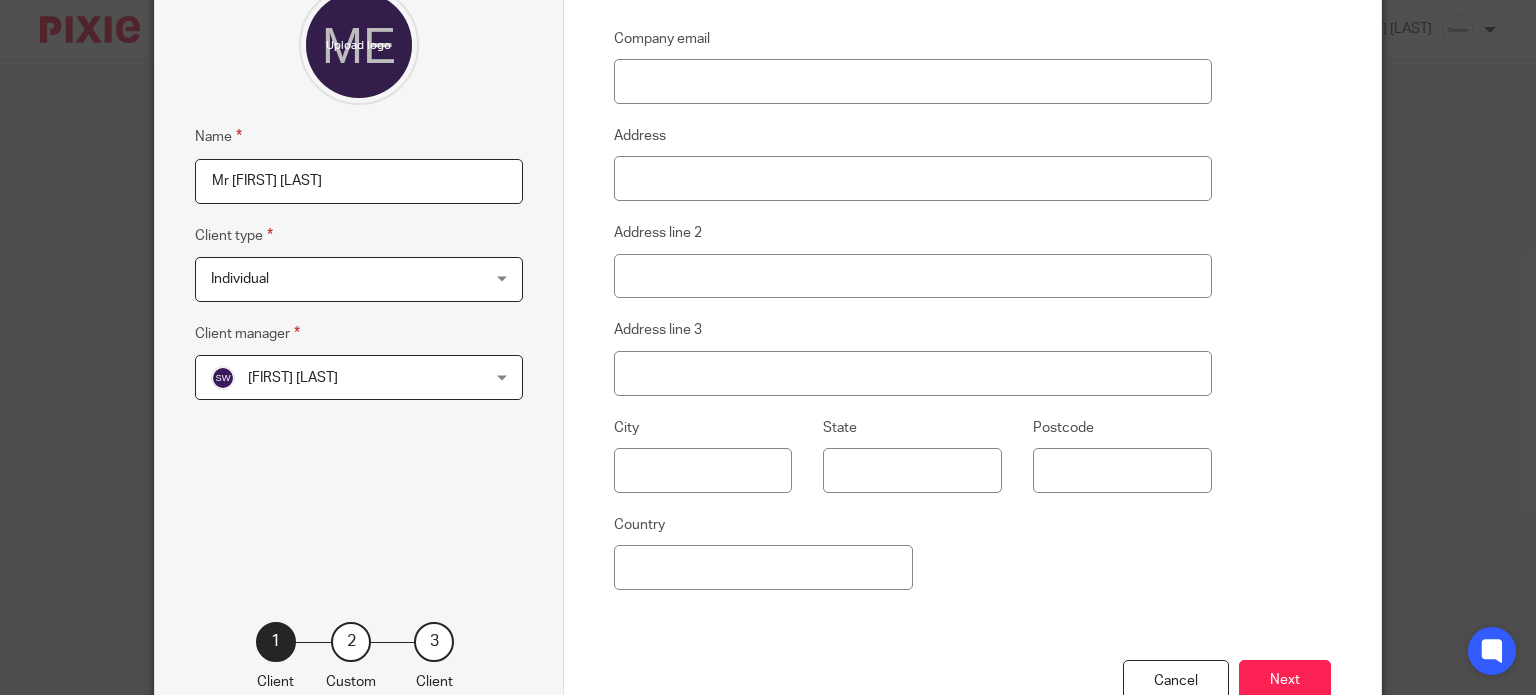 click on "Name   Mr Edward Adams   Client type
Individual
Individual
Charity
Individual
Limited company
New Client - Type to be allocated
Partnership
PLC
Prospect
Self-employed
2   Client manager
Sarah Wills
Sarah Wills
Aimee Tamburrini
Emma Coleman
Eve Parker
Imogen Jarvis
Jamie Vinn
Karl Newman
Kelly Gutteridge
Kerry Hall
Melissa Jones
Sarah Wills
19" at bounding box center (359, 273) 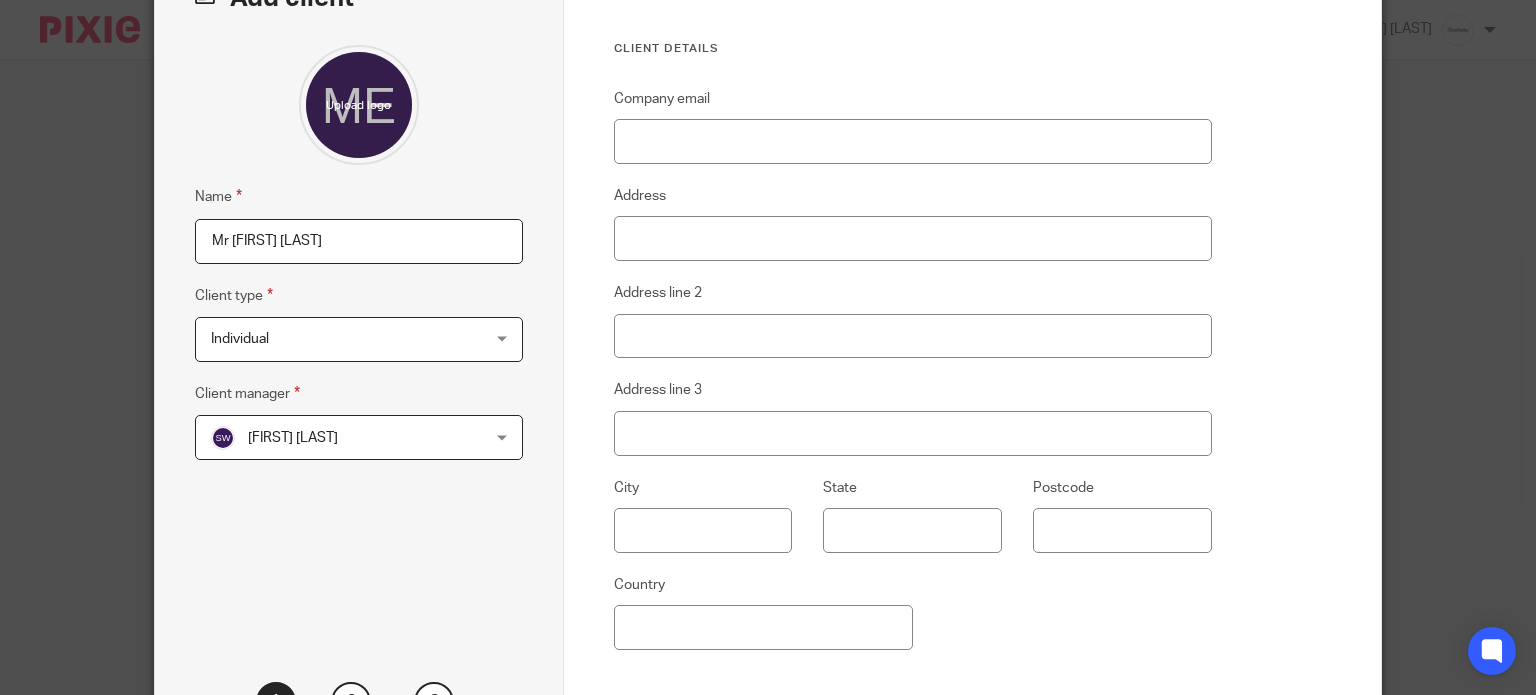 scroll, scrollTop: 0, scrollLeft: 0, axis: both 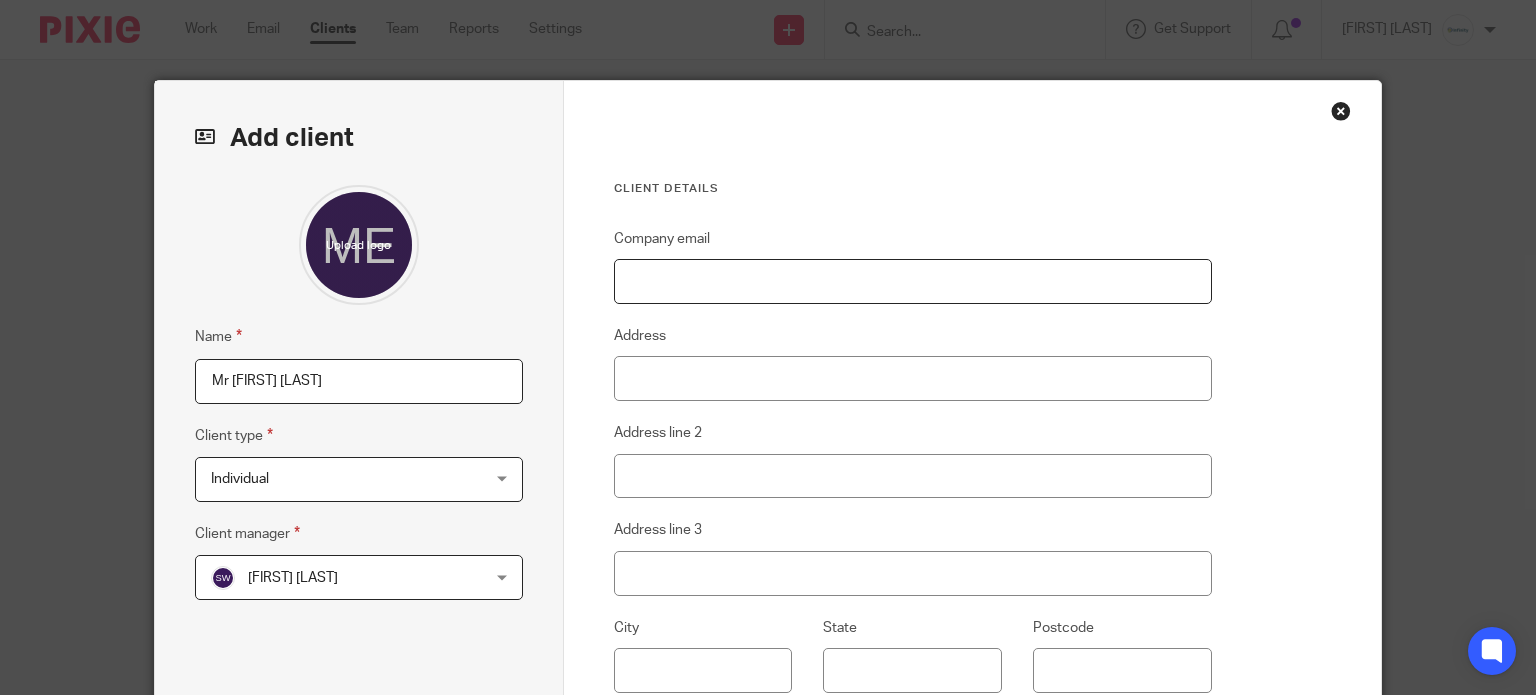 click on "Company email" at bounding box center [913, 281] 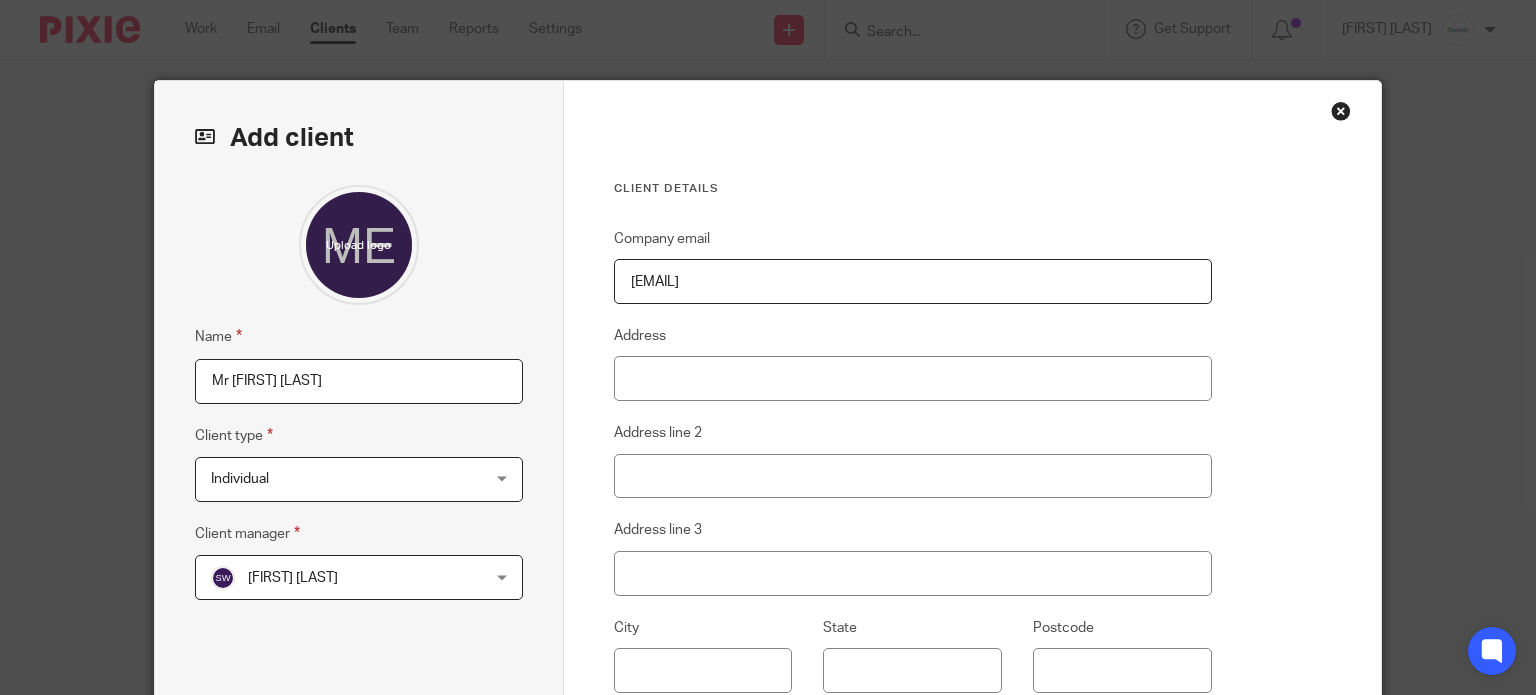 type on "eddieandchris@trebartha.f9.co.uk" 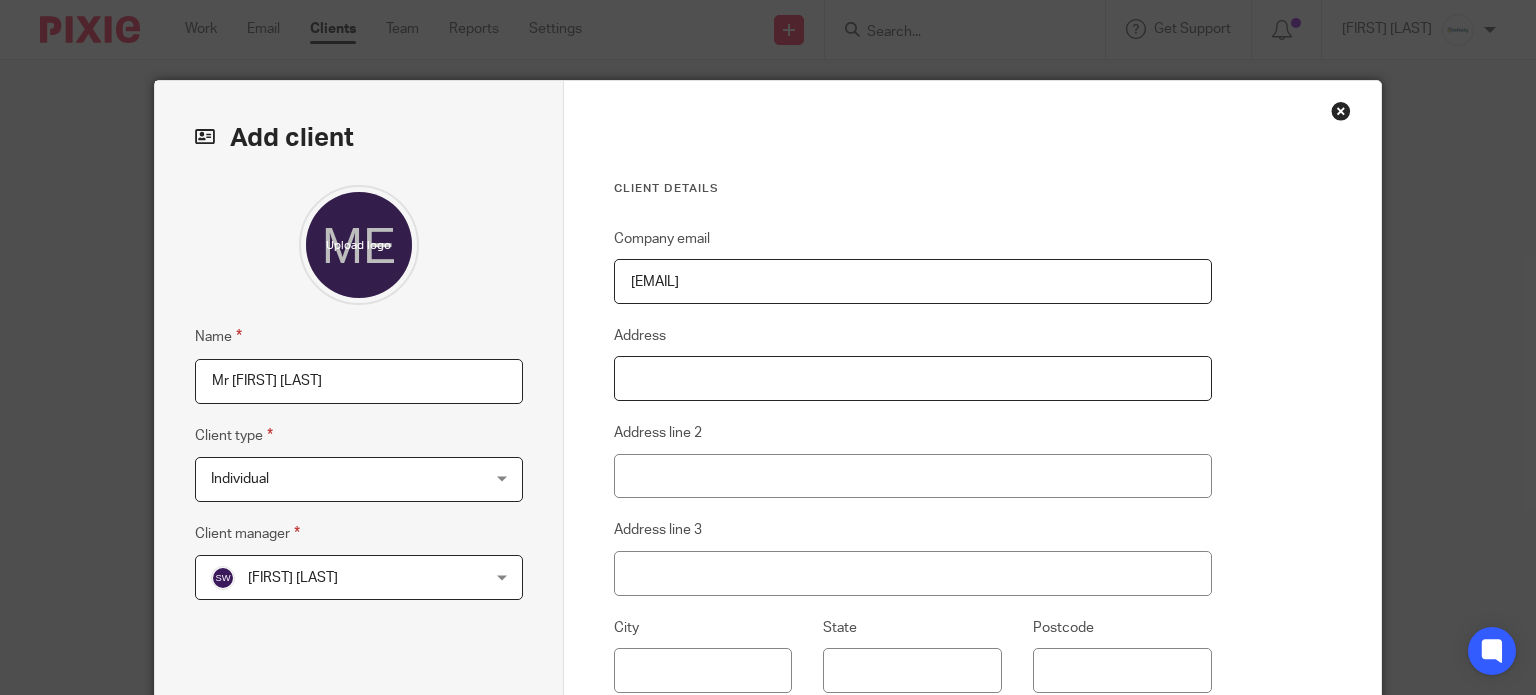 click on "Address" at bounding box center [913, 378] 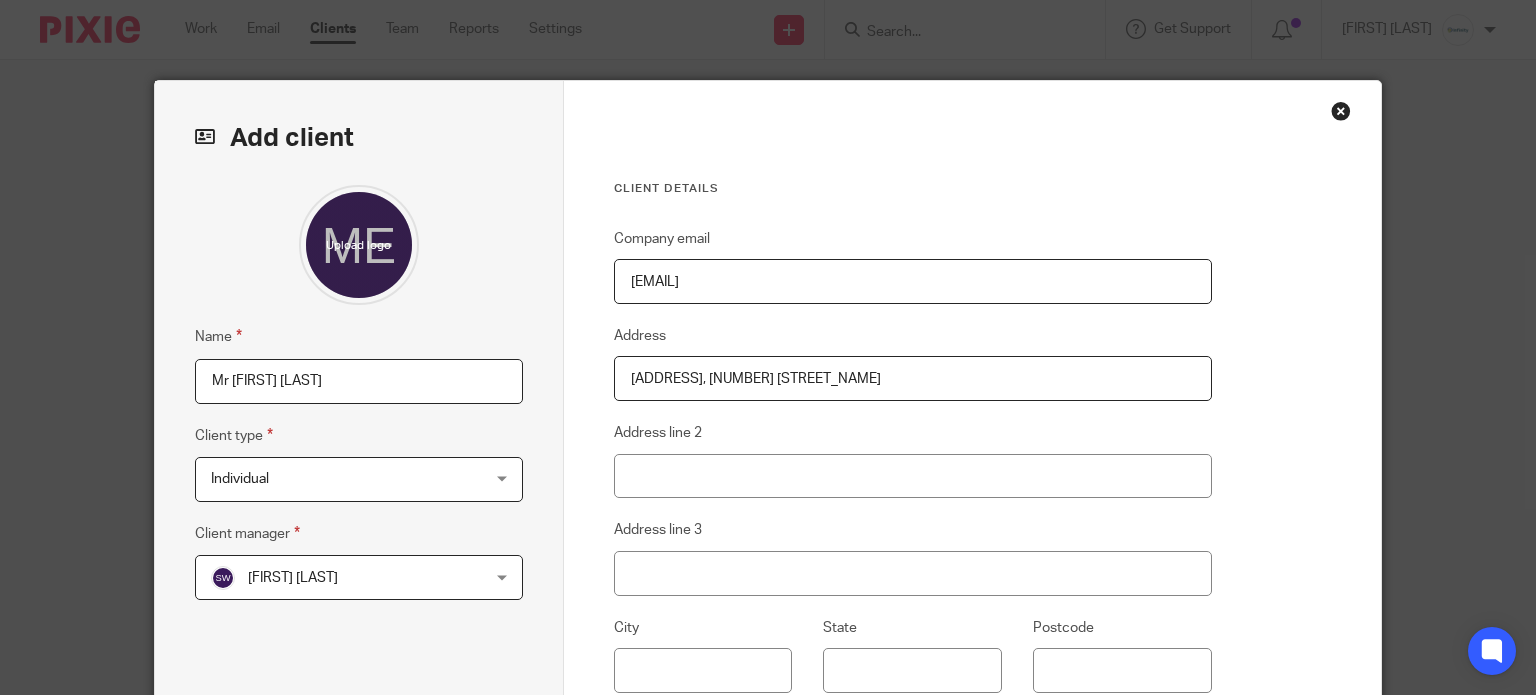 type on "Trebartha, 16 Millfield Road" 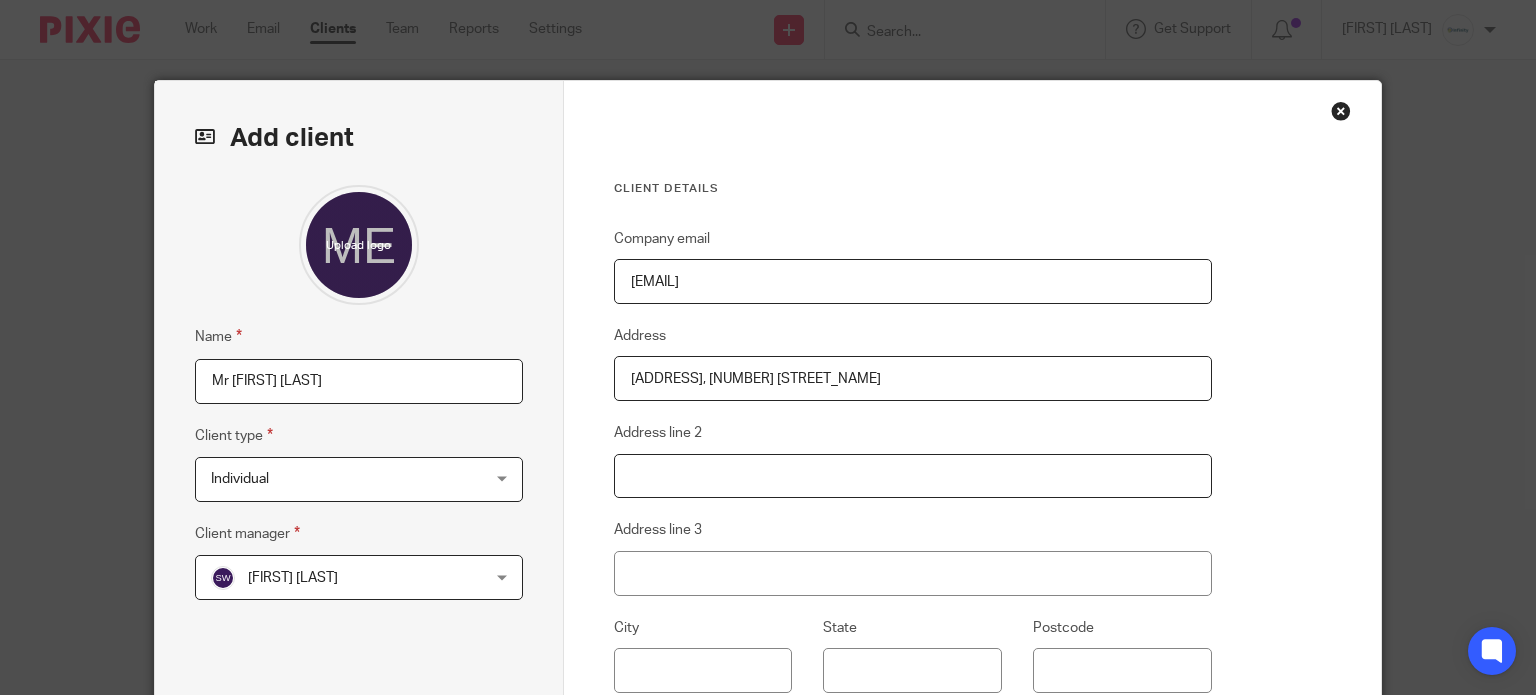click on "Address line 2" at bounding box center (913, 476) 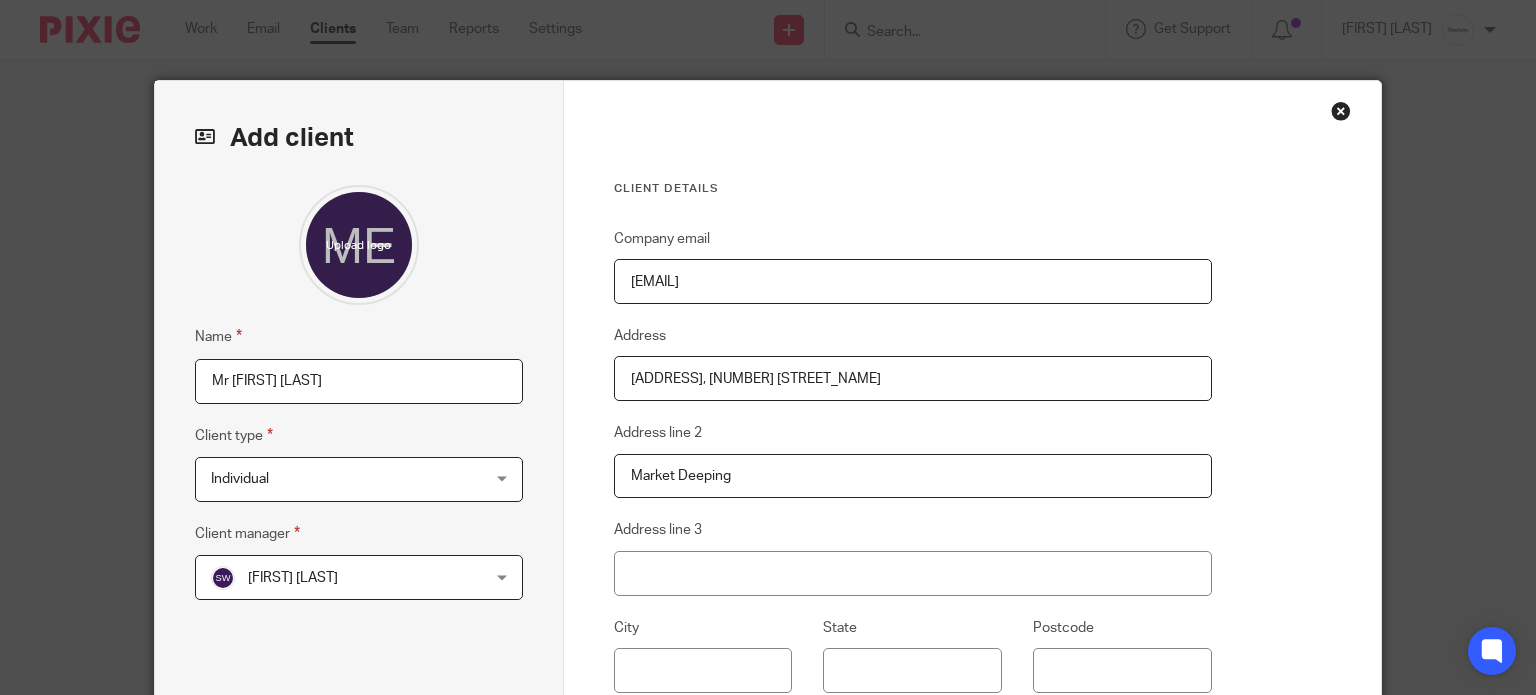 type on "Market Deeping" 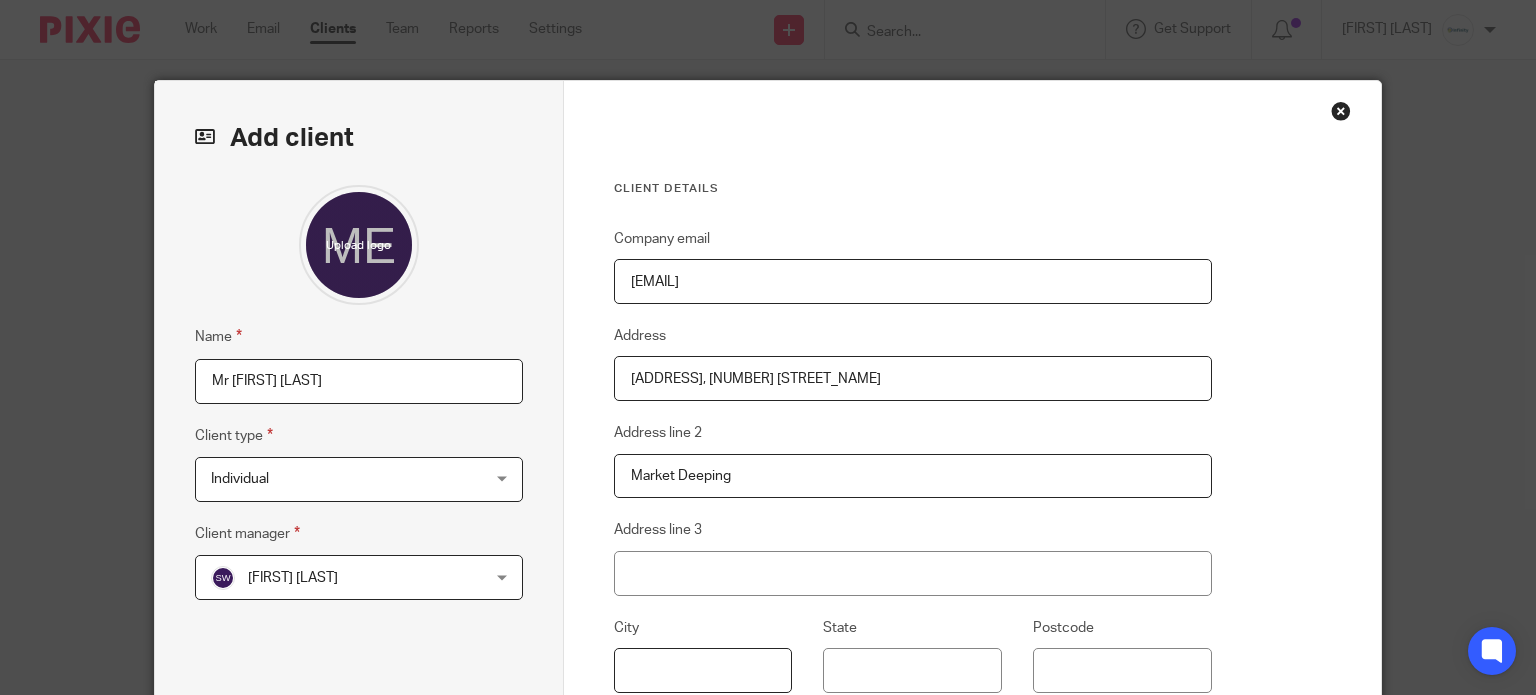 click at bounding box center [703, 670] 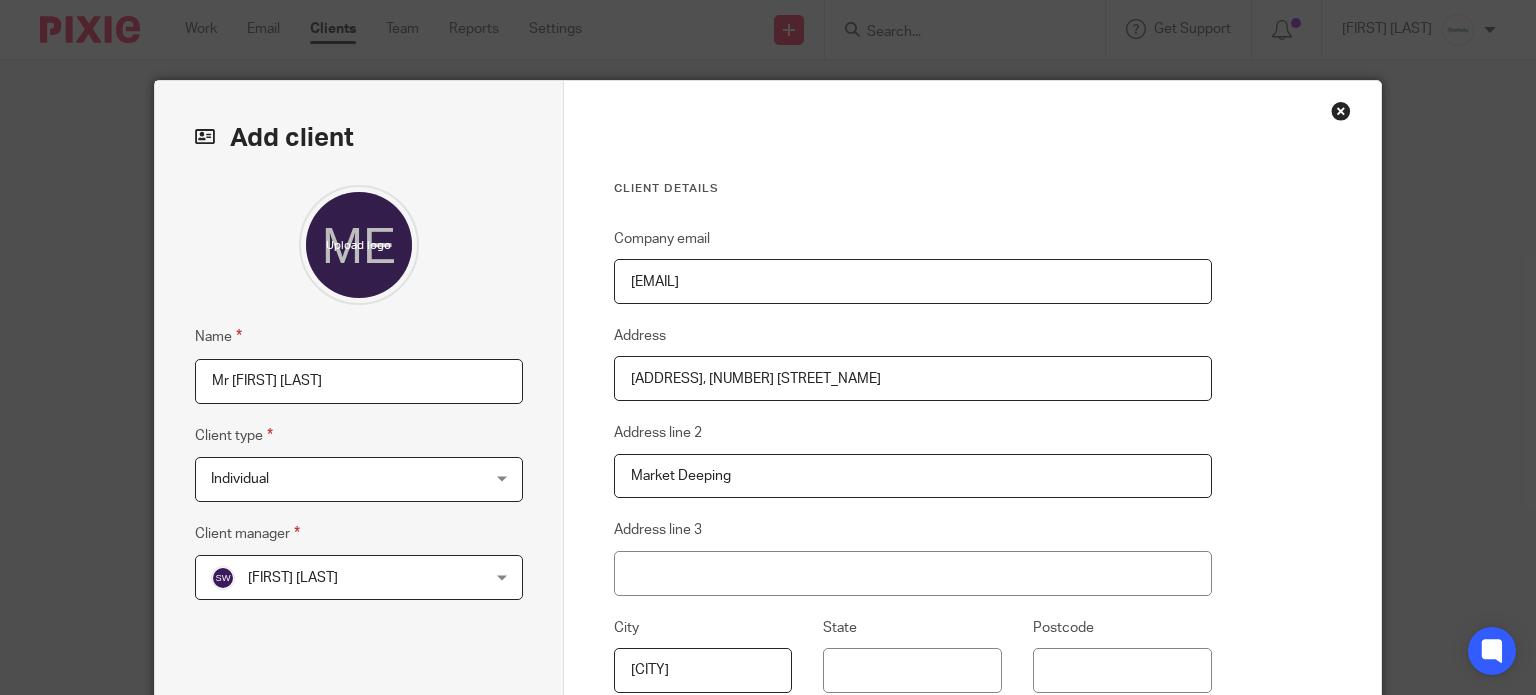 type on "Peterborough" 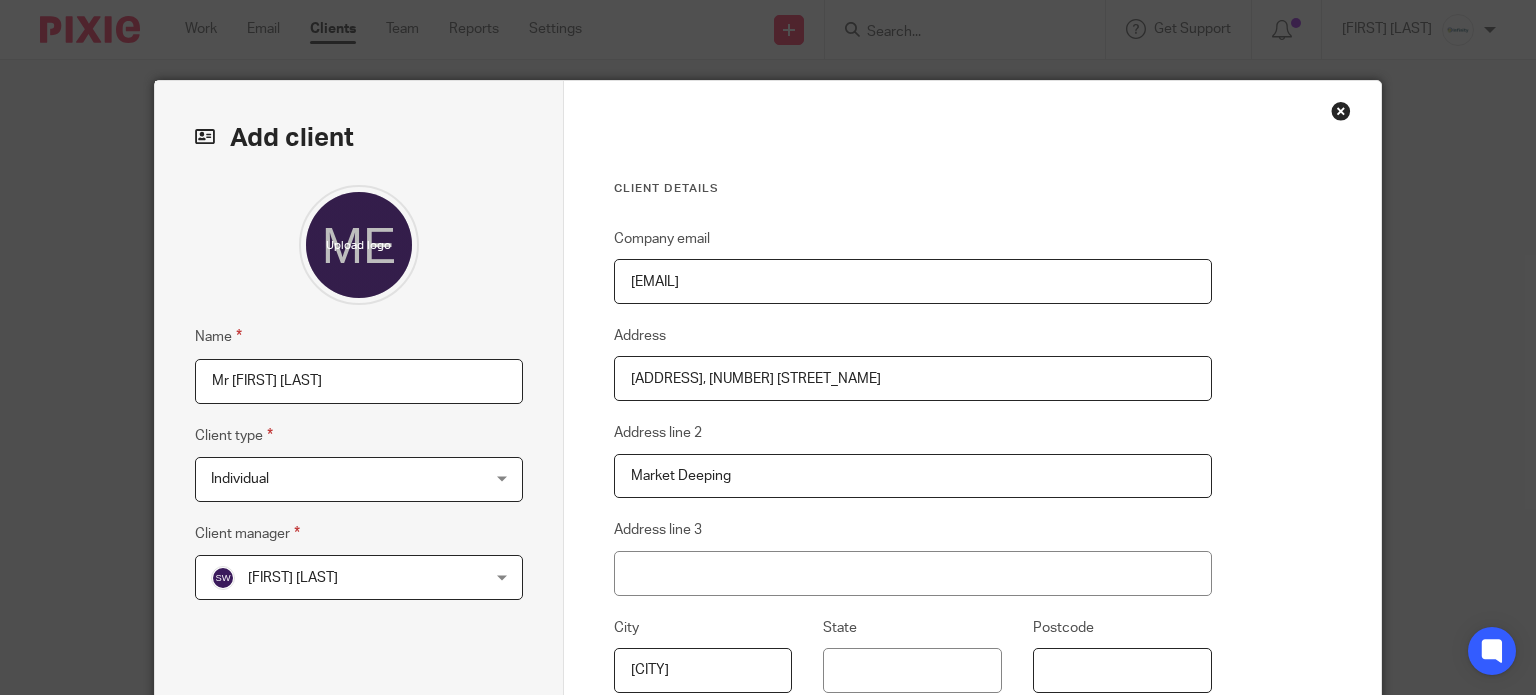 click on "Postcode" at bounding box center (1122, 670) 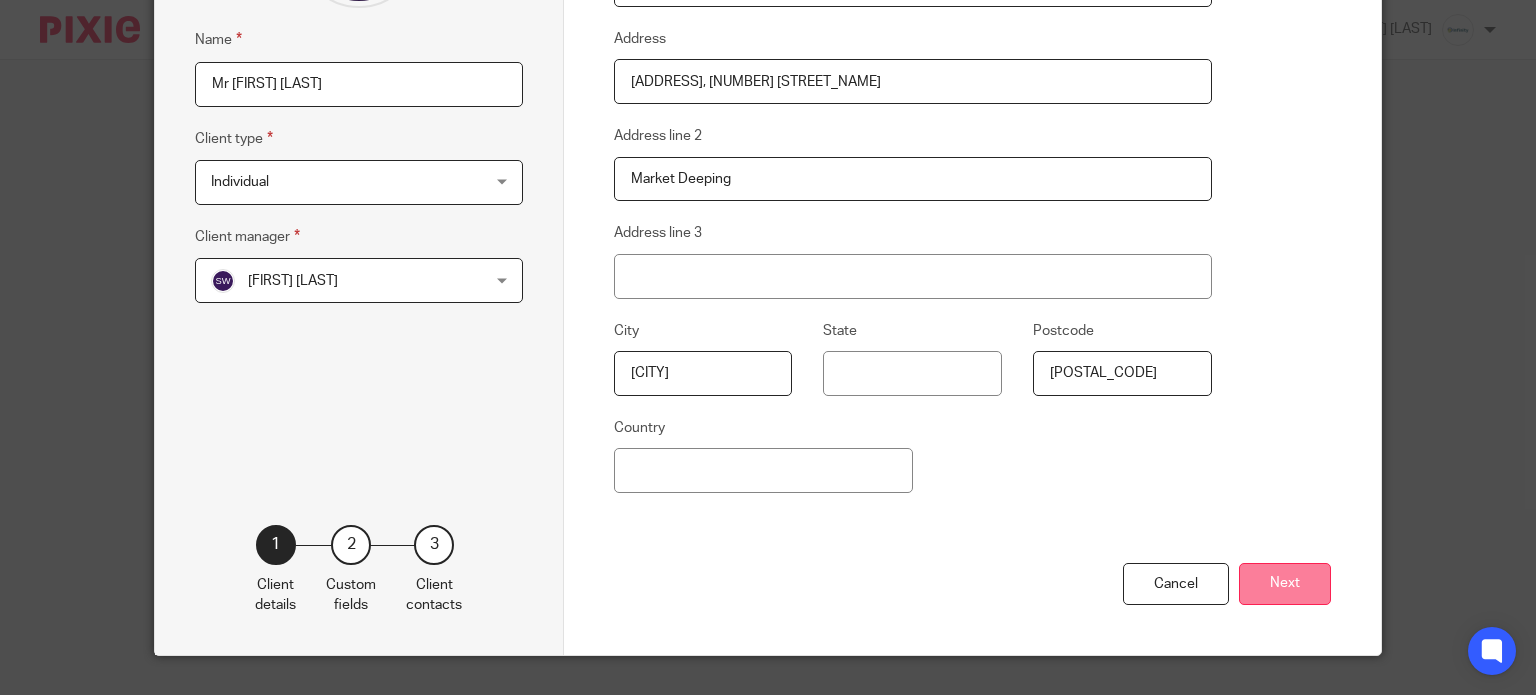 scroll, scrollTop: 300, scrollLeft: 0, axis: vertical 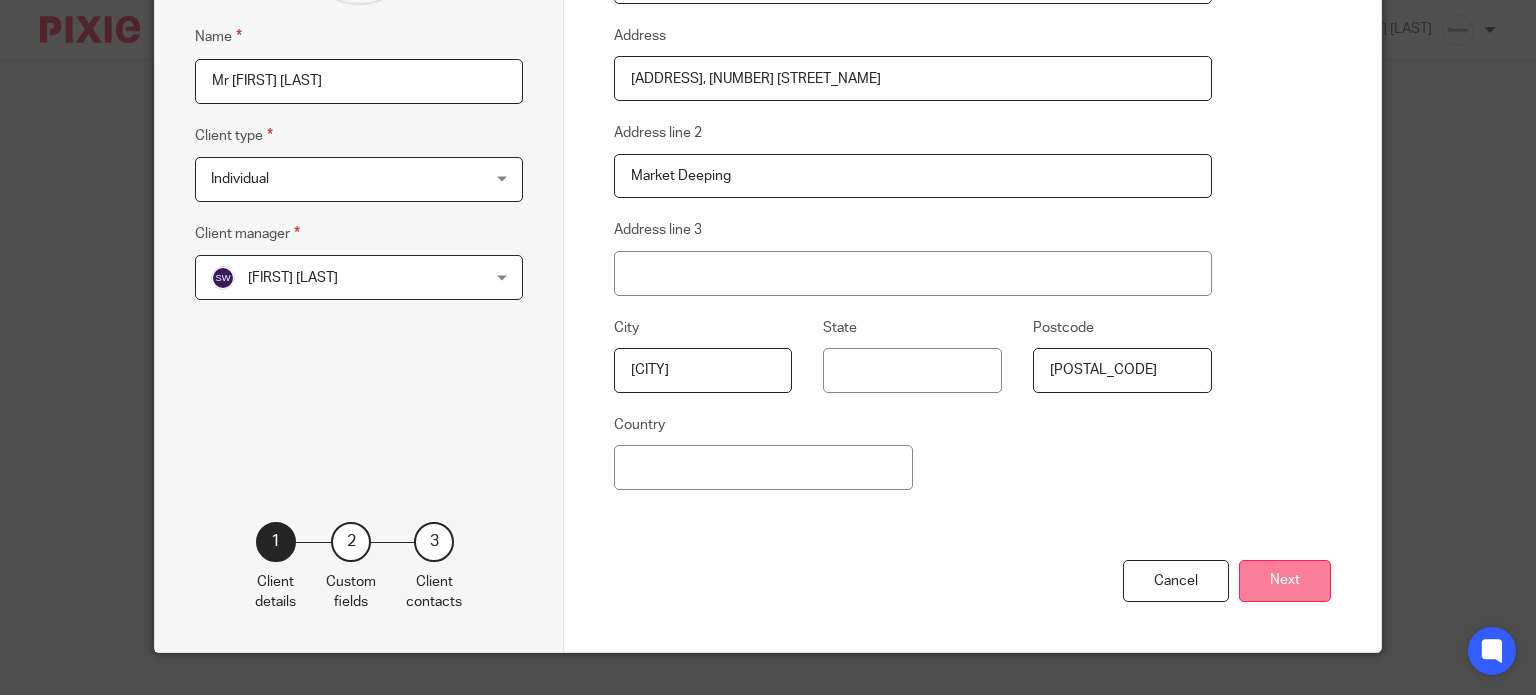 type on "PE6 8AD" 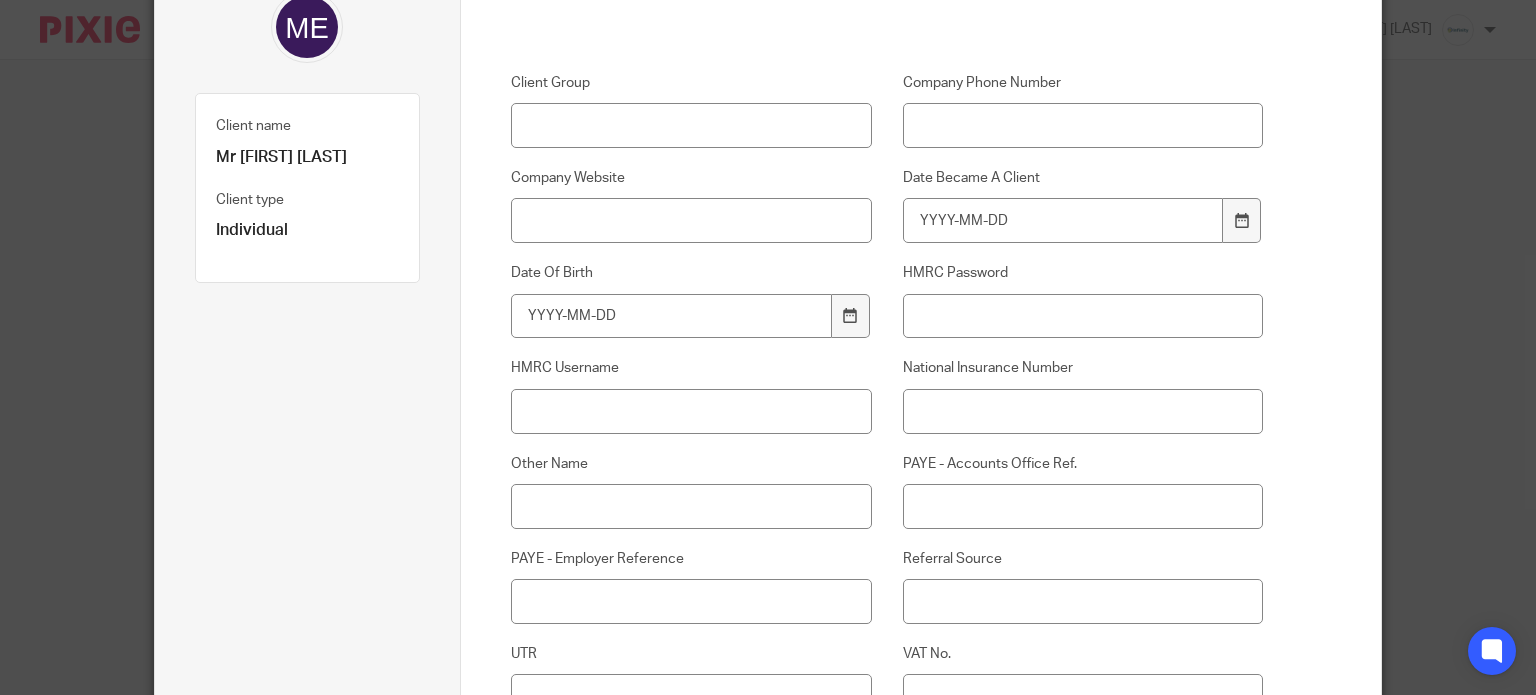 scroll, scrollTop: 200, scrollLeft: 0, axis: vertical 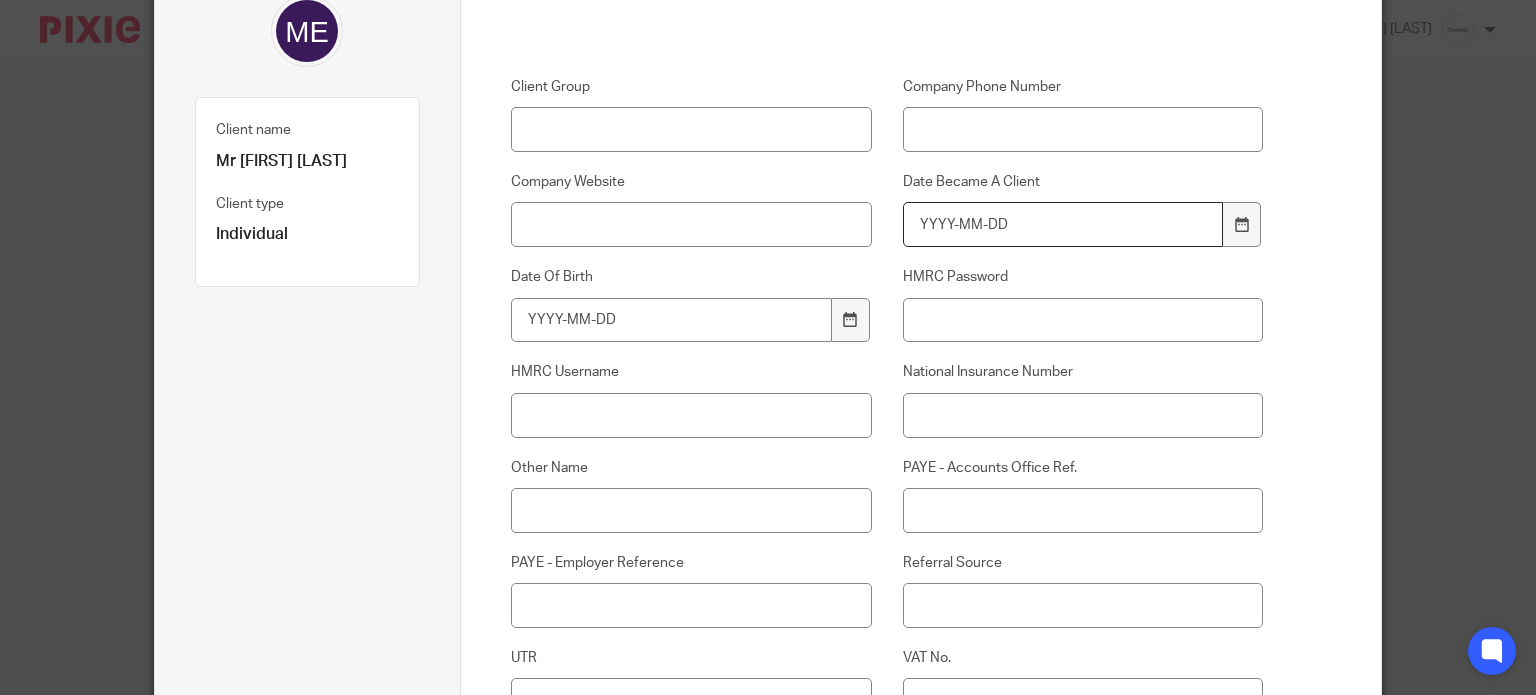 click on "Date Became A Client" at bounding box center [1063, 224] 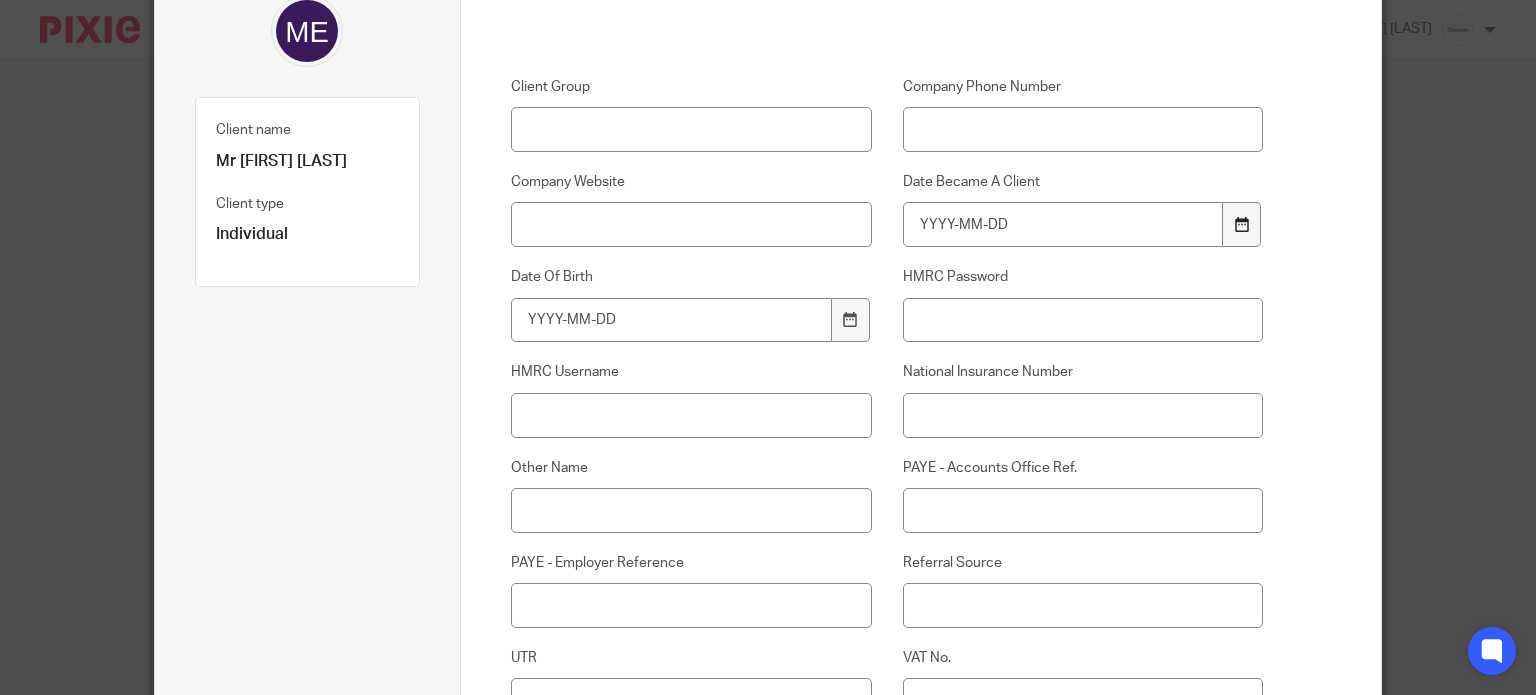 click at bounding box center [1241, 224] 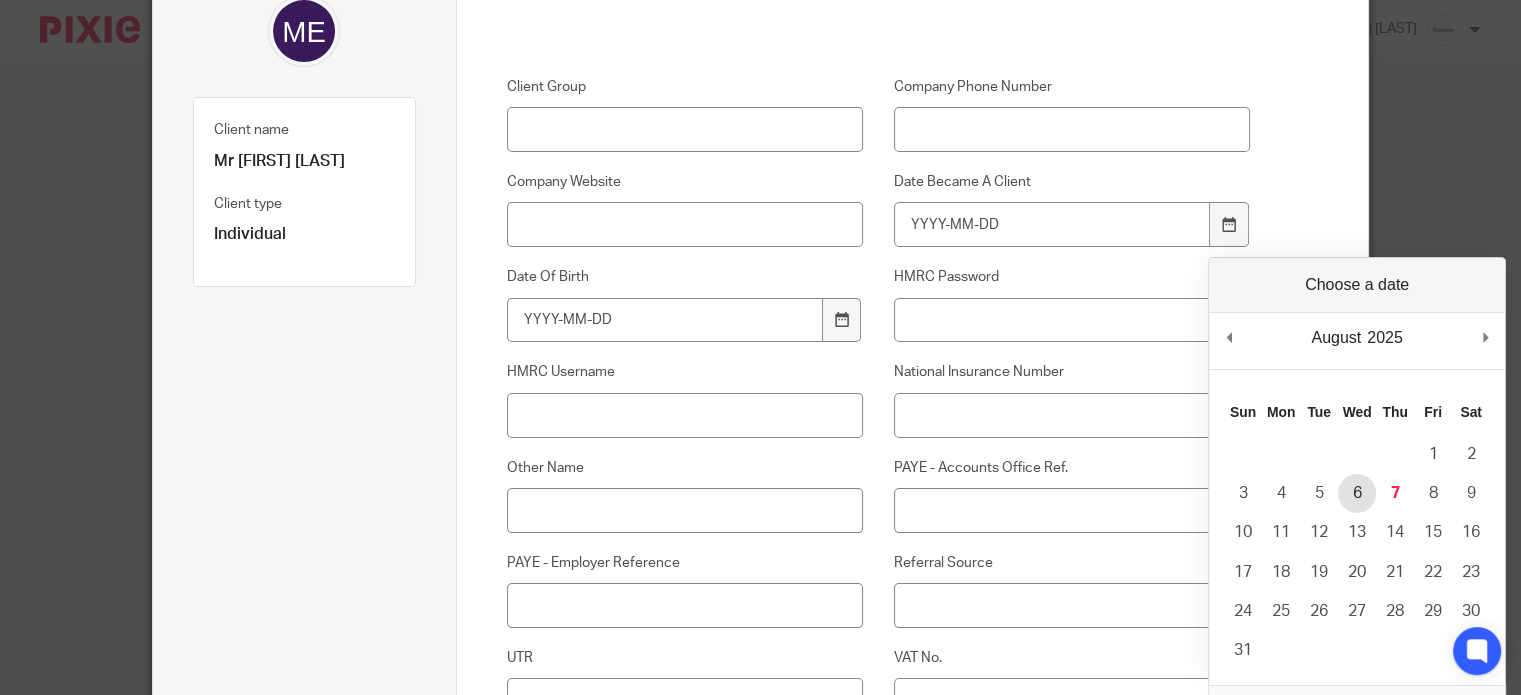 type on "2025-08-06" 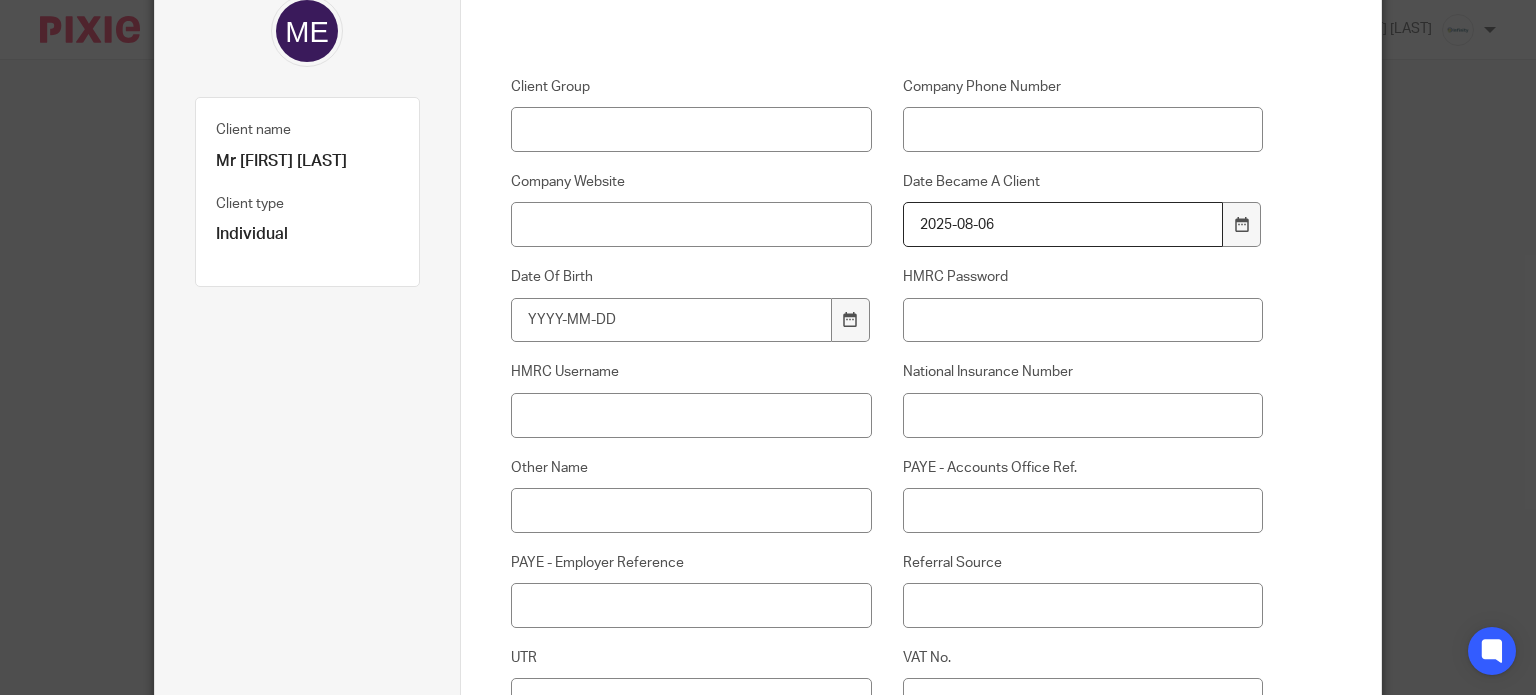 click on "Custom fields
Client Group       Company Phone Number       Company Website       Date Became A Client   2025-08-06       Date Of Birth         HMRC Password       HMRC Username       National Insurance Number       Other Name       PAYE - Accounts Office Ref.       PAYE - Employer Reference       Referral Source       UTR       VAT No.       VAT Quarter End Date         Flat Rate VAT Registration Date         VAT Registration Date         Client Reference       Enquiry Date         Disengagement Date         Previous Accountant       Software       VAT Scheme/Rate       AML Check Date
CH INFO
Companies House Authentication Code       Company Incorporated On         Company Reg. No.       Confirmation Statement Date         Year End Date
Services
Infinity Registered Address     No or yes
Identification
ID Type 1       ID Type 2       ID Type 1 Expiration Date         ID Type 2 Expiration Date             0" at bounding box center (921, 1207) 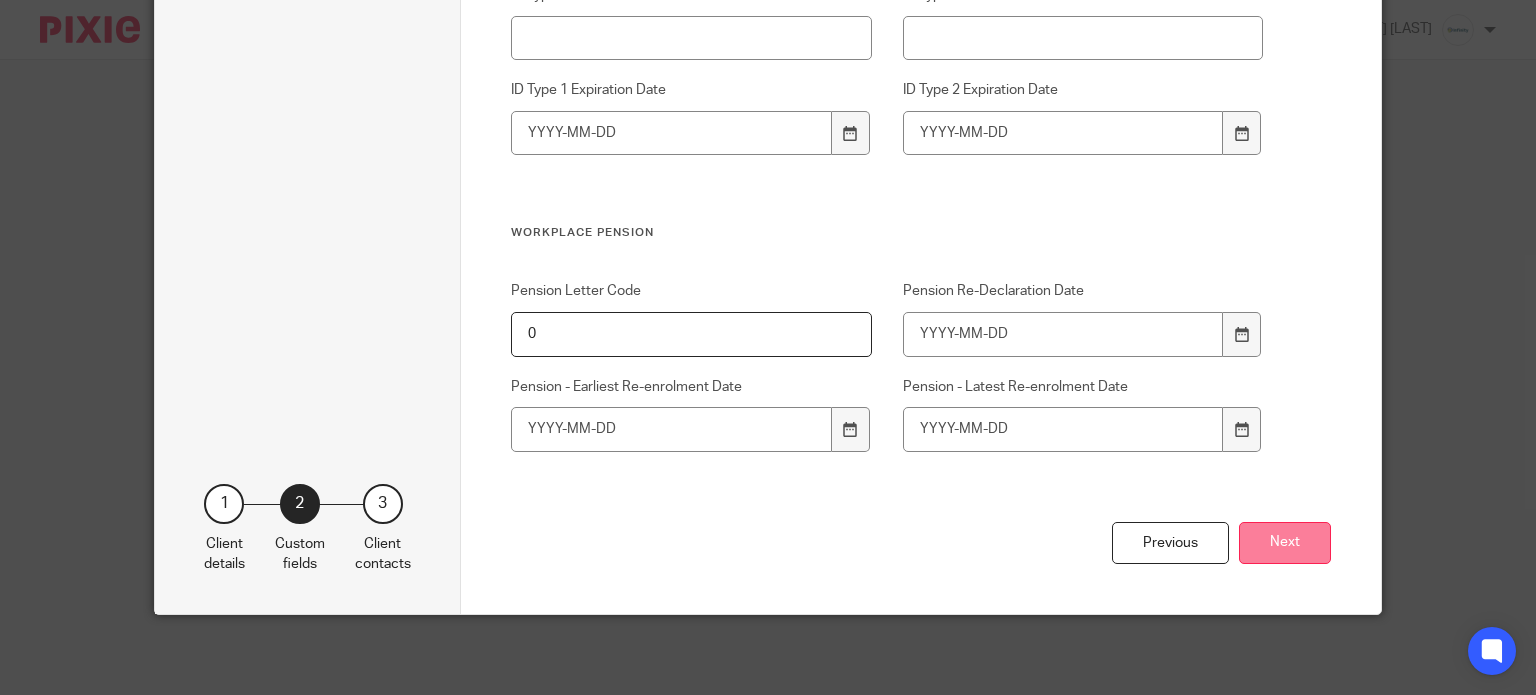 click on "Next" at bounding box center [1285, 543] 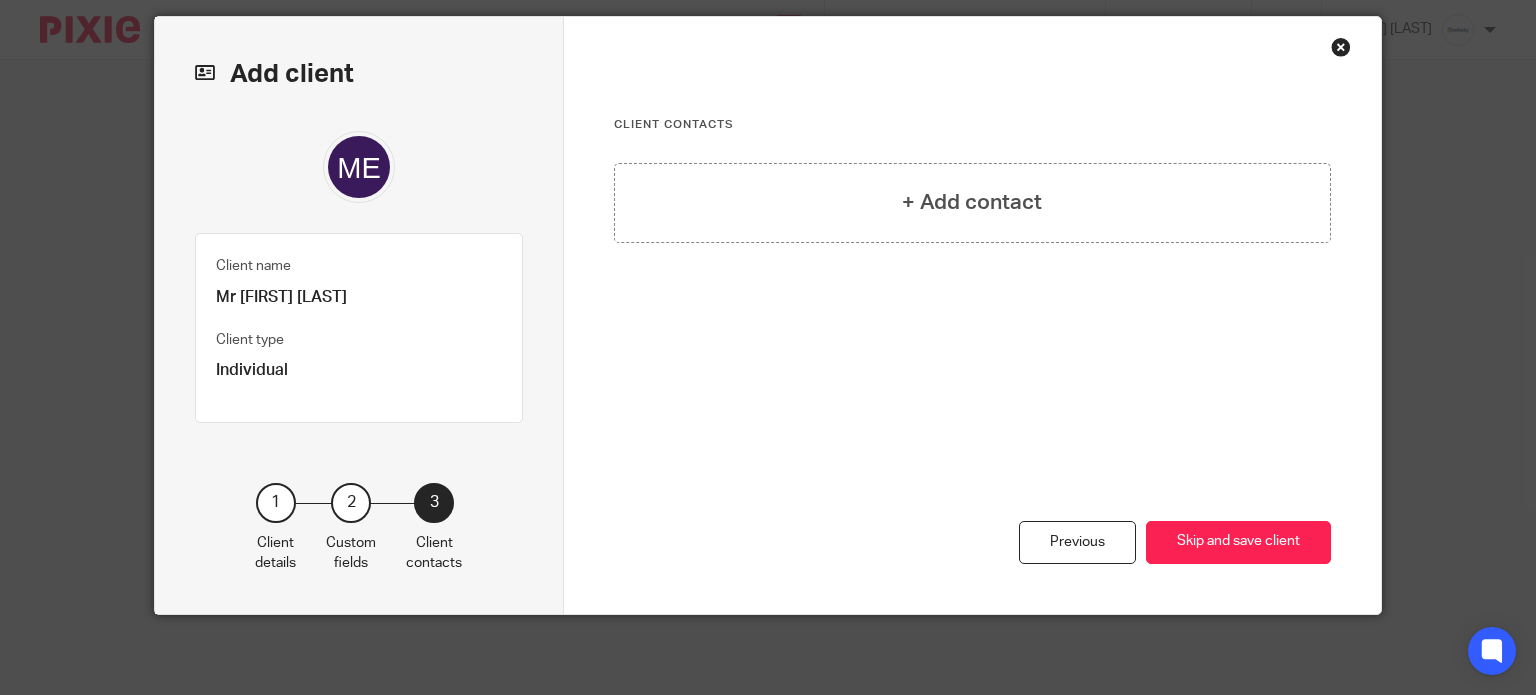 scroll, scrollTop: 61, scrollLeft: 0, axis: vertical 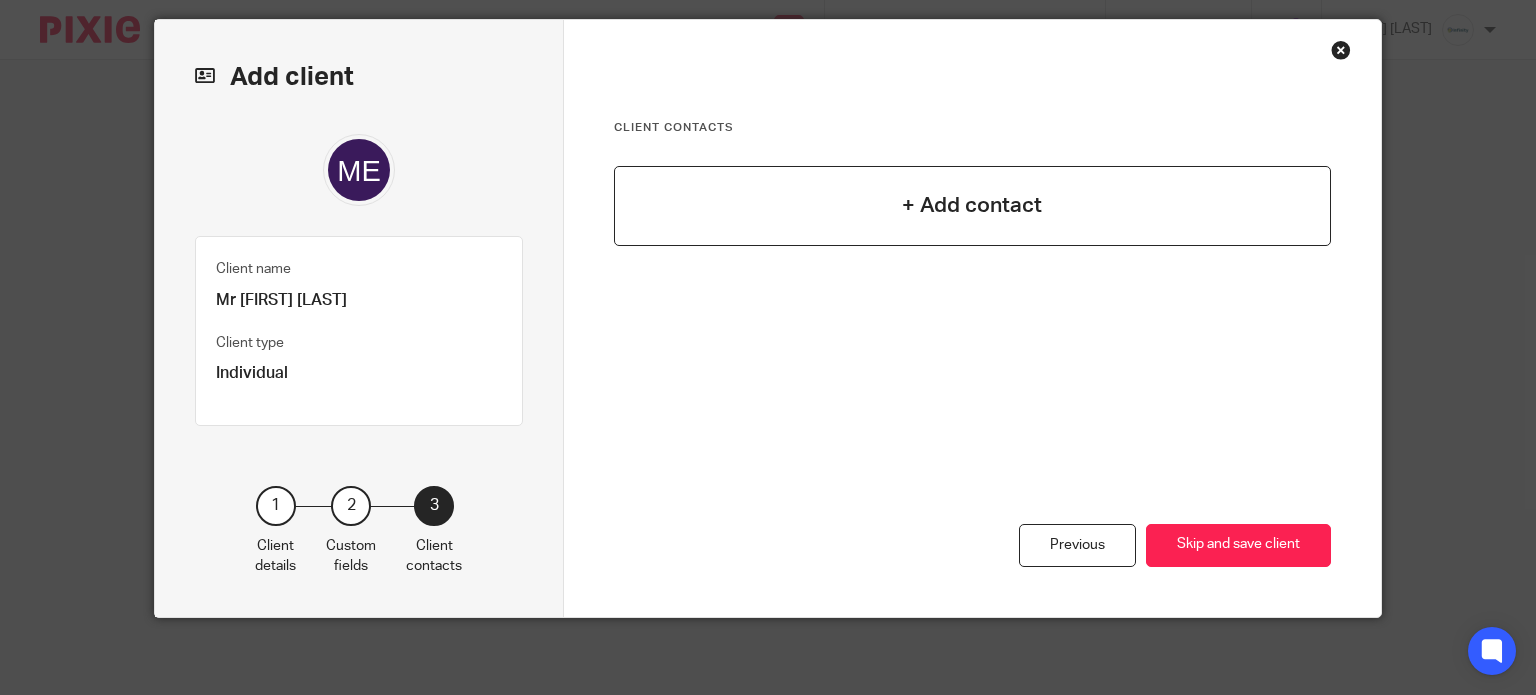 click on "+ Add contact" at bounding box center [972, 205] 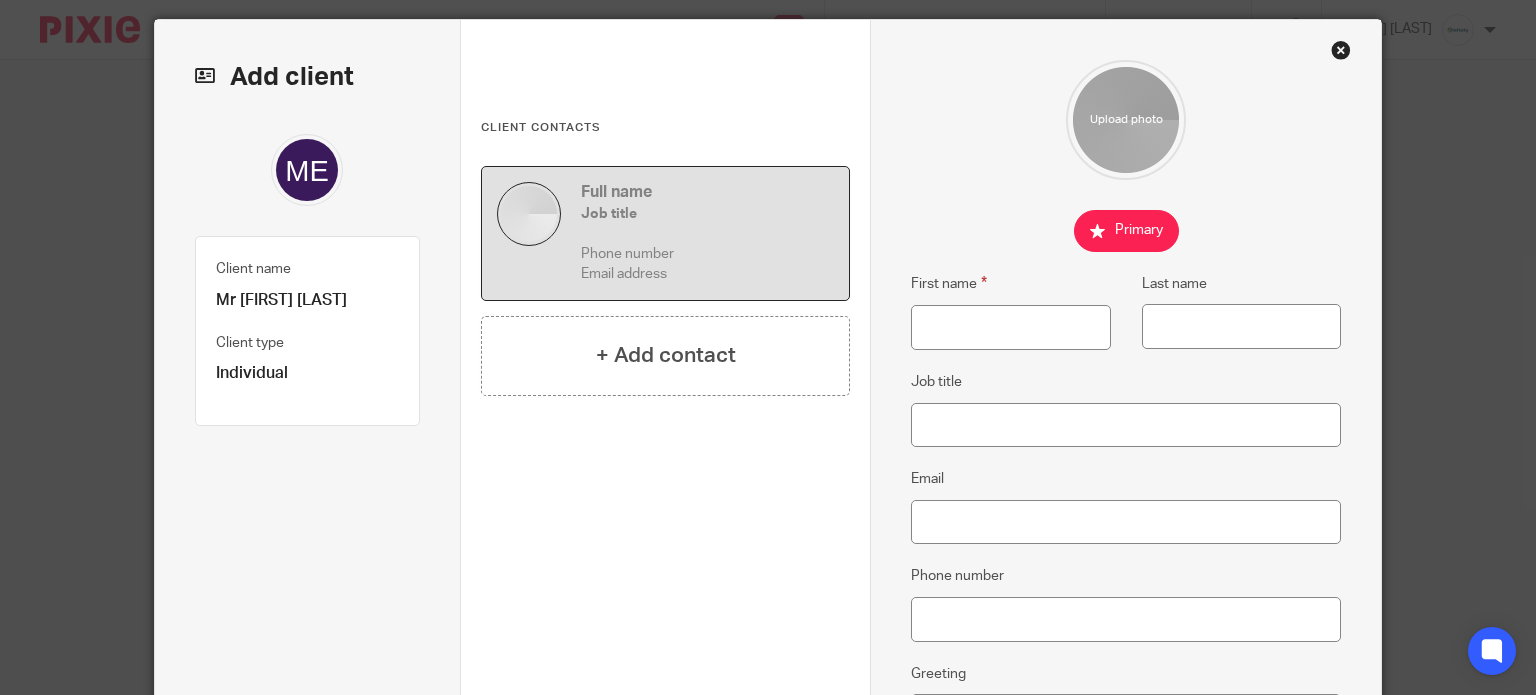 click on "[TITLE] [FIRST] [LAST]" at bounding box center (308, 300) 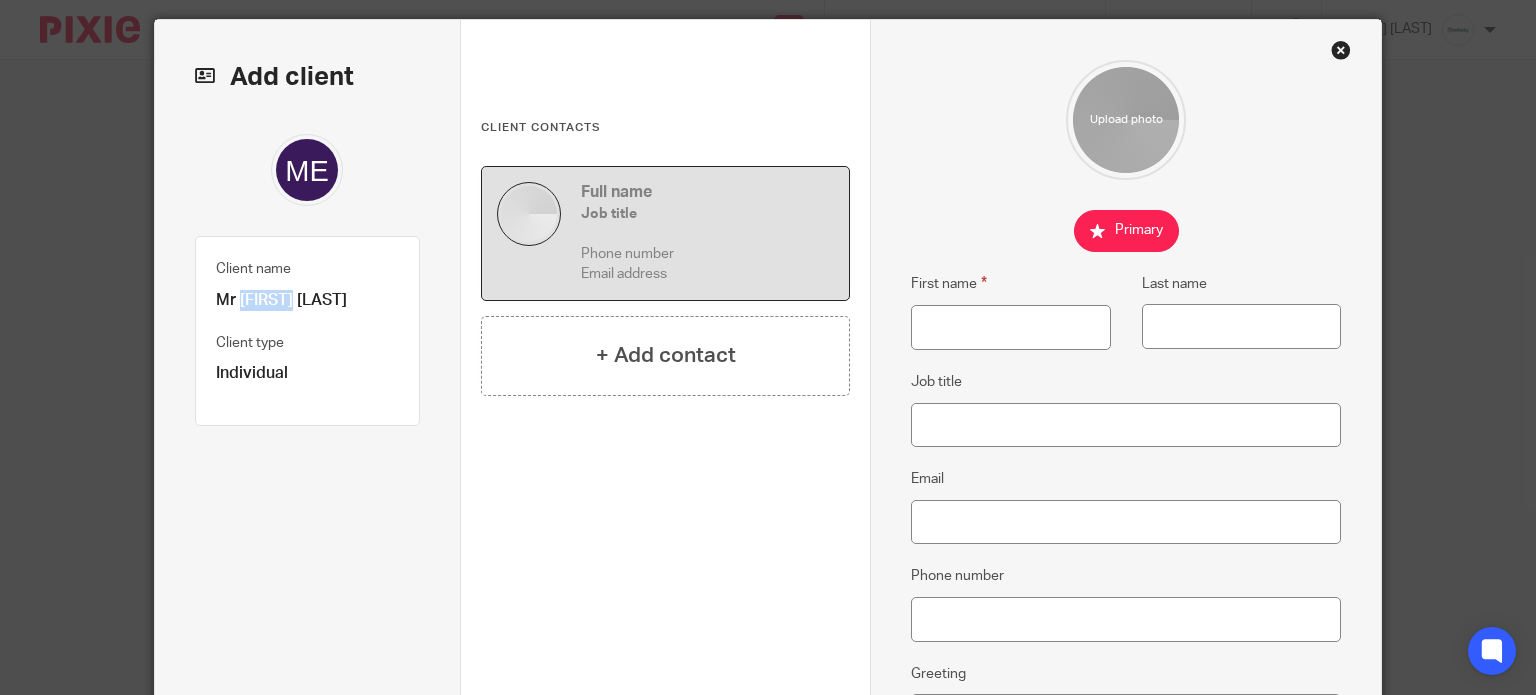 click on "[TITLE] [FIRST] [LAST]" at bounding box center [308, 300] 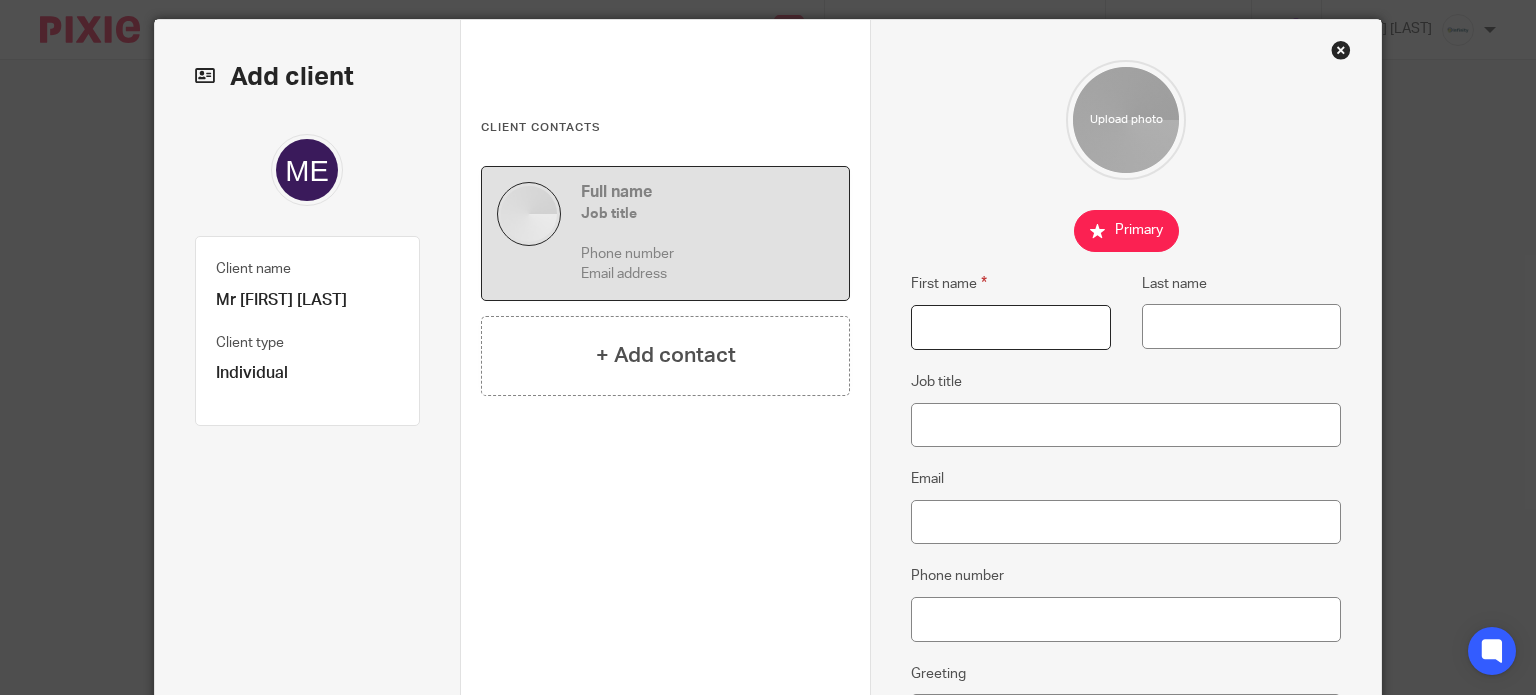 drag, startPoint x: 960, startPoint y: 329, endPoint x: 1000, endPoint y: 334, distance: 40.311287 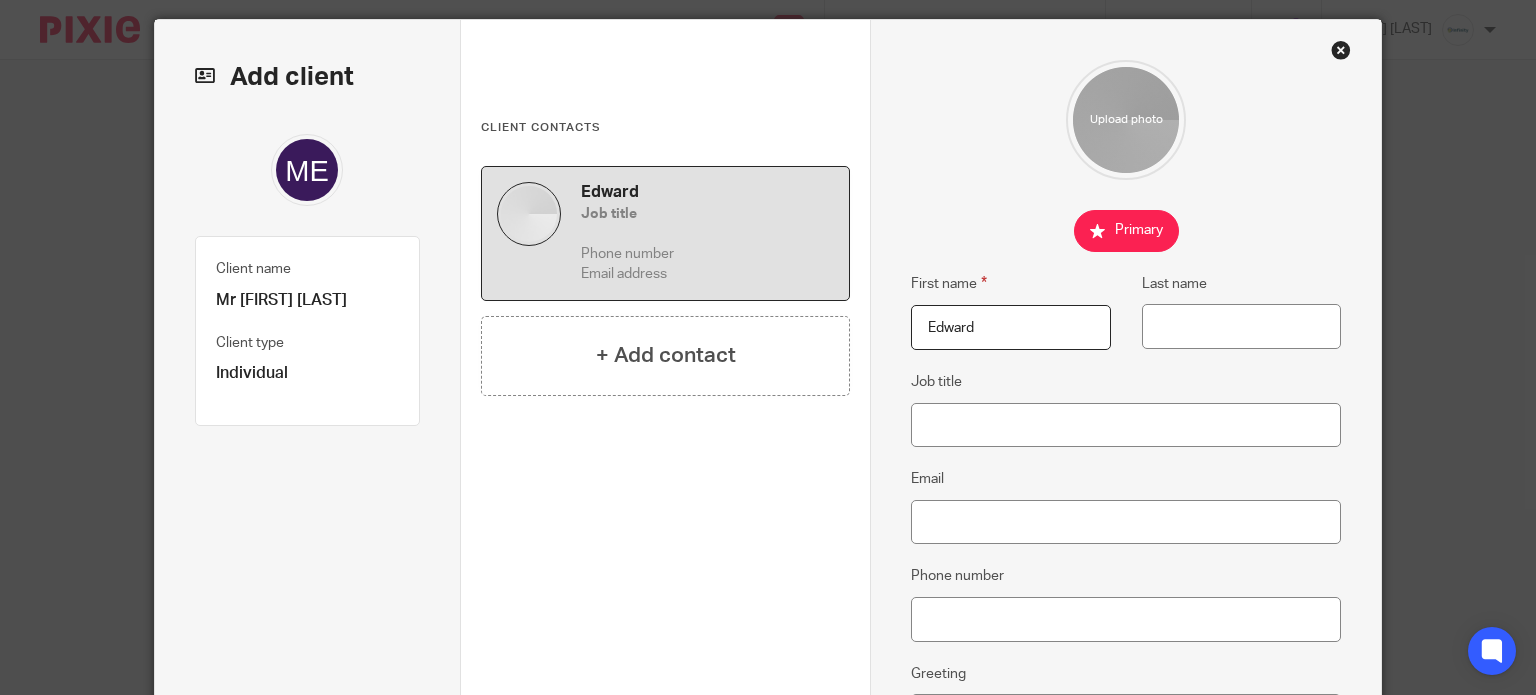 type on "Edward" 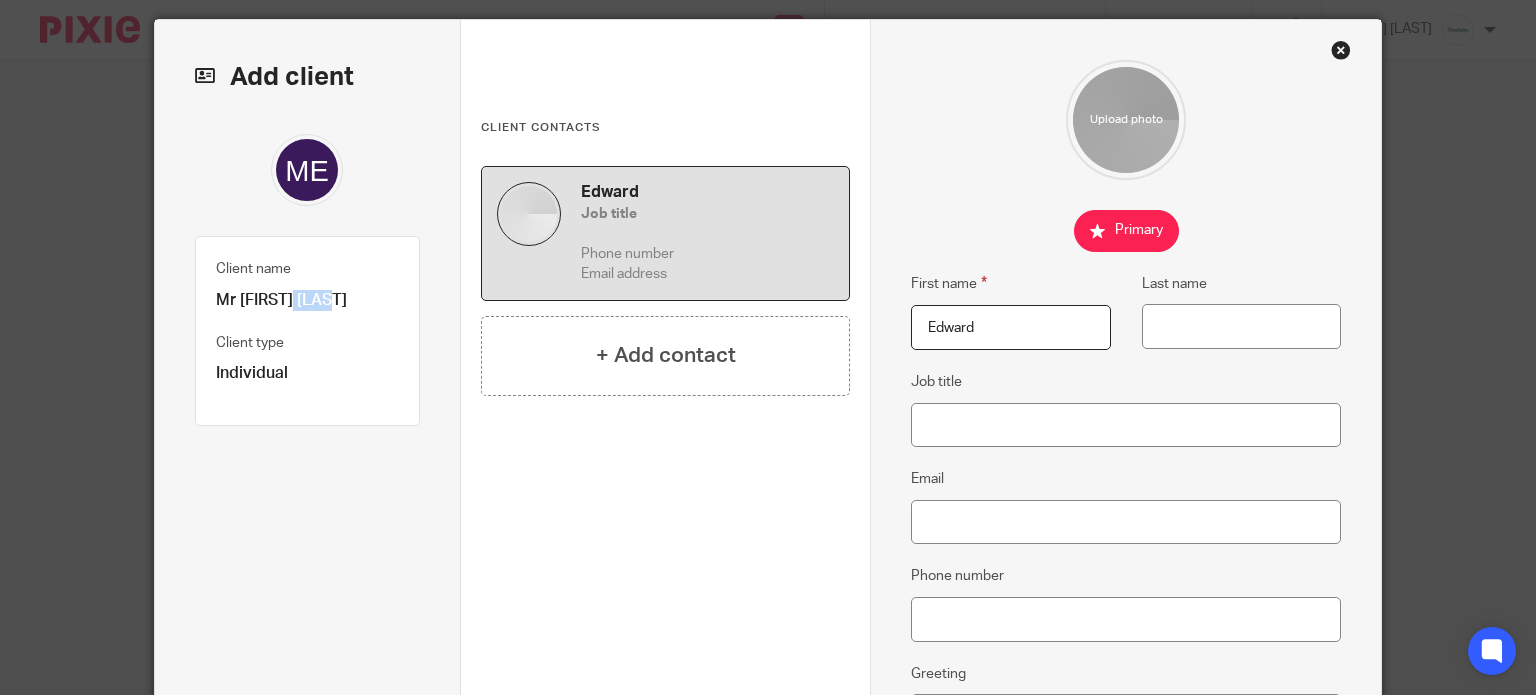 click on "Mr [FIRST] [LAST]" at bounding box center [308, 300] 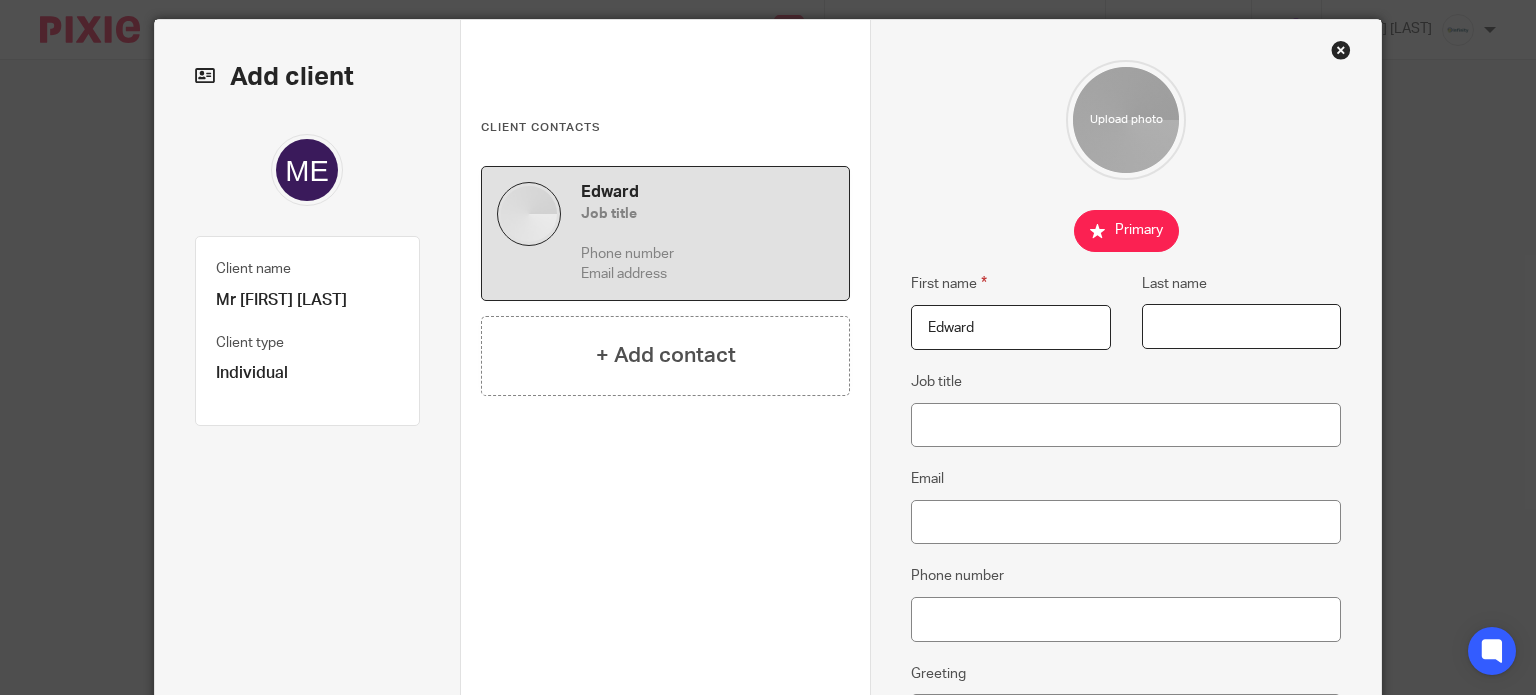 click on "Last name" at bounding box center (1241, 326) 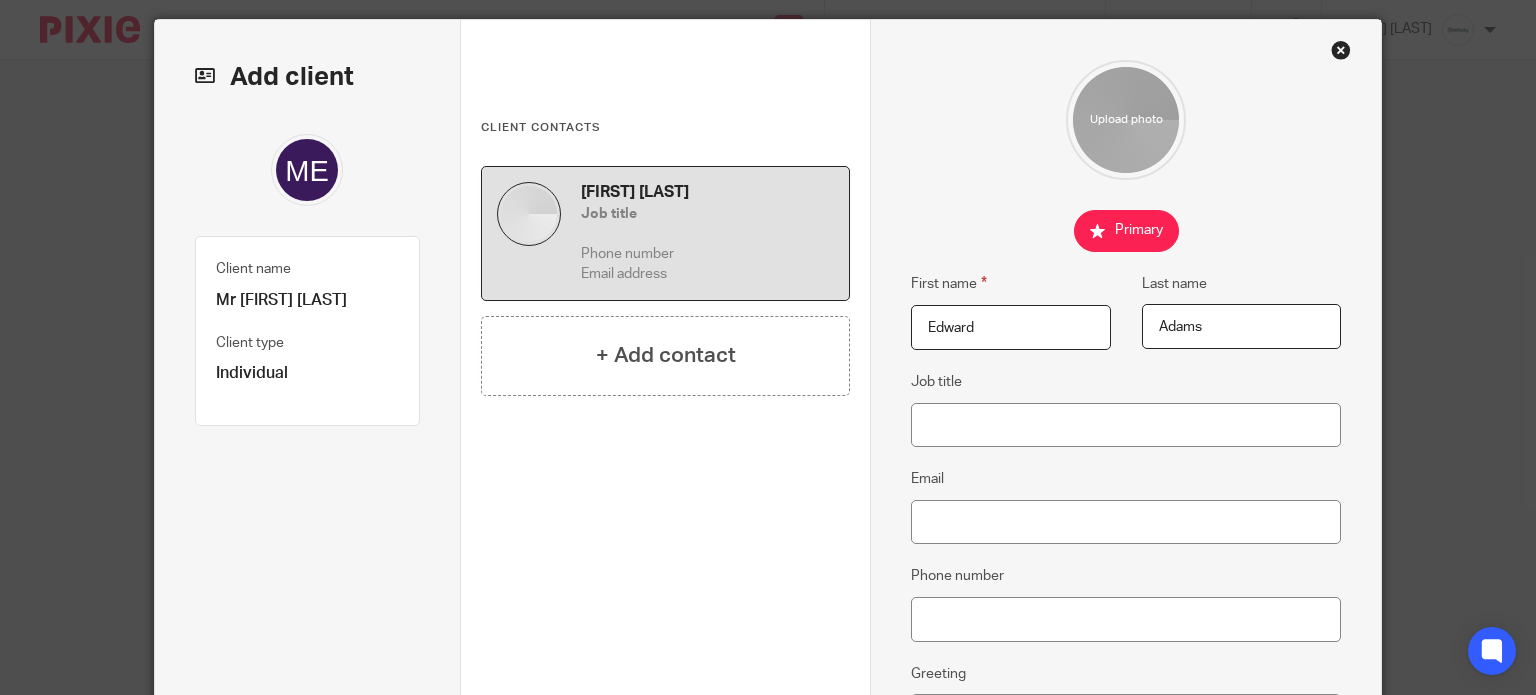 type on "Adams" 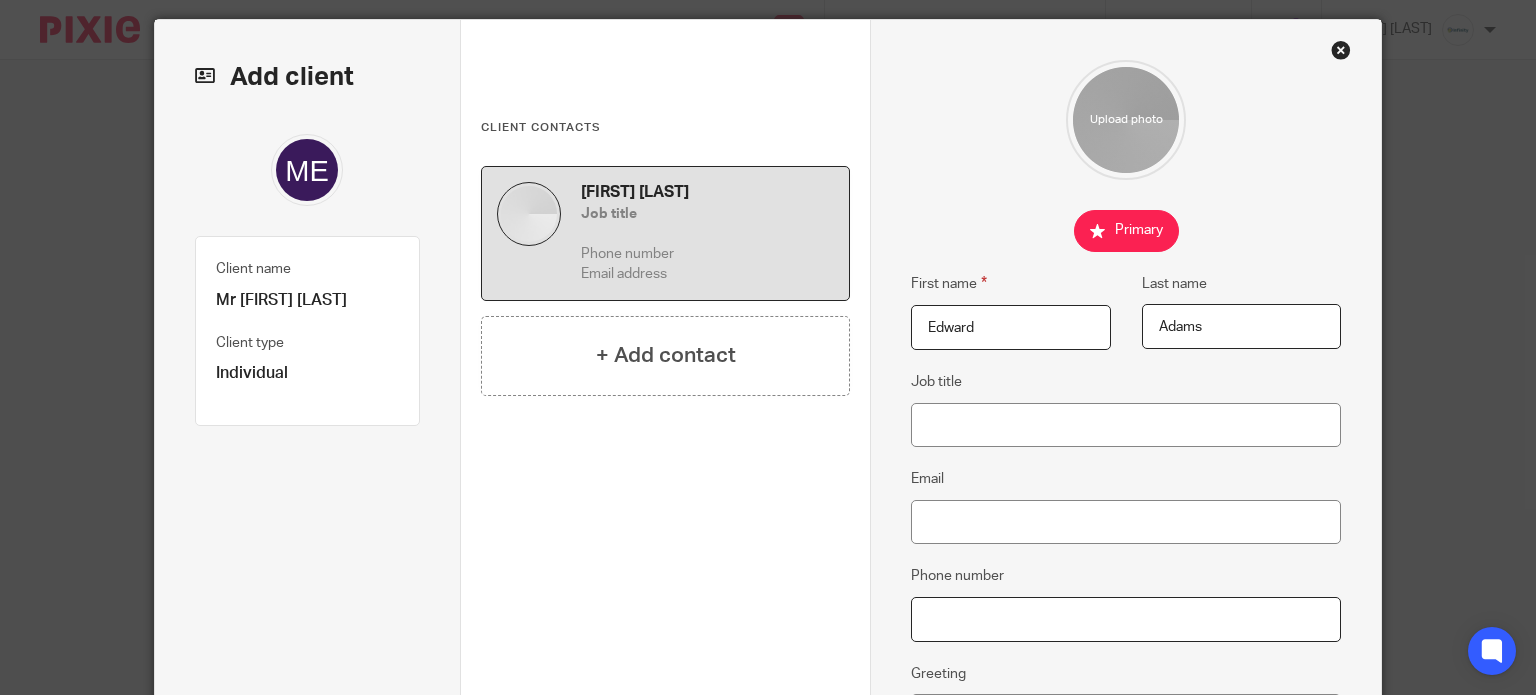 click on "Phone number" at bounding box center (1126, 619) 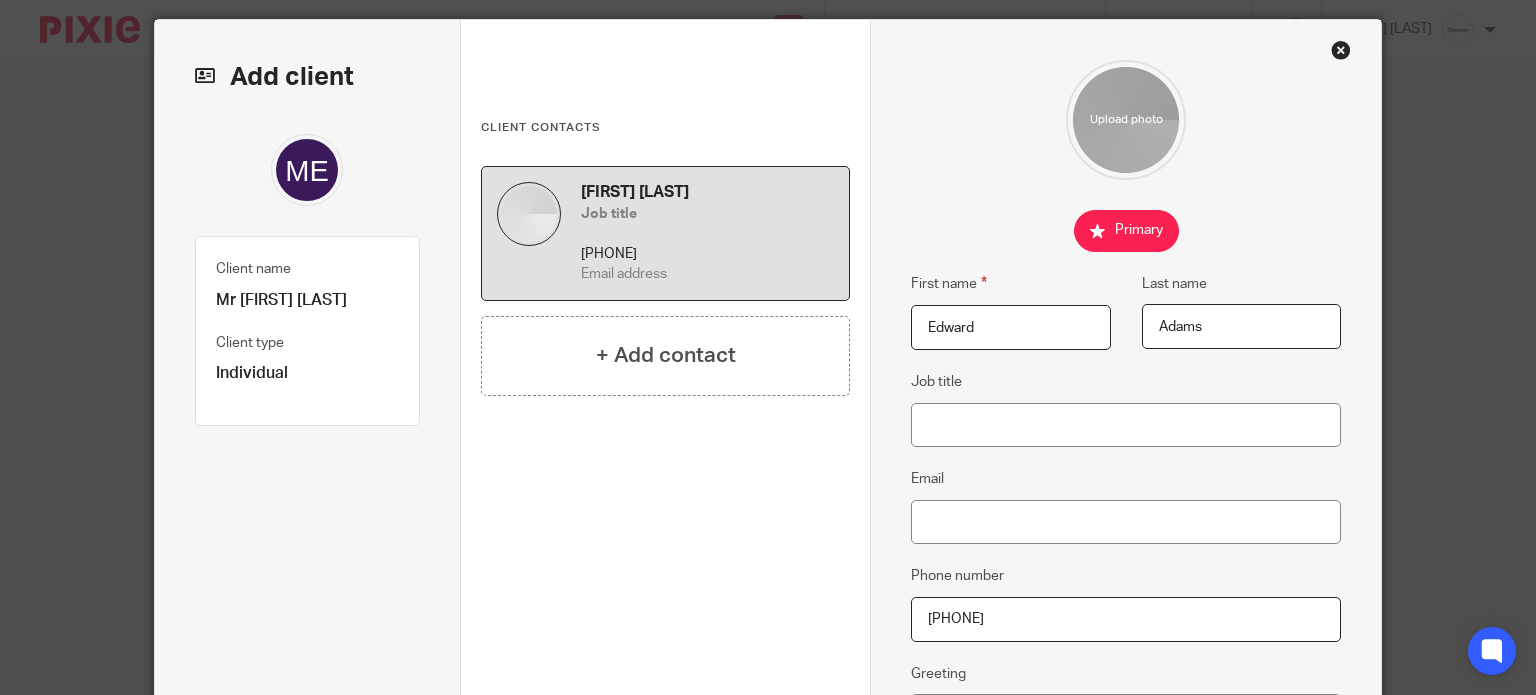 type on "07975729069" 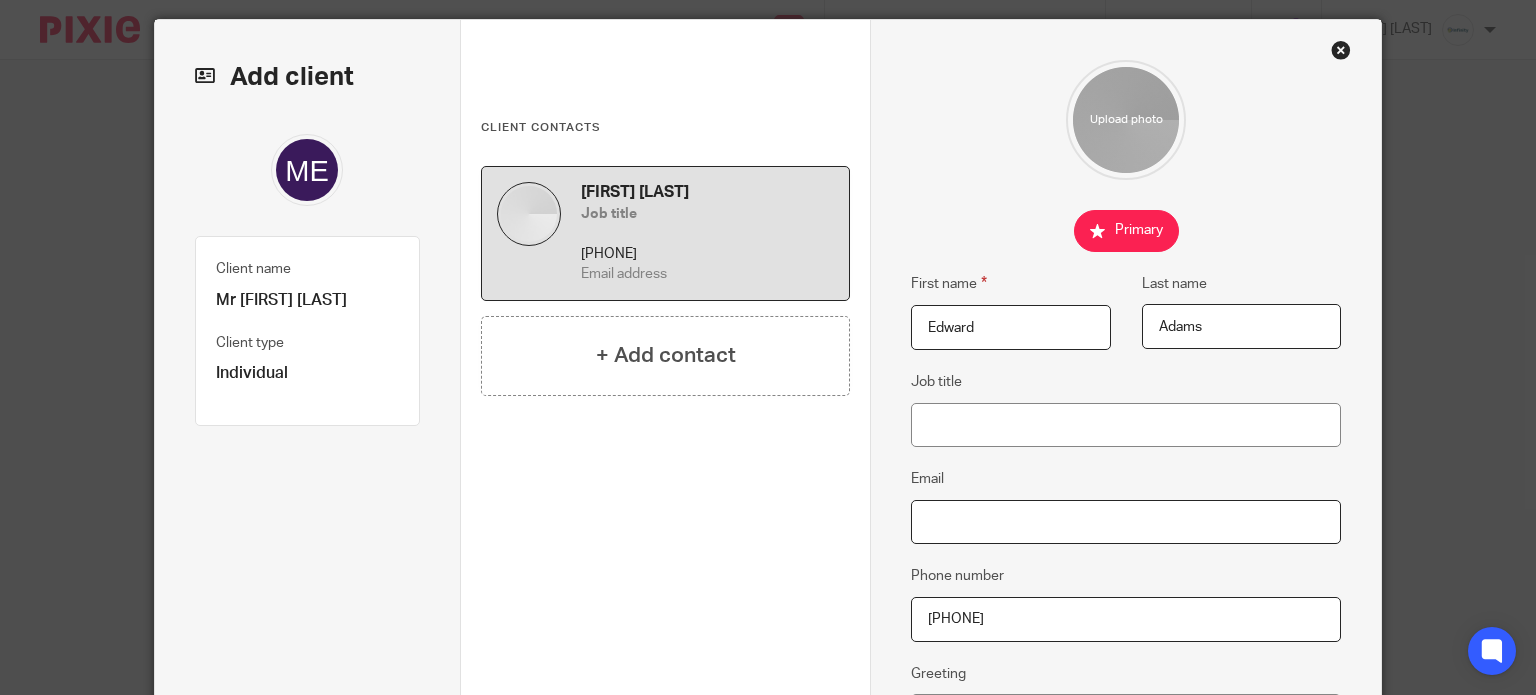 click on "Email" at bounding box center [1126, 522] 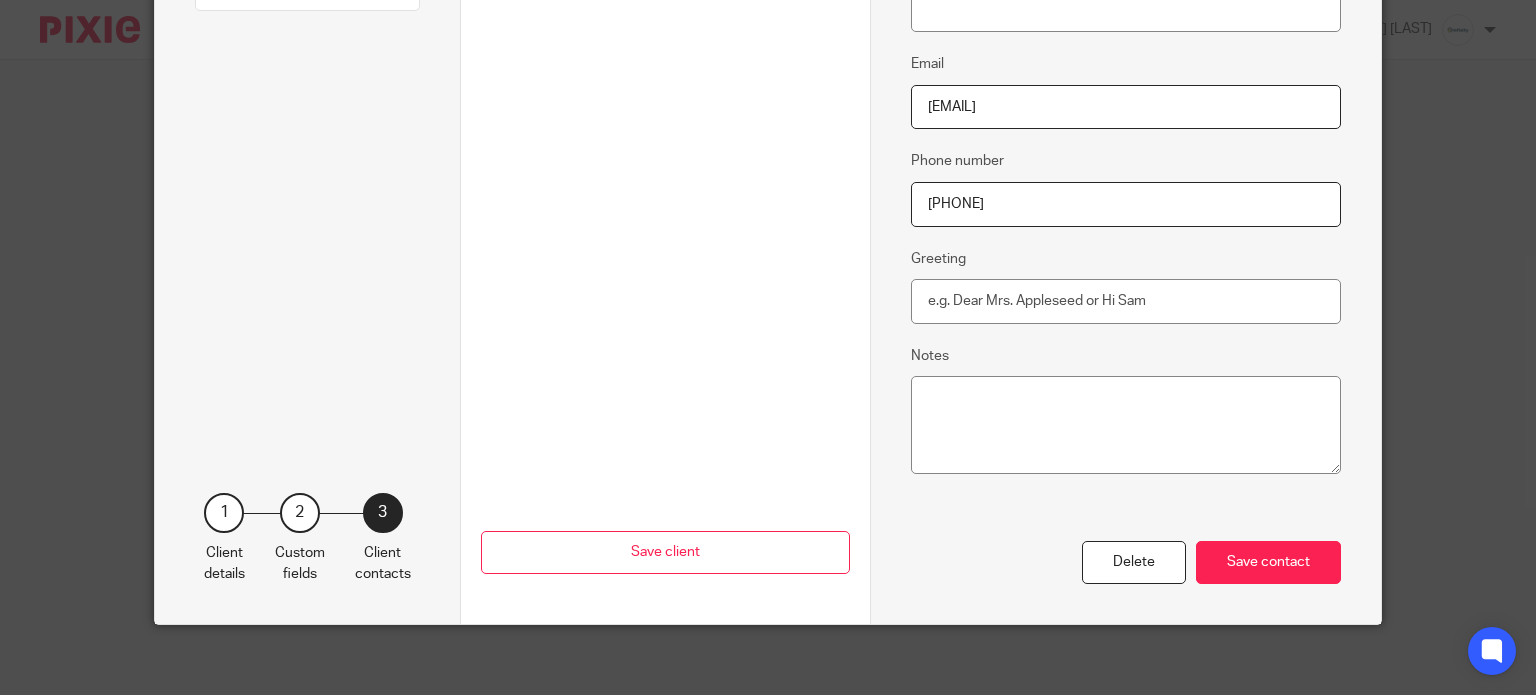 scroll, scrollTop: 483, scrollLeft: 0, axis: vertical 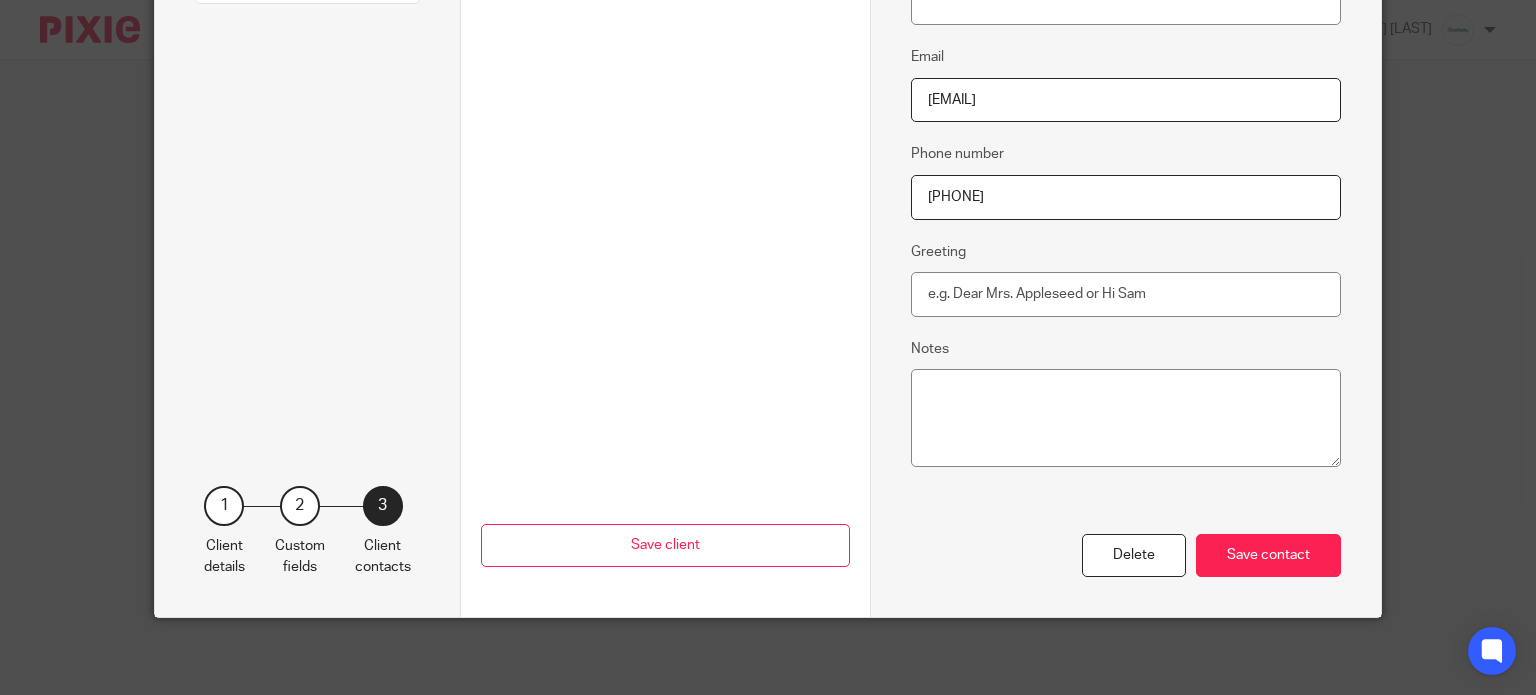 type on "eddieandchris@trebartha.f9.co.uk" 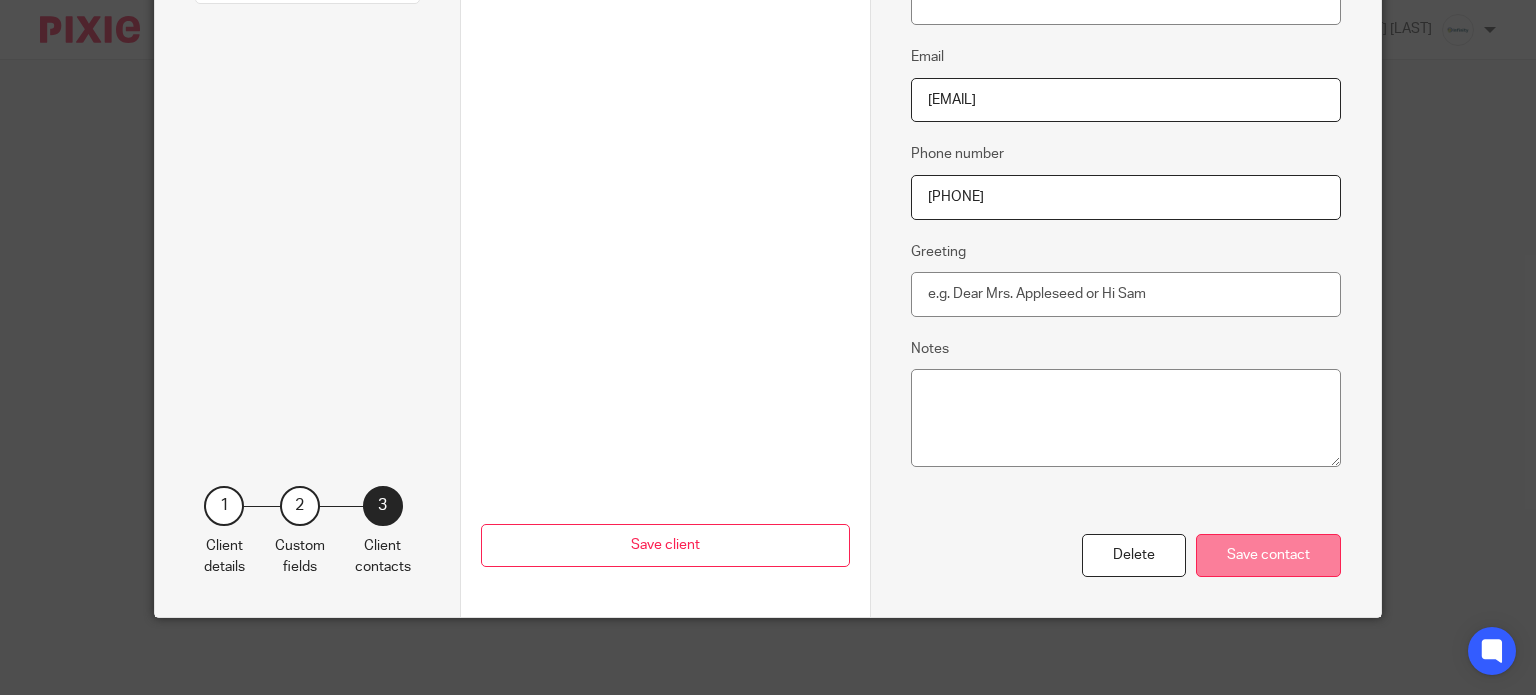 click on "Save contact" at bounding box center [1268, 555] 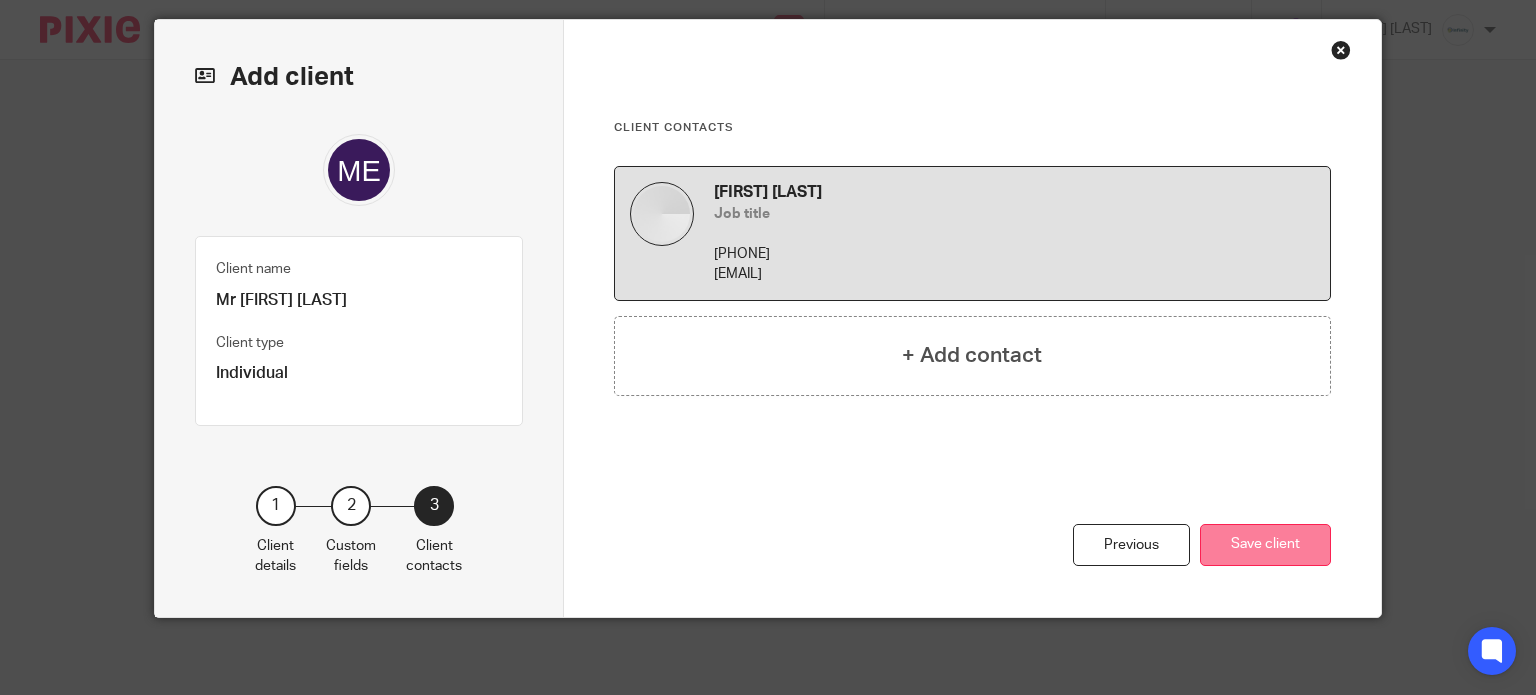 click on "Save client" at bounding box center (1265, 545) 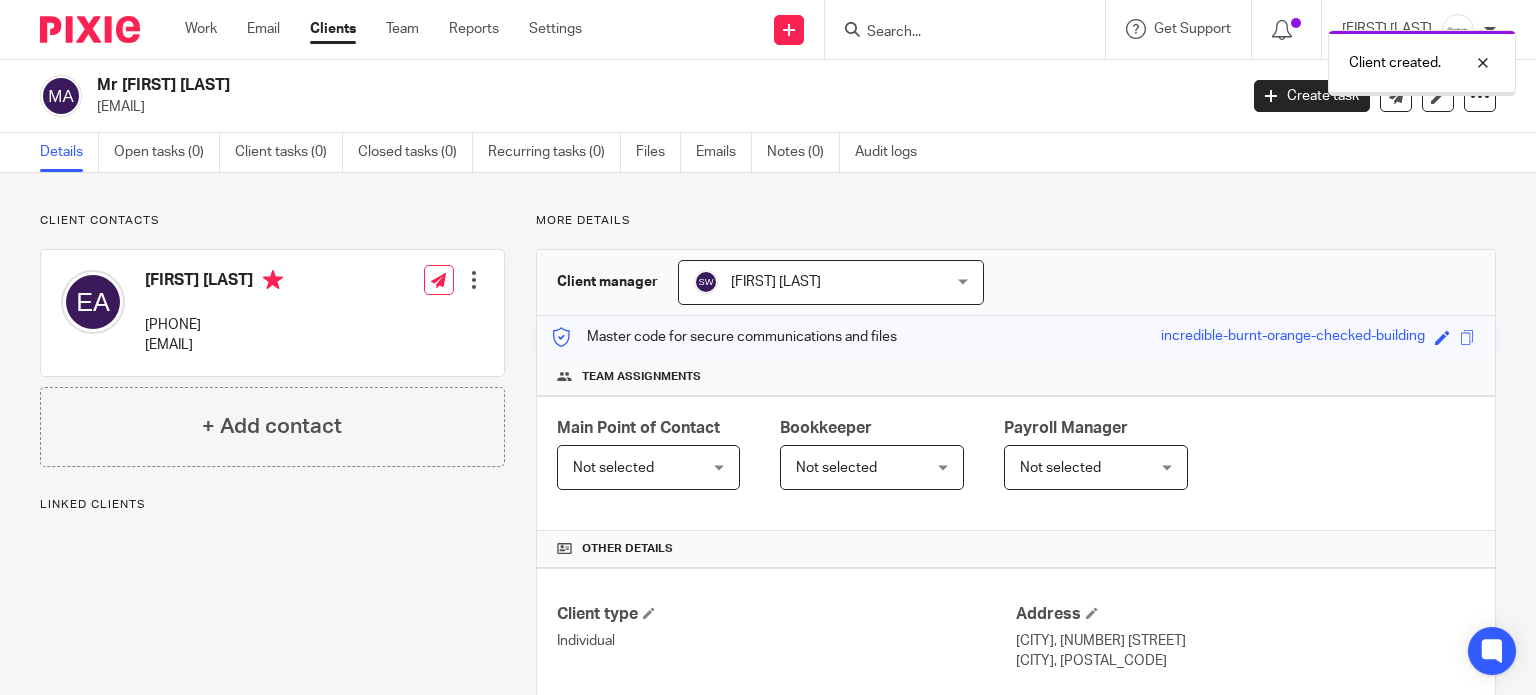 scroll, scrollTop: 0, scrollLeft: 0, axis: both 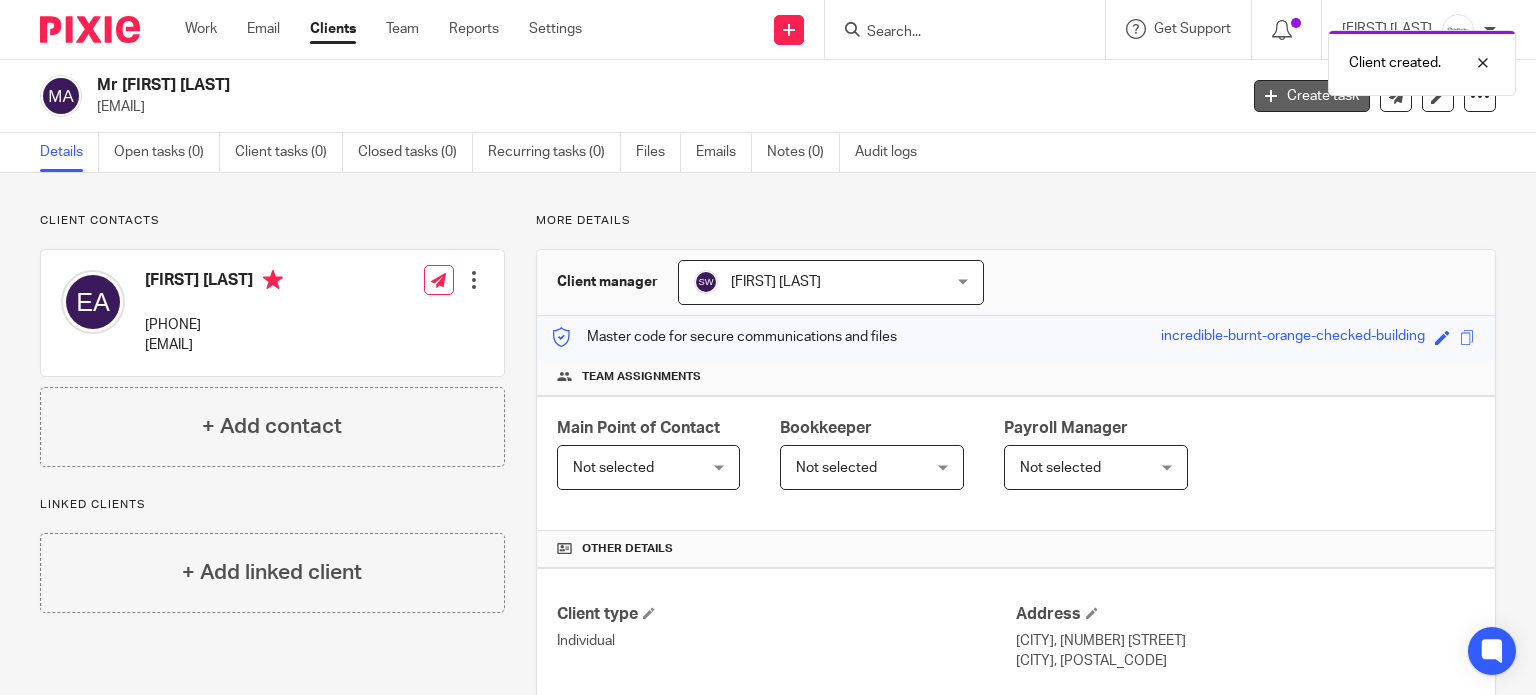 click on "Create task" at bounding box center (1312, 96) 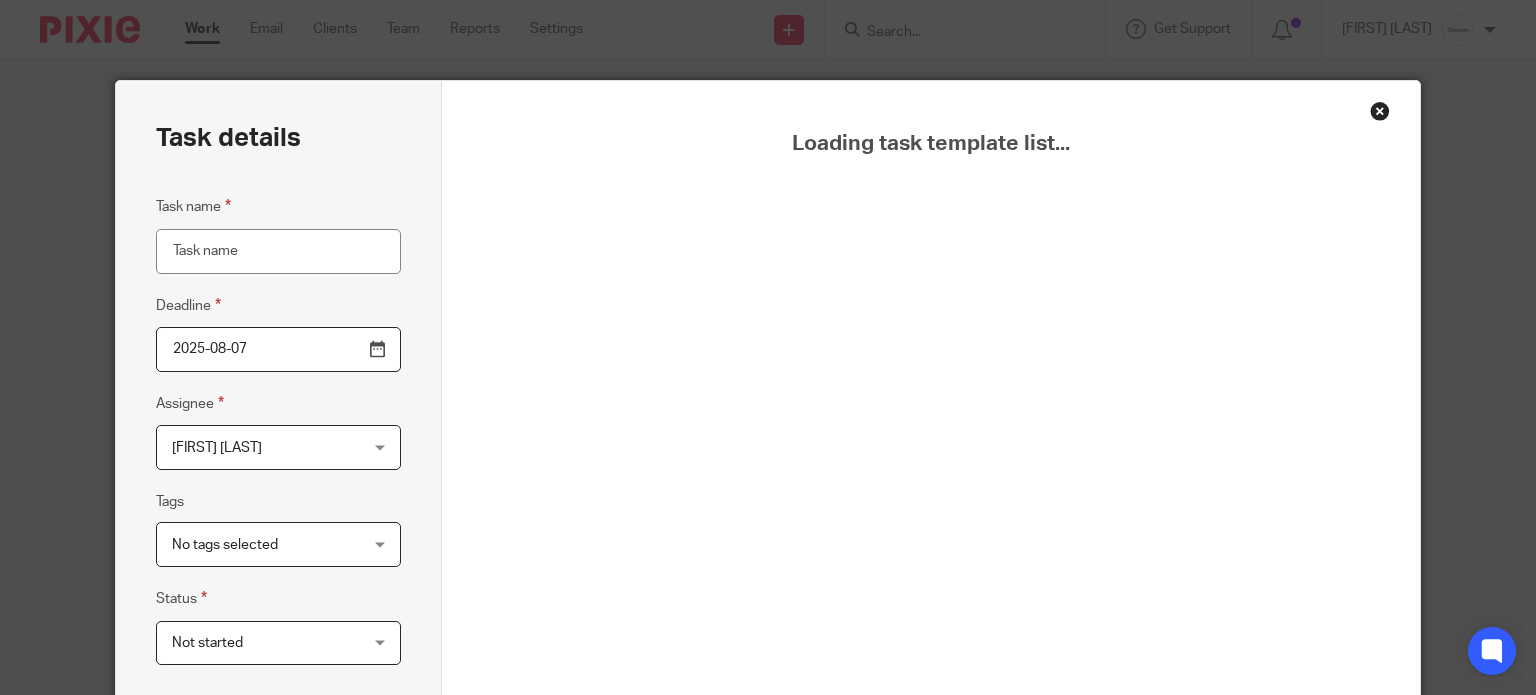 scroll, scrollTop: 0, scrollLeft: 0, axis: both 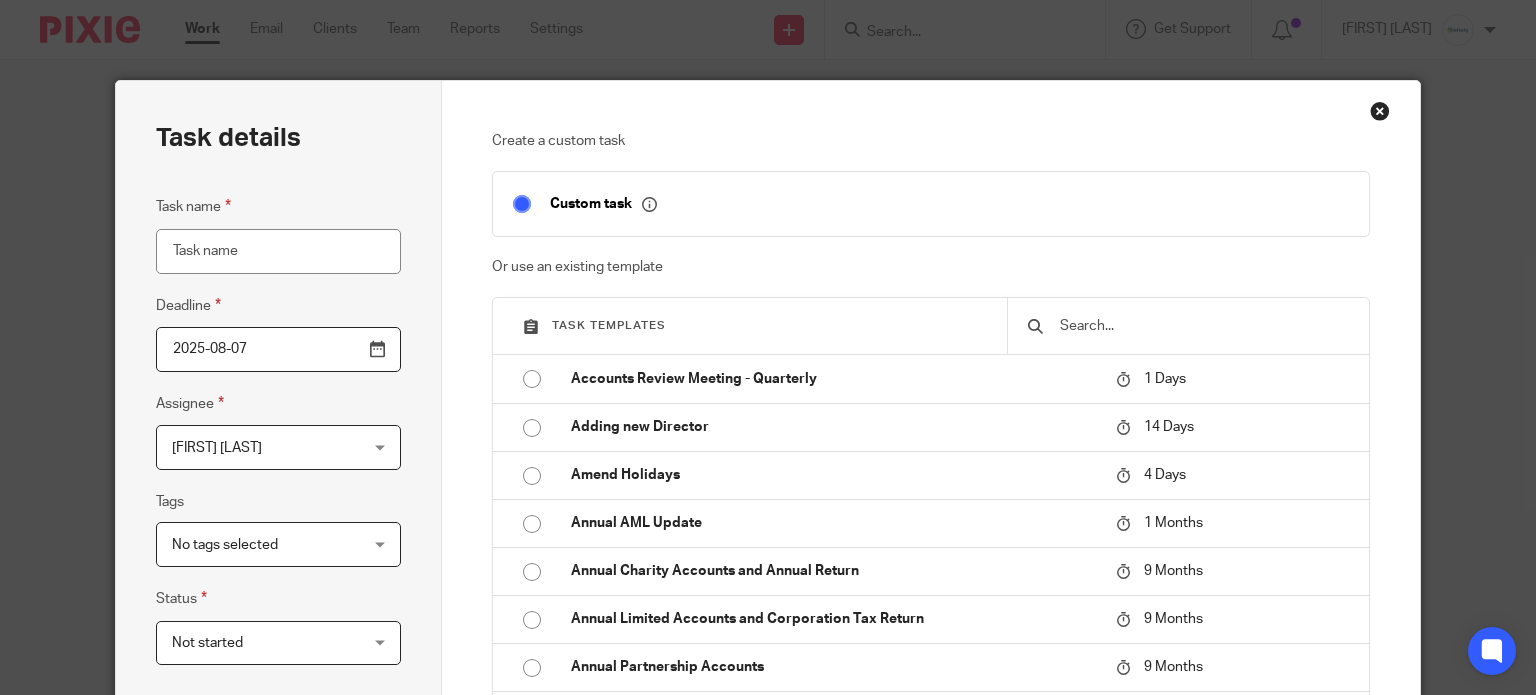 click at bounding box center (1203, 326) 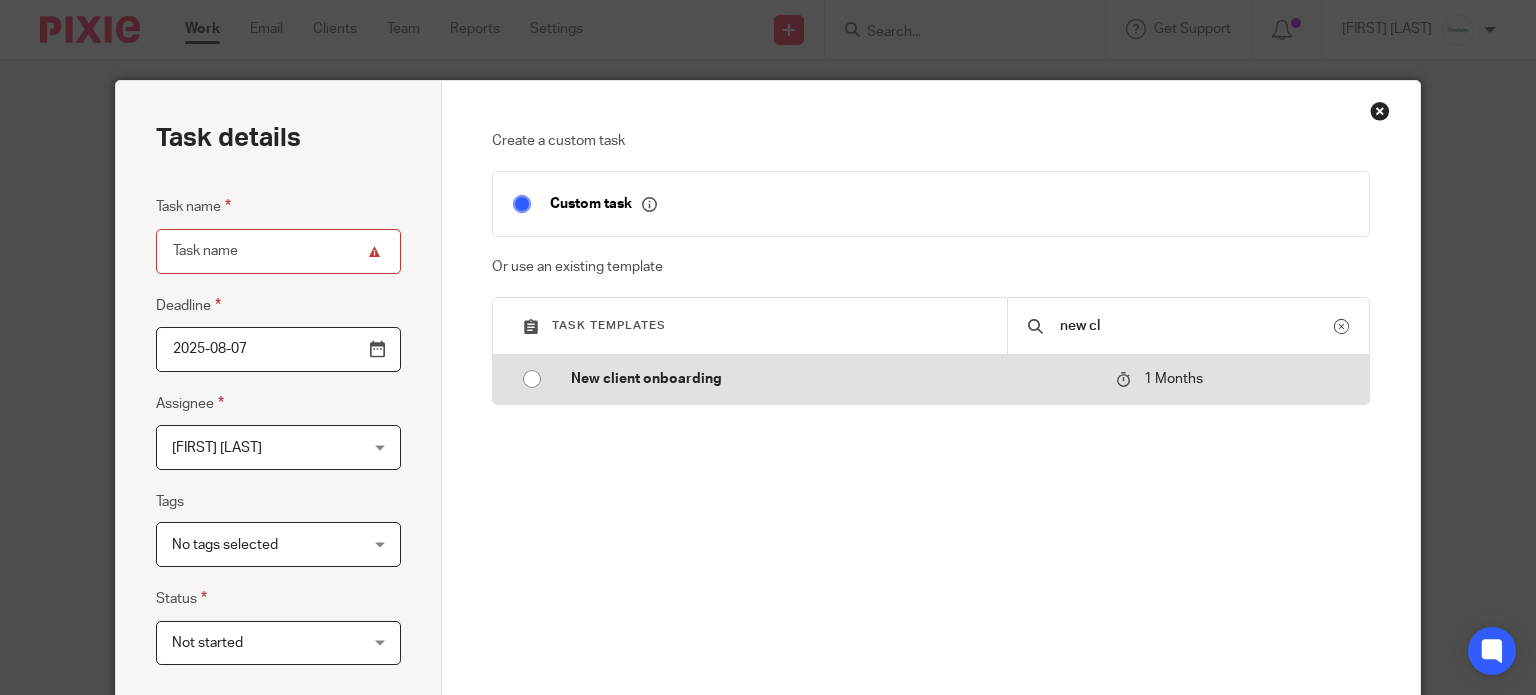 type on "new cl" 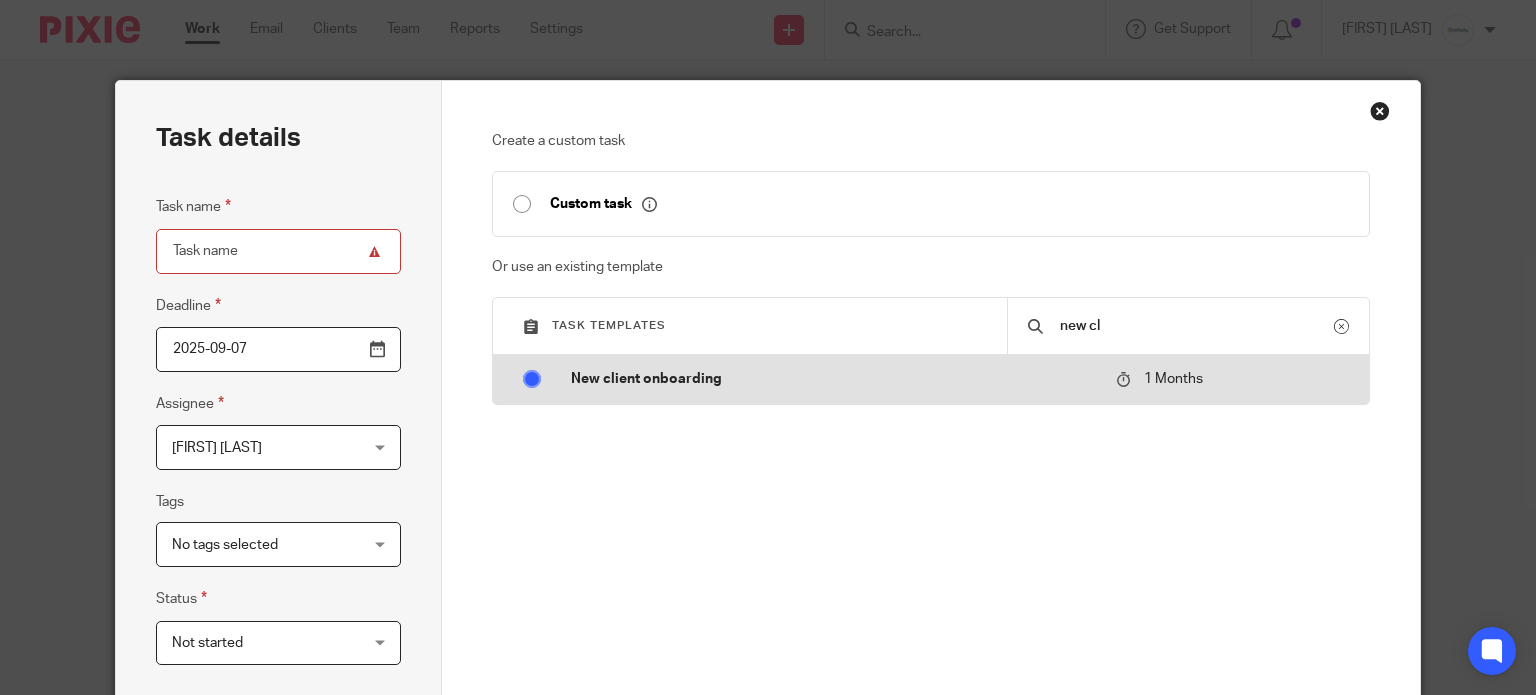 type on "New client onboarding" 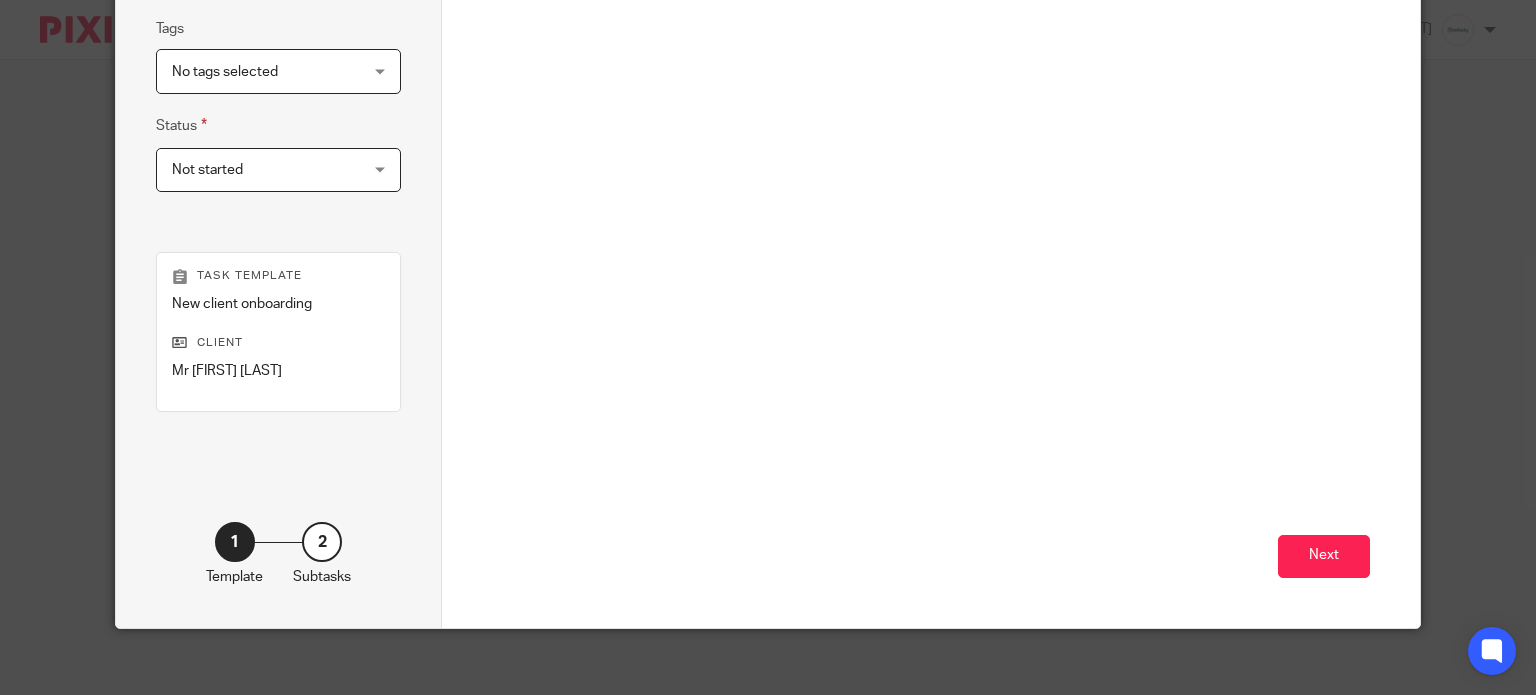 scroll, scrollTop: 485, scrollLeft: 0, axis: vertical 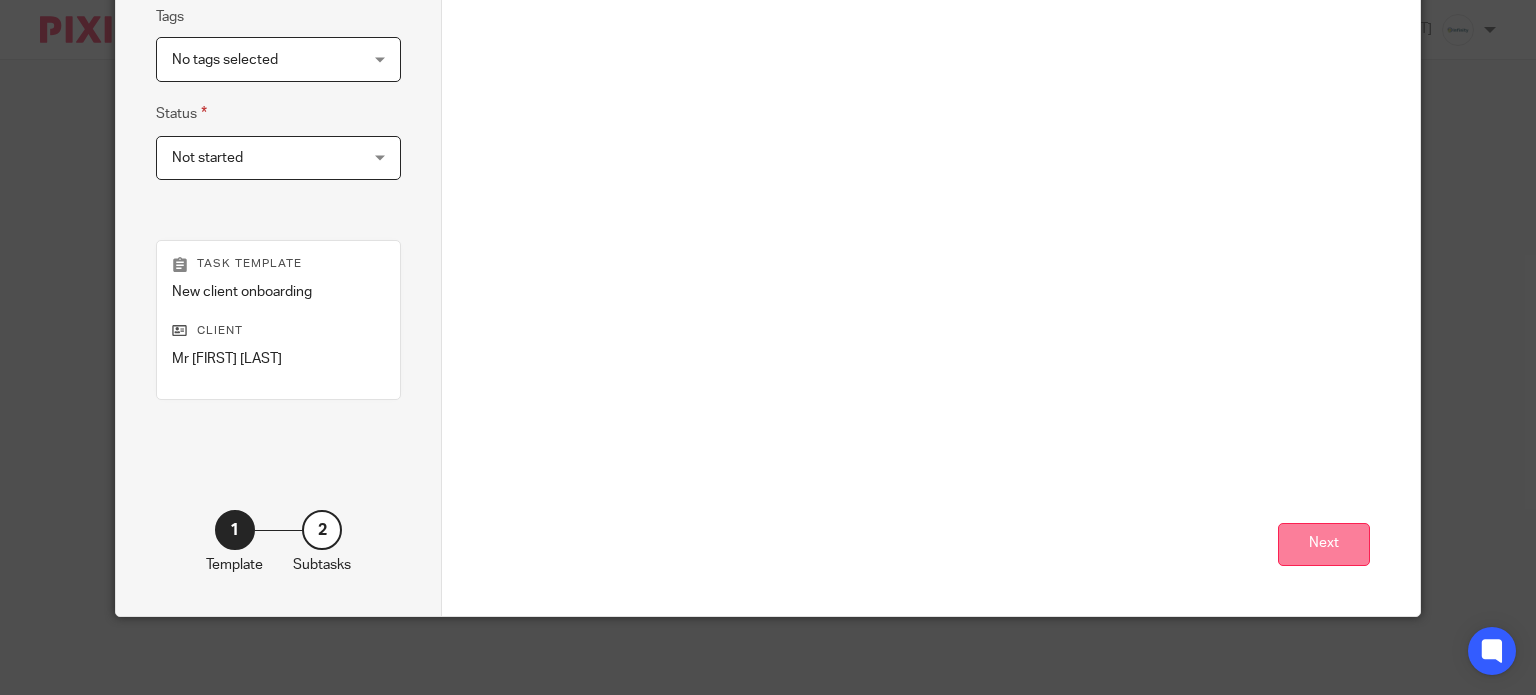 click on "Next" at bounding box center [1324, 544] 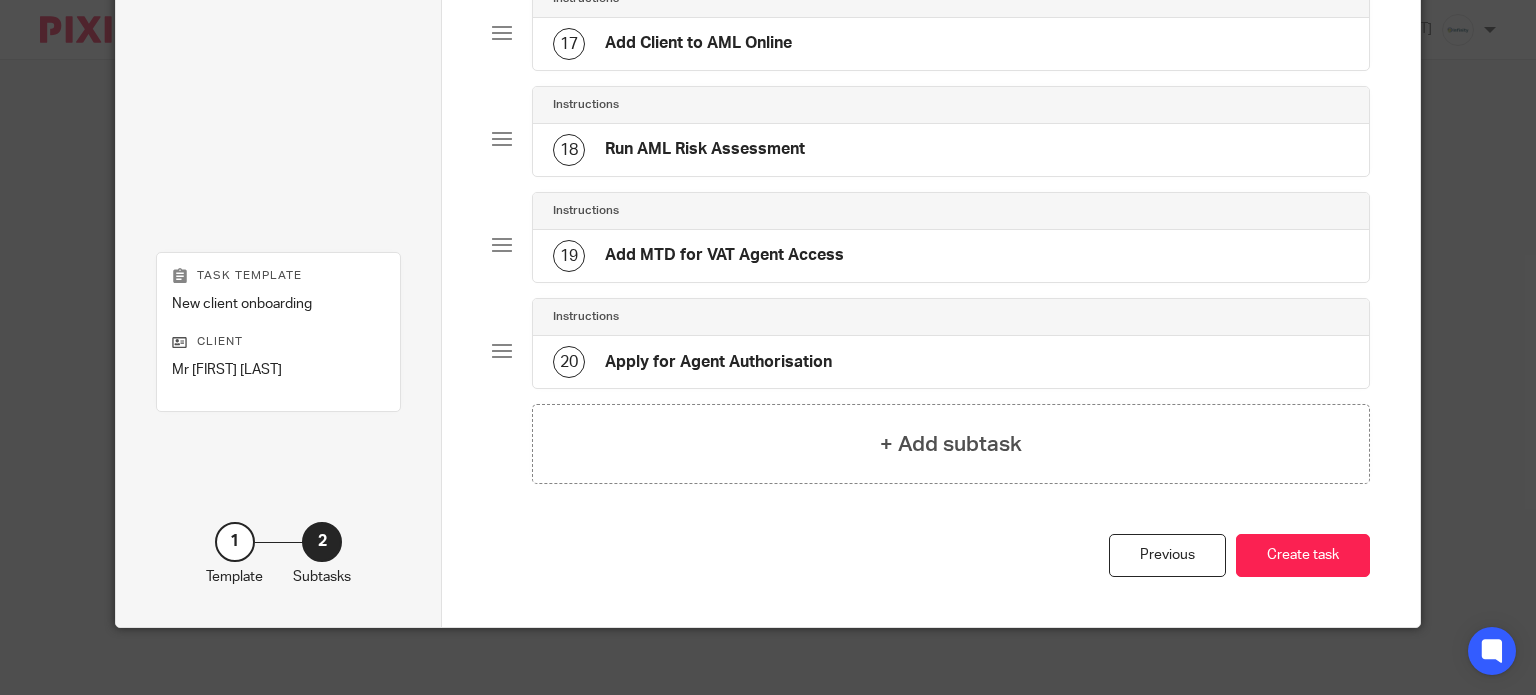 scroll, scrollTop: 1900, scrollLeft: 0, axis: vertical 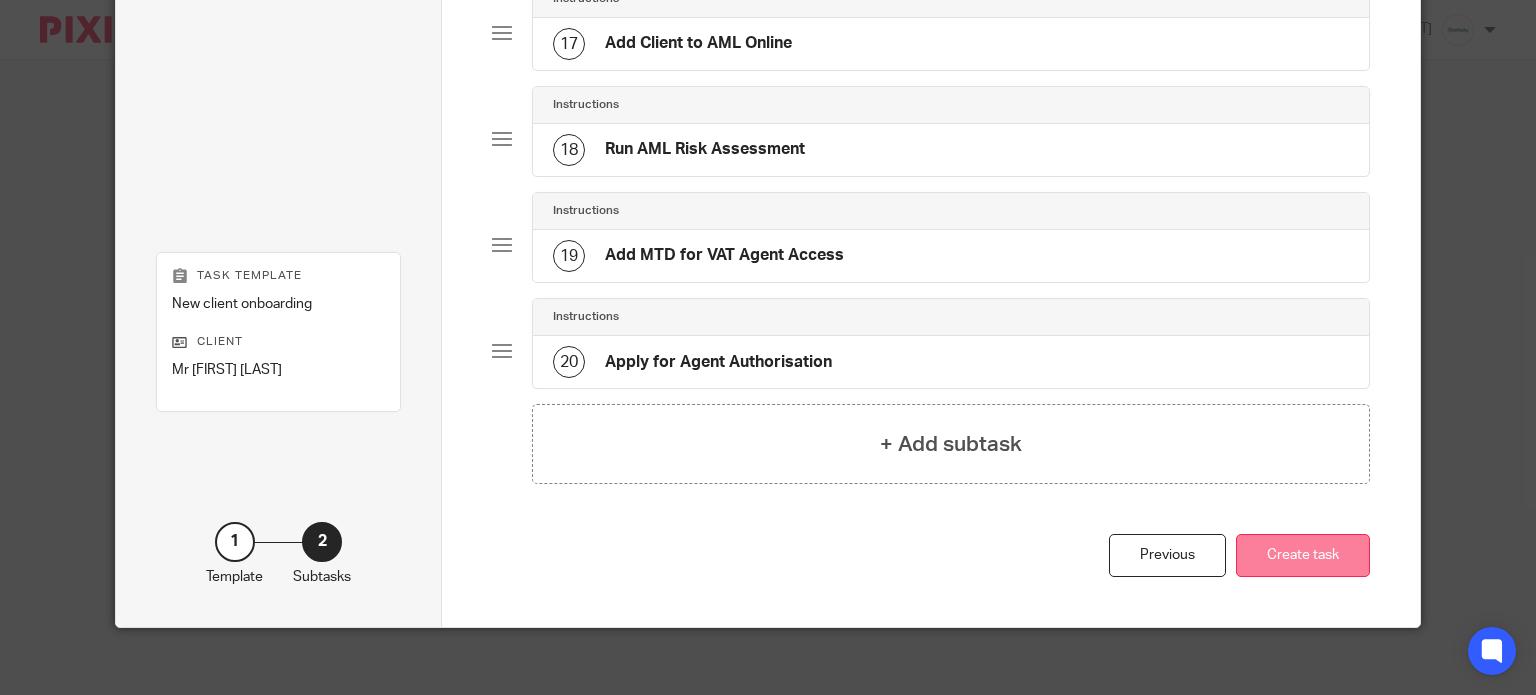 click on "Create task" at bounding box center [1303, 555] 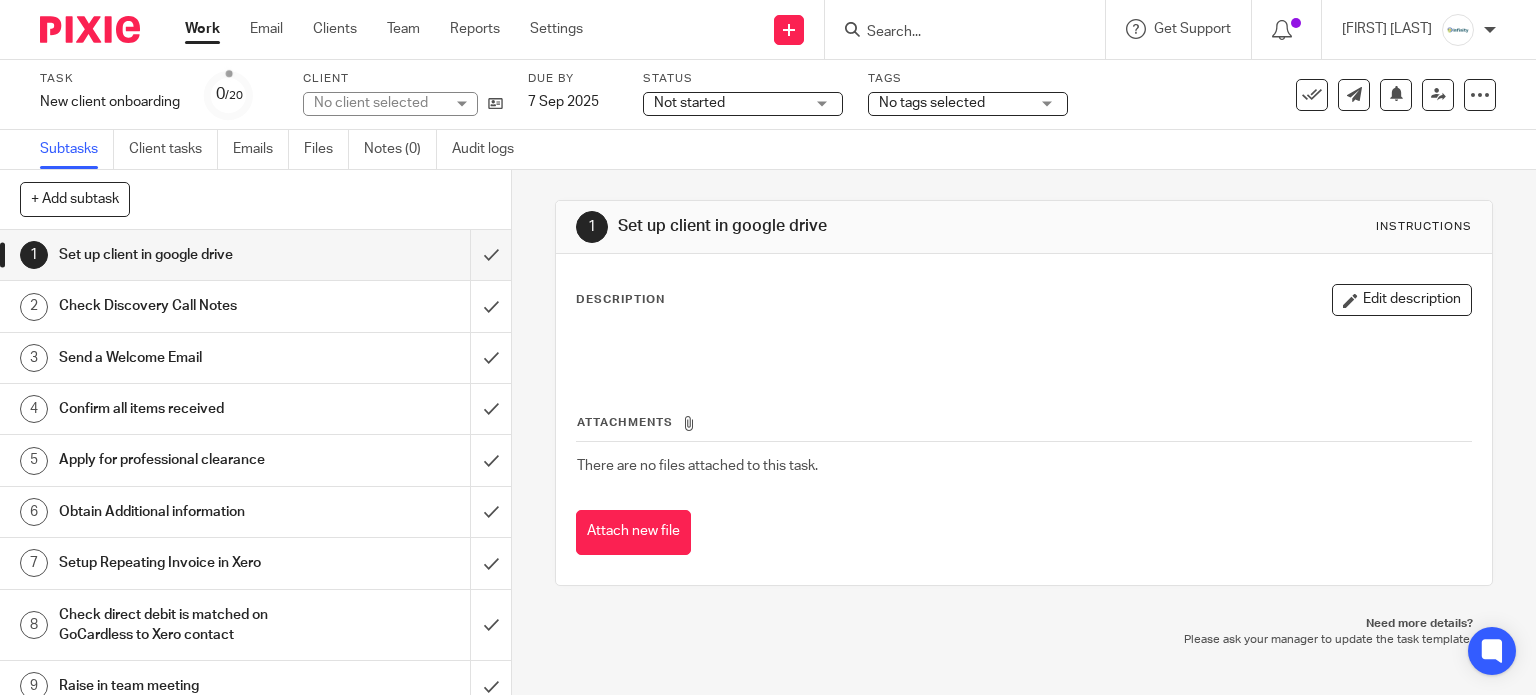 scroll, scrollTop: 0, scrollLeft: 0, axis: both 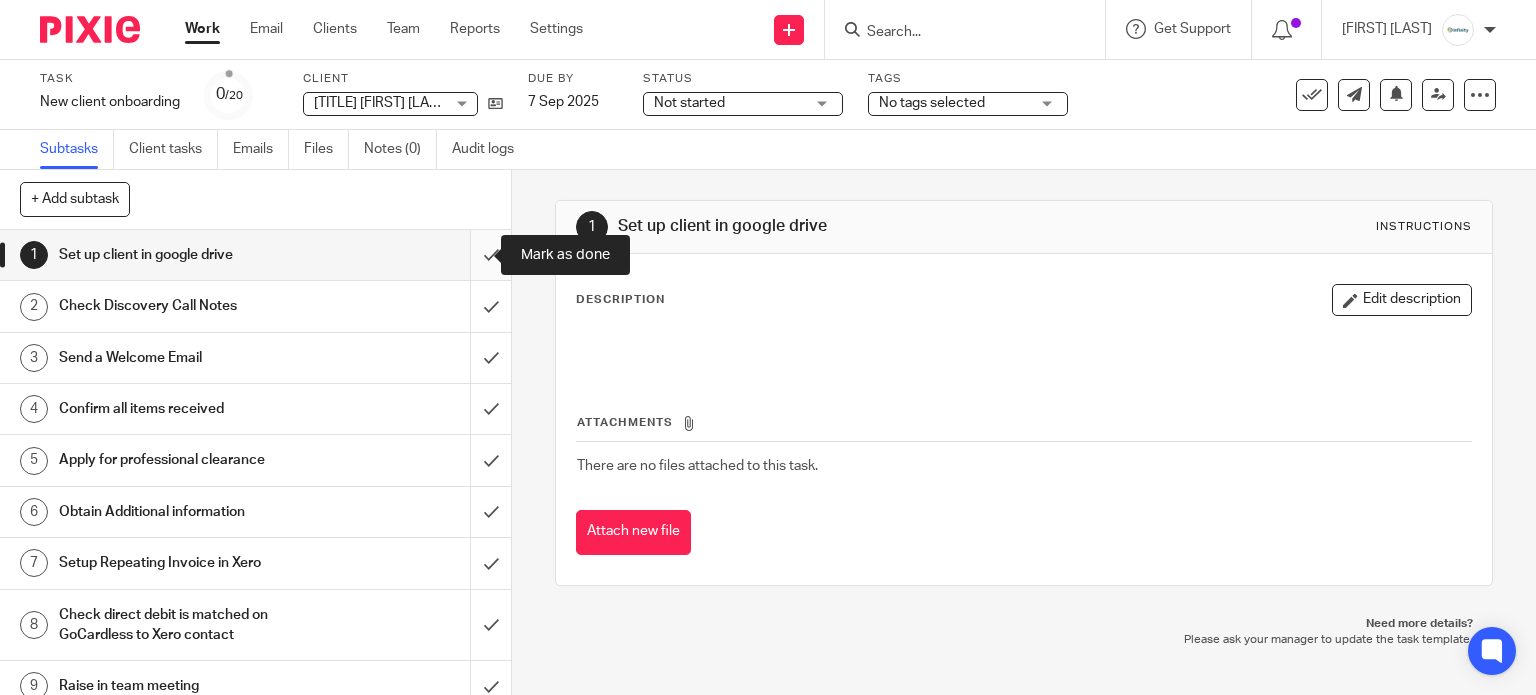 click at bounding box center [255, 255] 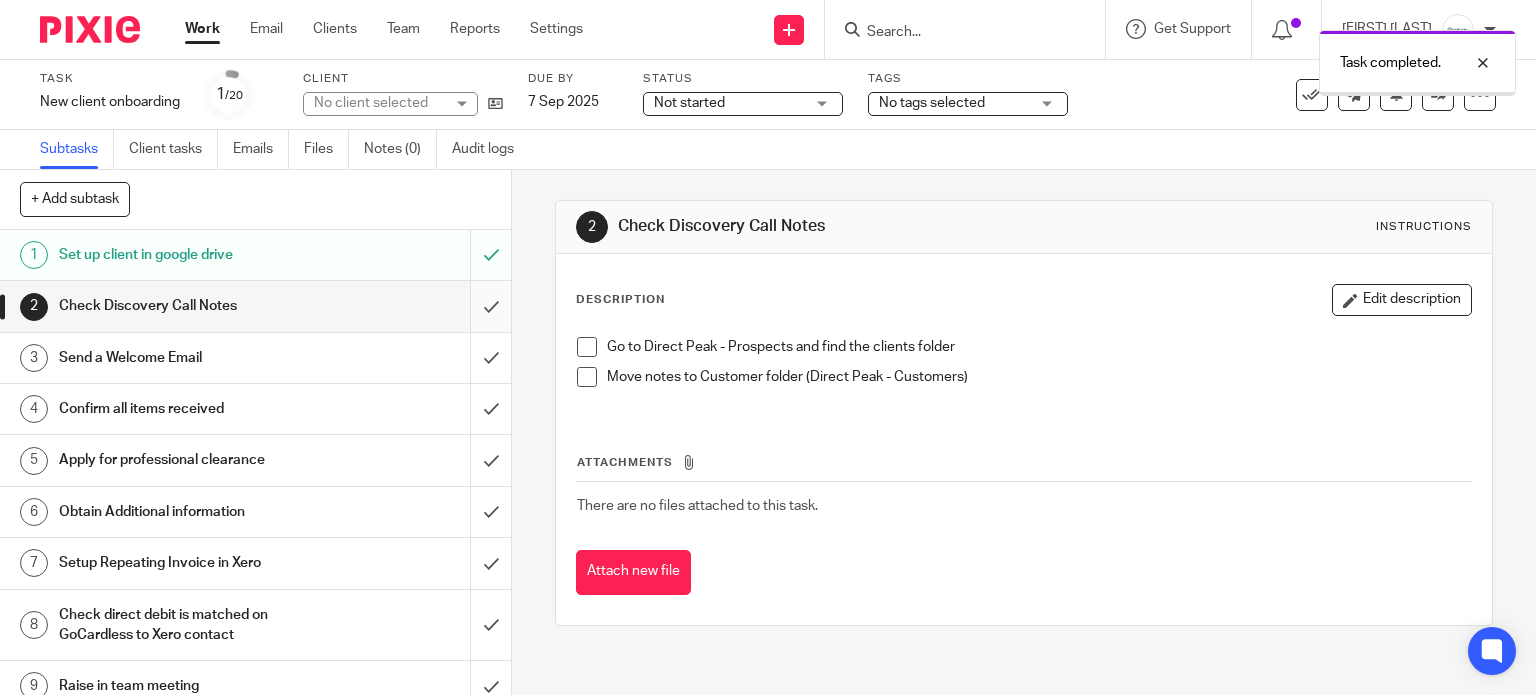 scroll, scrollTop: 0, scrollLeft: 0, axis: both 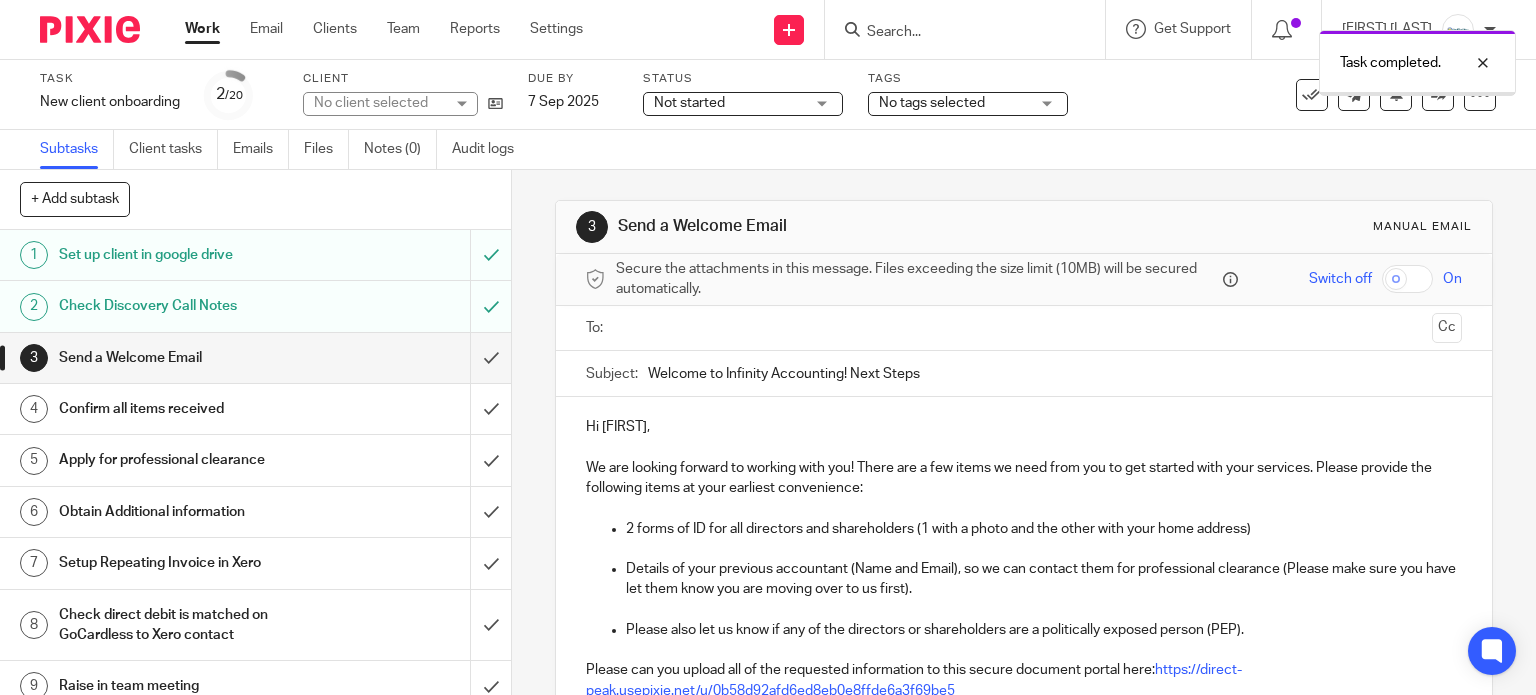 click at bounding box center (1025, 328) 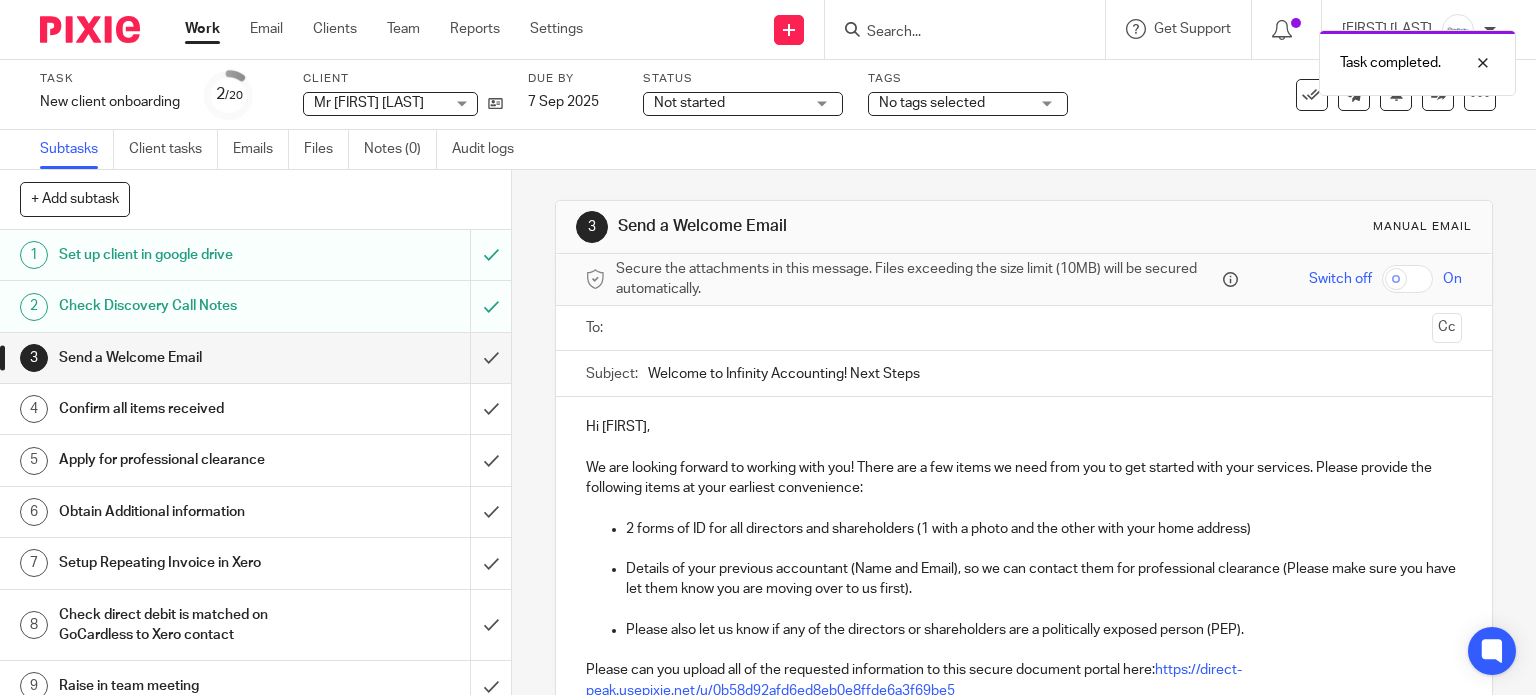 click at bounding box center [1023, 328] 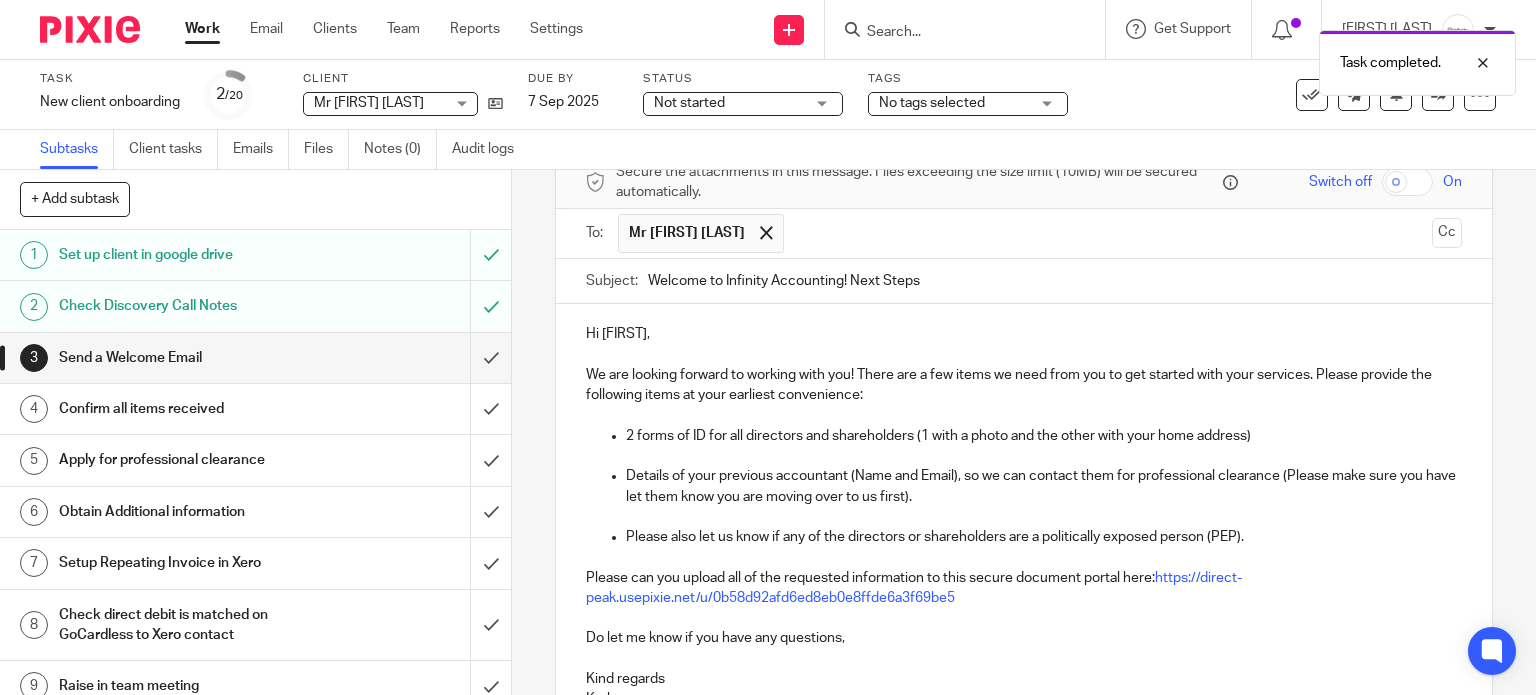 scroll, scrollTop: 100, scrollLeft: 0, axis: vertical 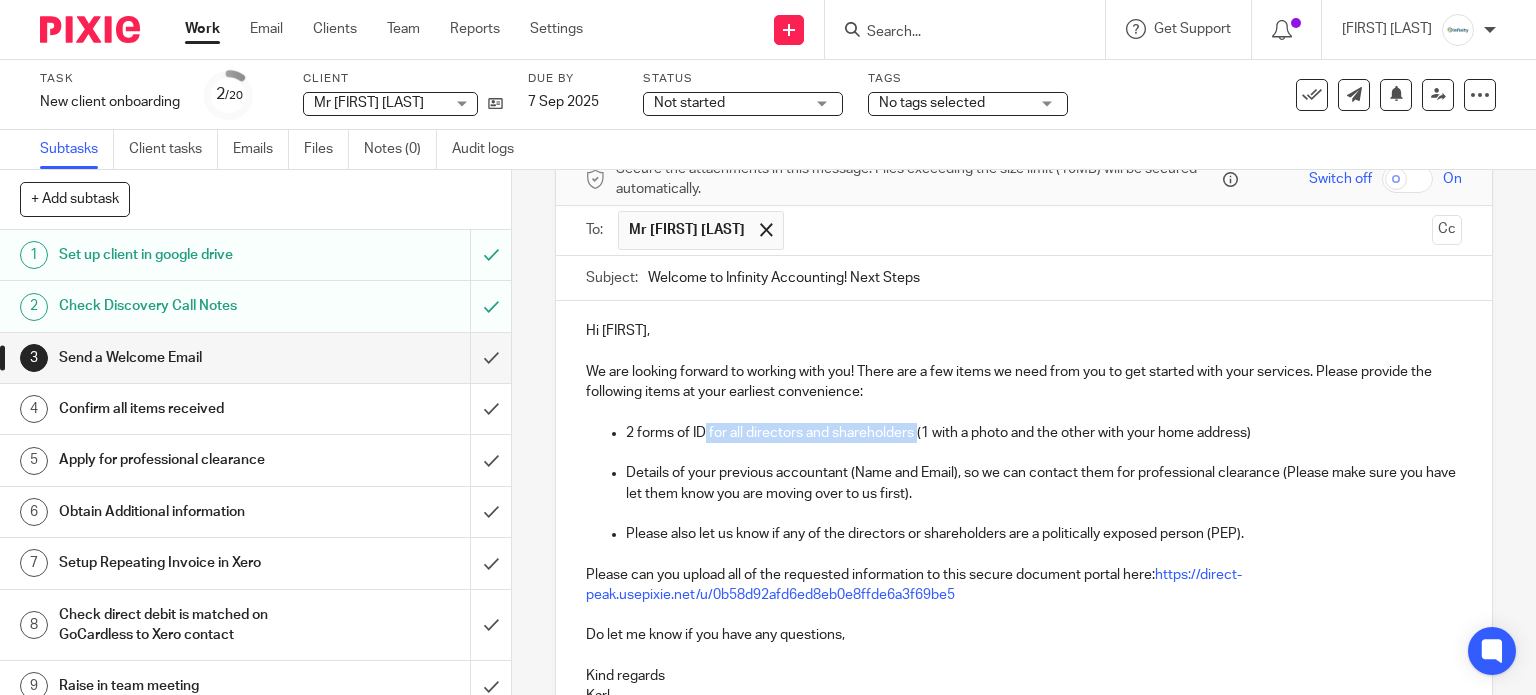 drag, startPoint x: 912, startPoint y: 428, endPoint x: 700, endPoint y: 438, distance: 212.23572 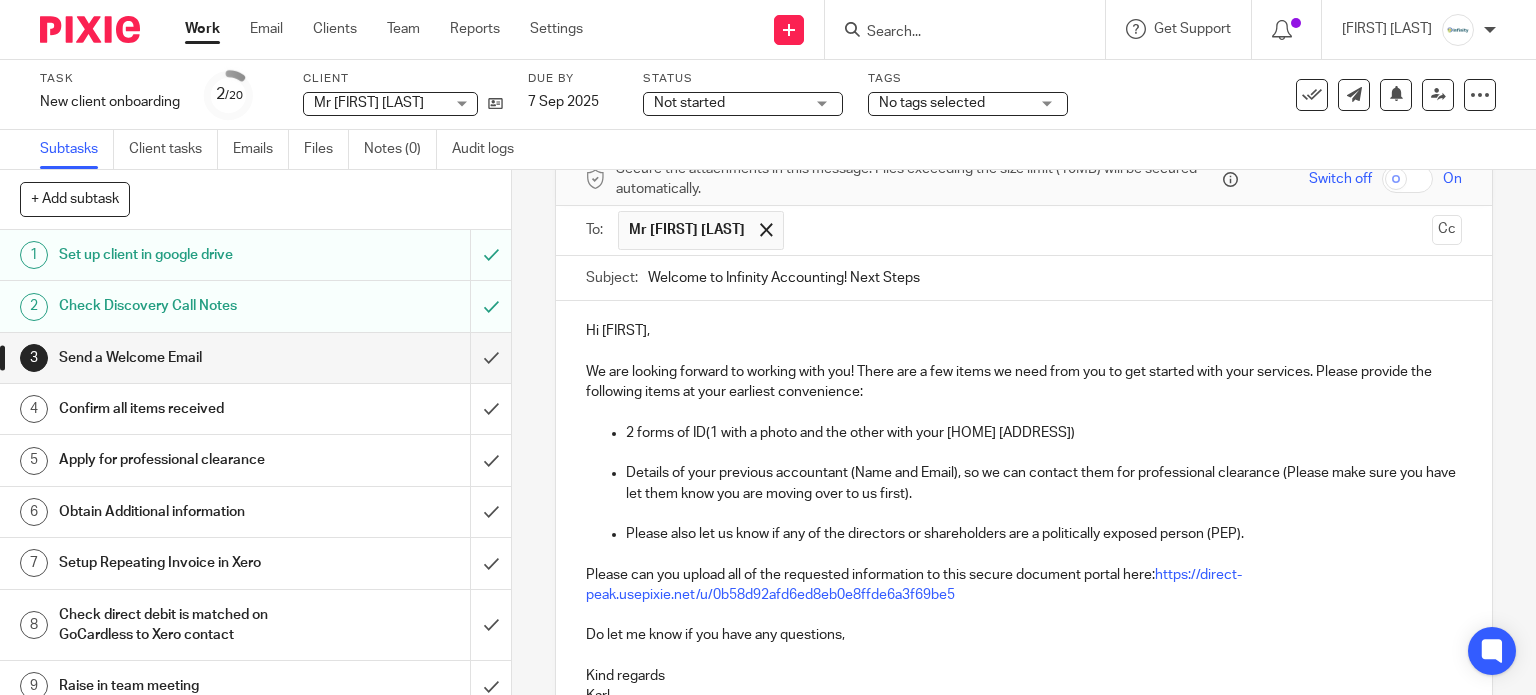 type 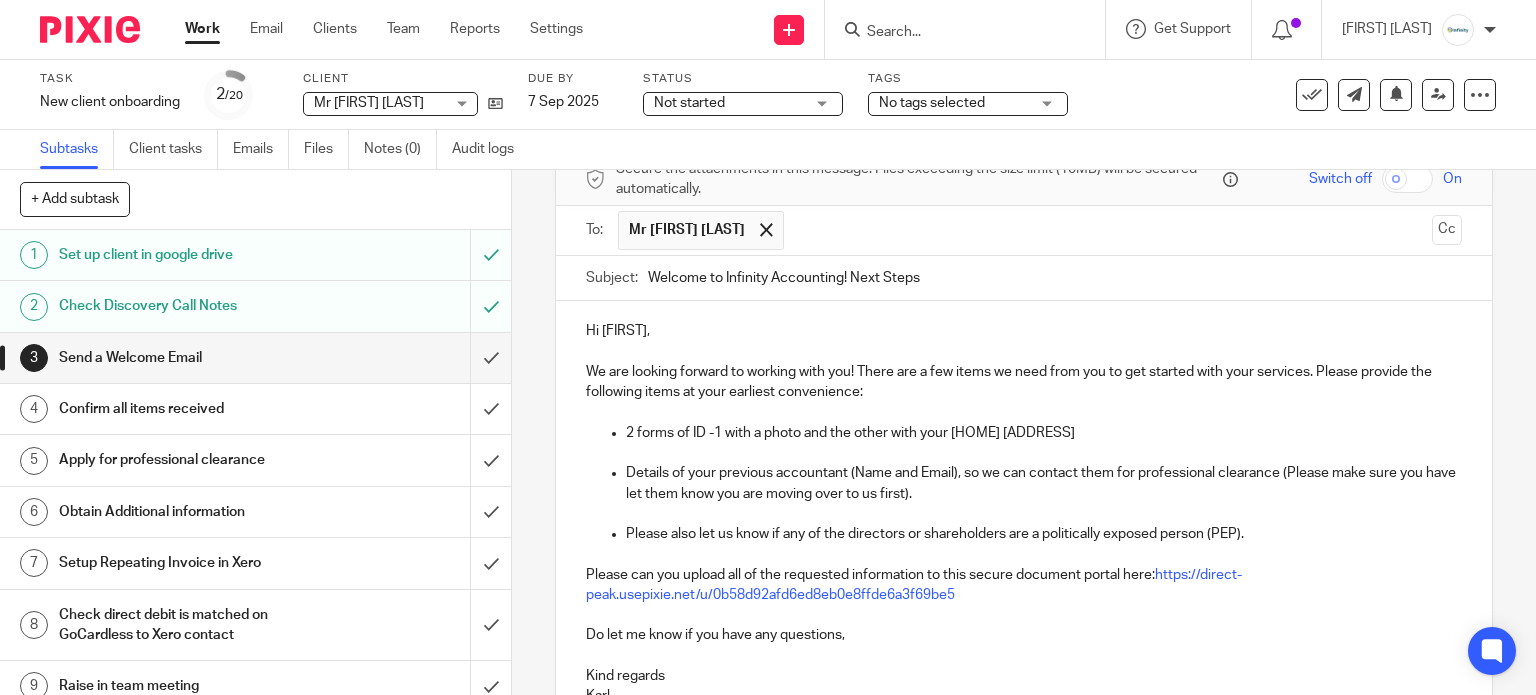 click on "2 forms of ID -1 with a photo and the other with your home address)" at bounding box center [1044, 433] 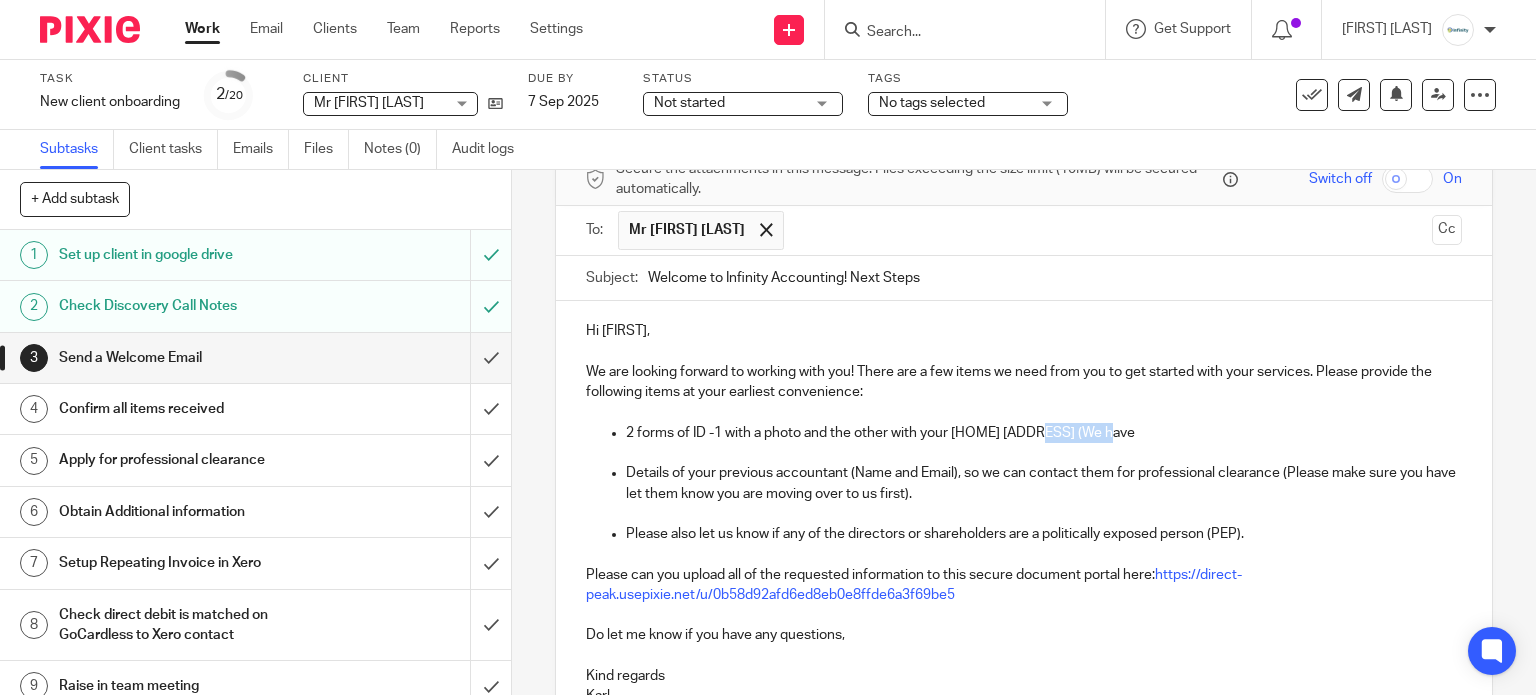 drag, startPoint x: 1113, startPoint y: 431, endPoint x: 1039, endPoint y: 431, distance: 74 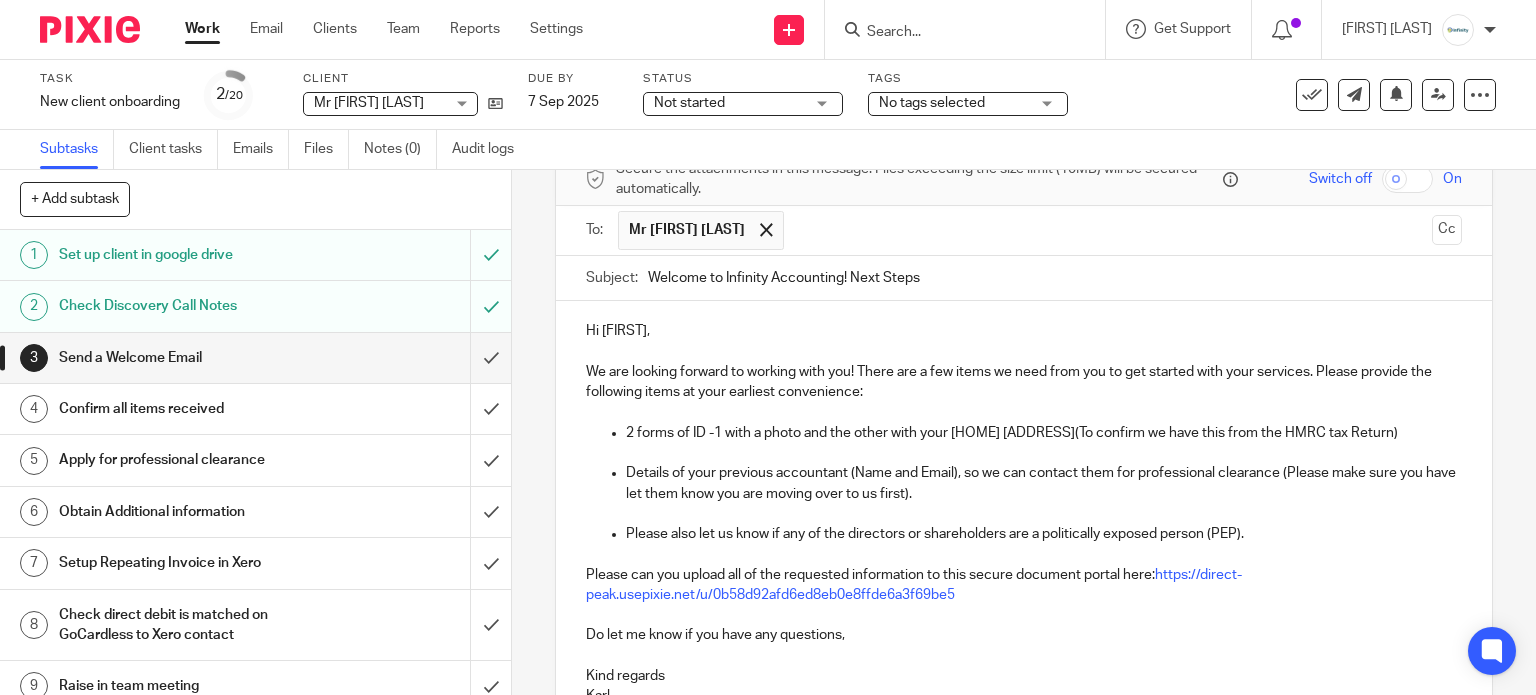 click on "2 forms of ID -1 with a photo and the other with your home address(To confirm we have this from the HMRC tax Return)" at bounding box center [1044, 433] 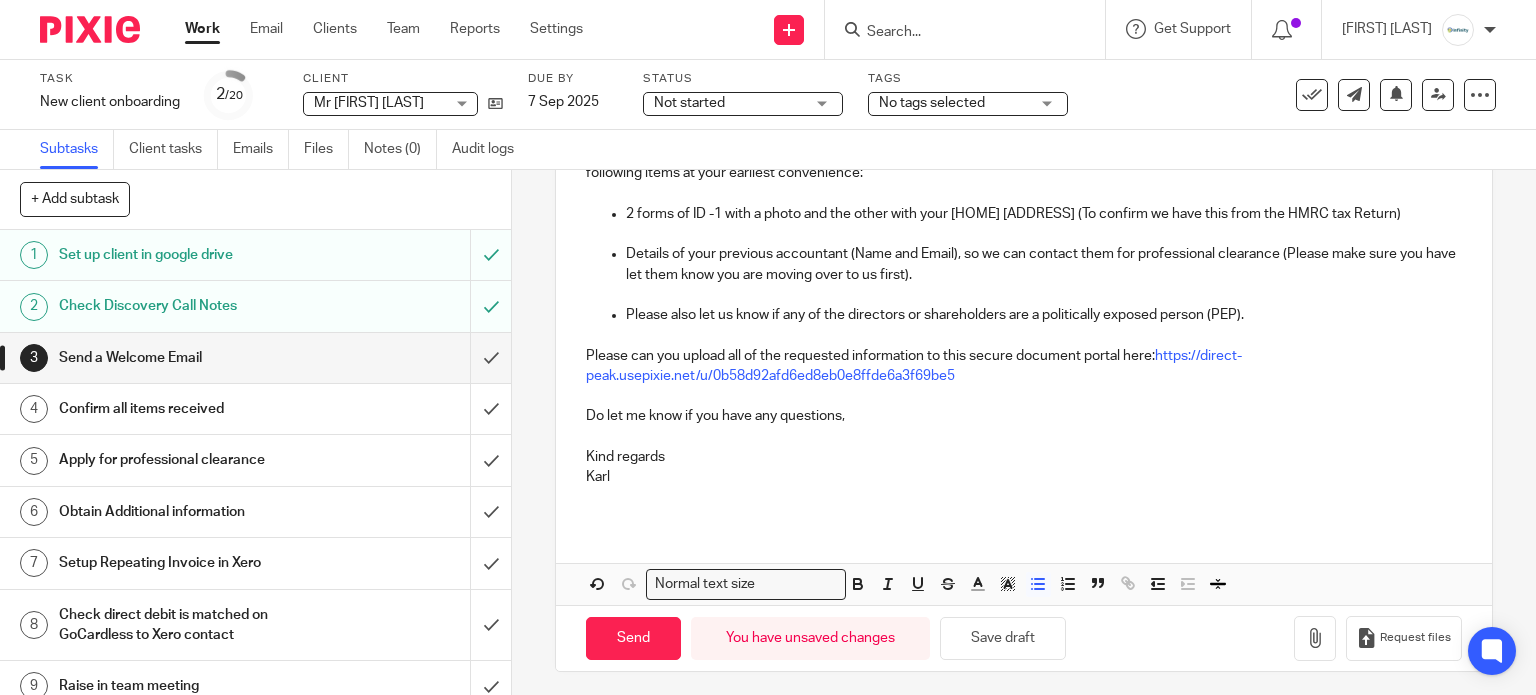 scroll, scrollTop: 322, scrollLeft: 0, axis: vertical 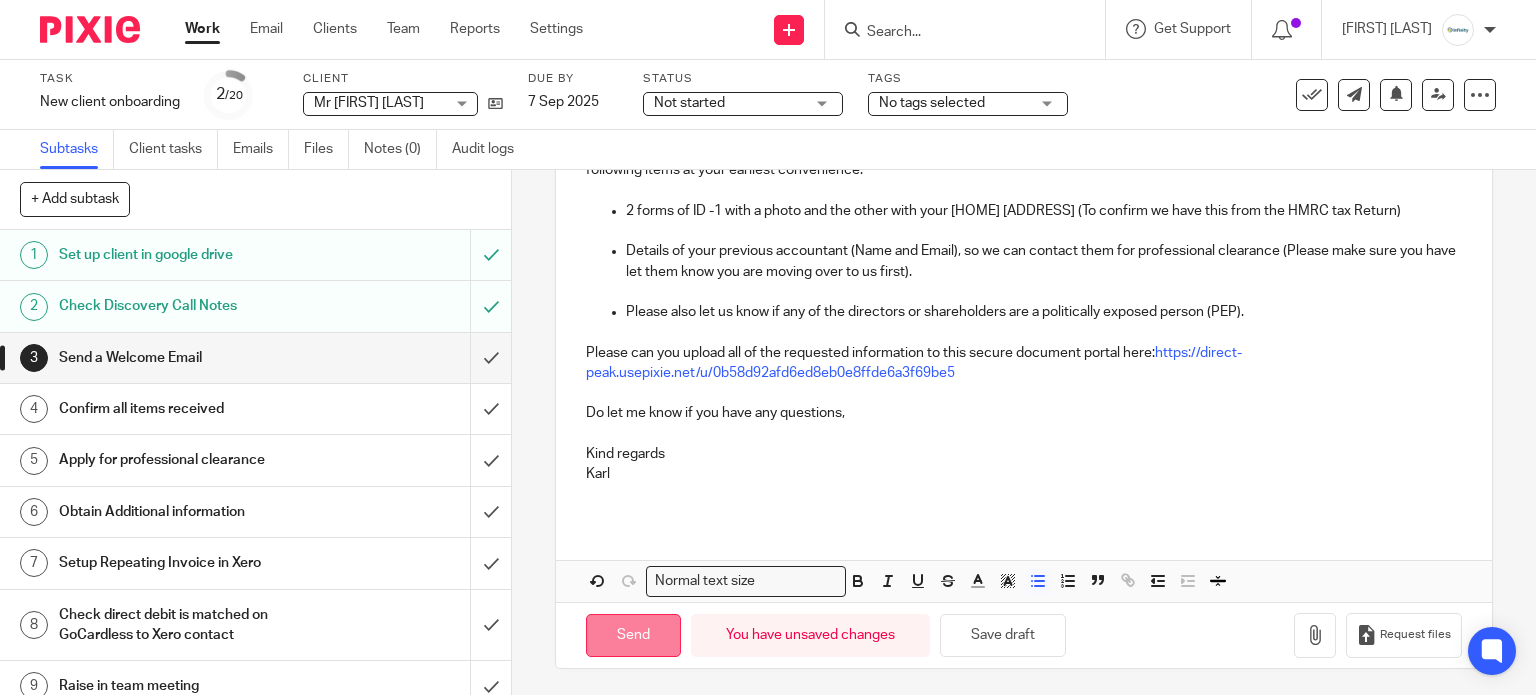 click on "Send" at bounding box center [633, 635] 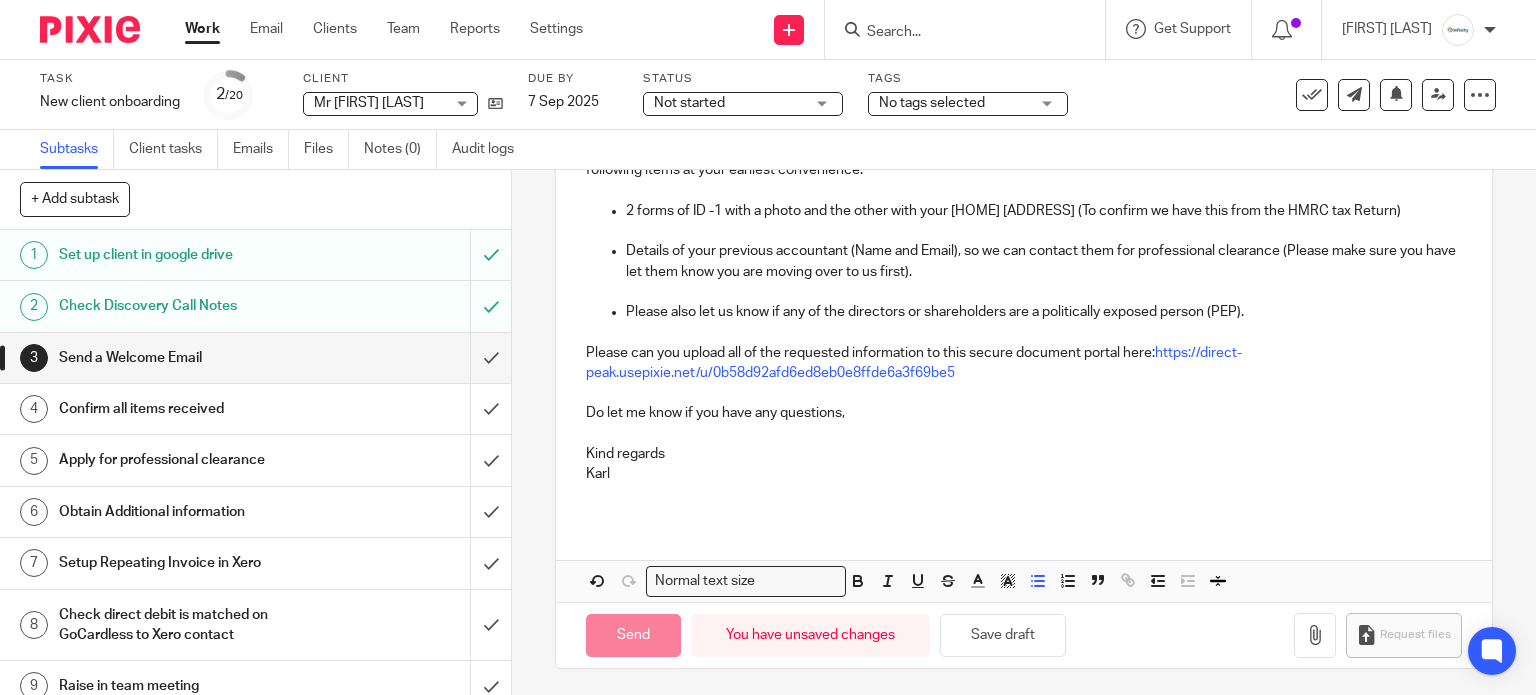 type on "Sent" 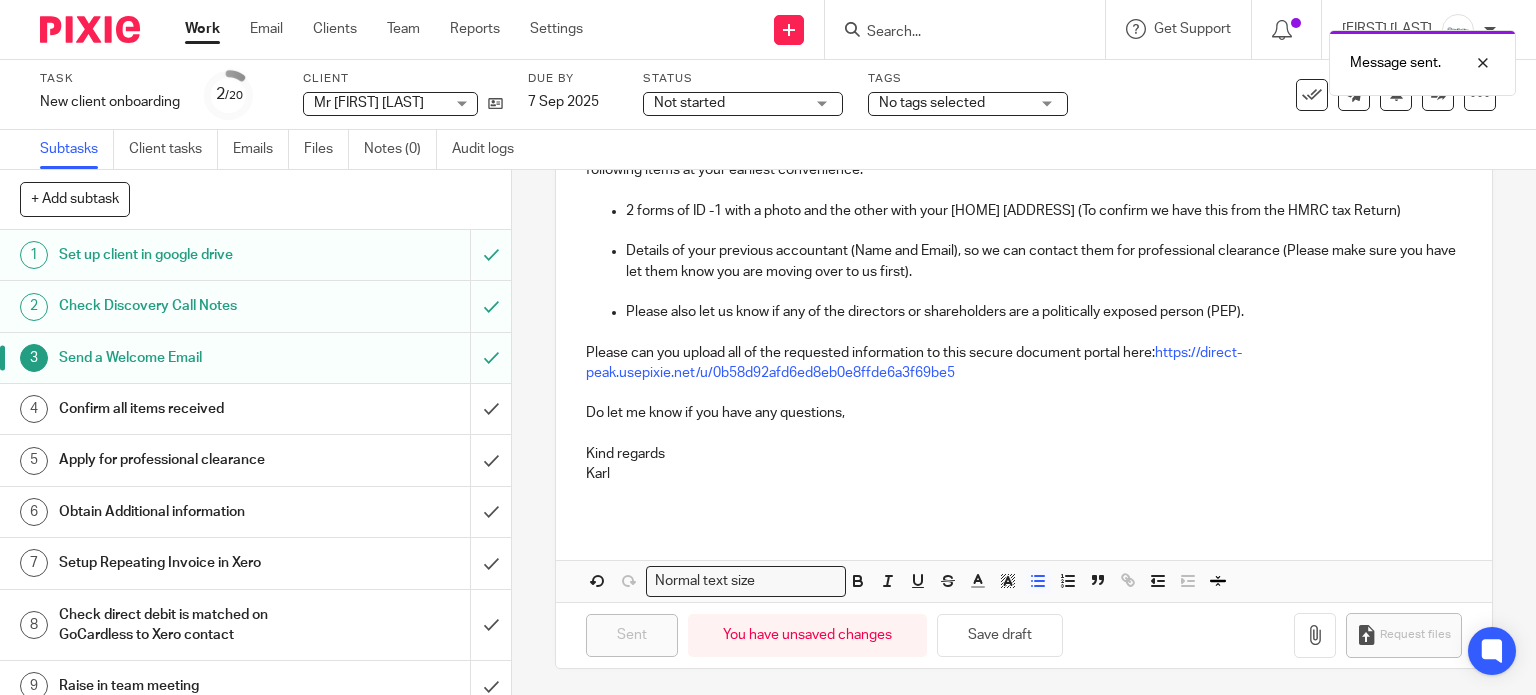 click on "No tags selected" at bounding box center [932, 103] 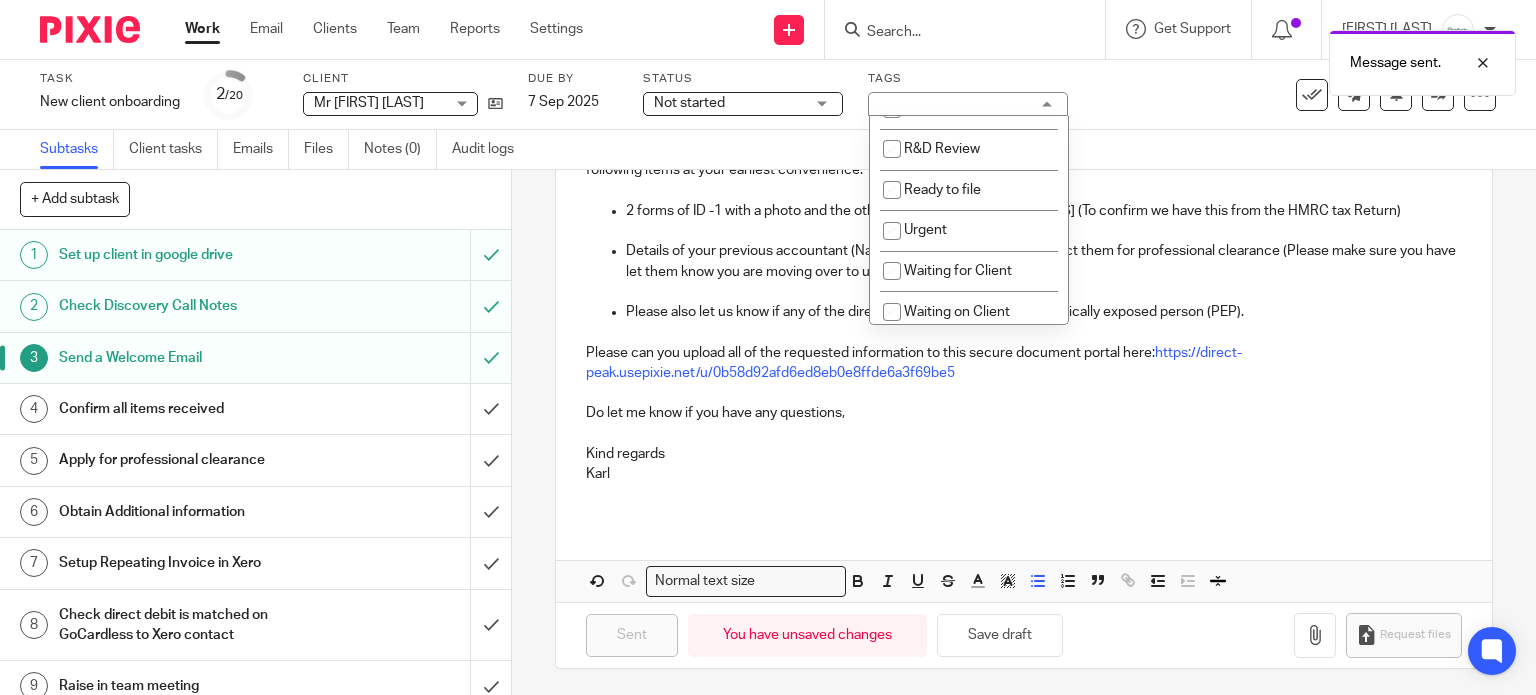 scroll, scrollTop: 600, scrollLeft: 0, axis: vertical 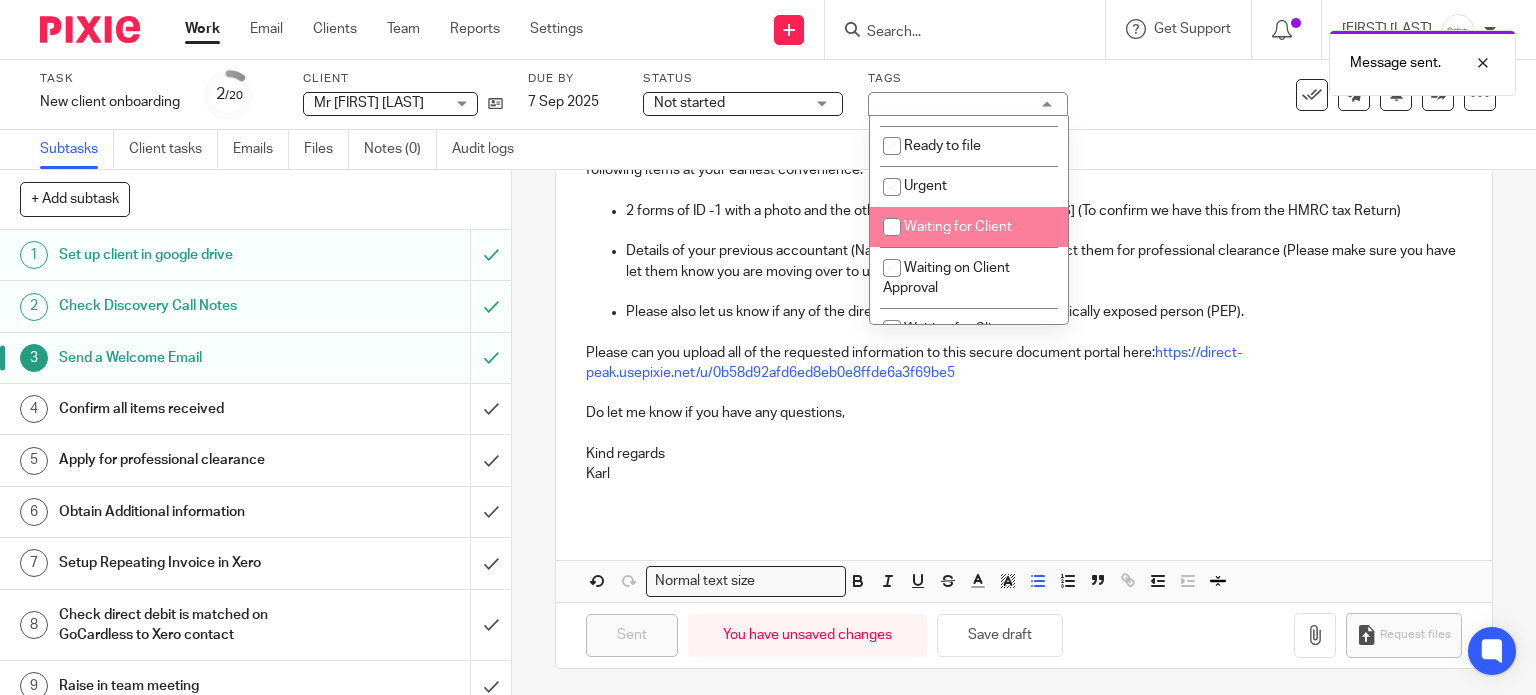 click on "Waiting for Client" at bounding box center (958, 227) 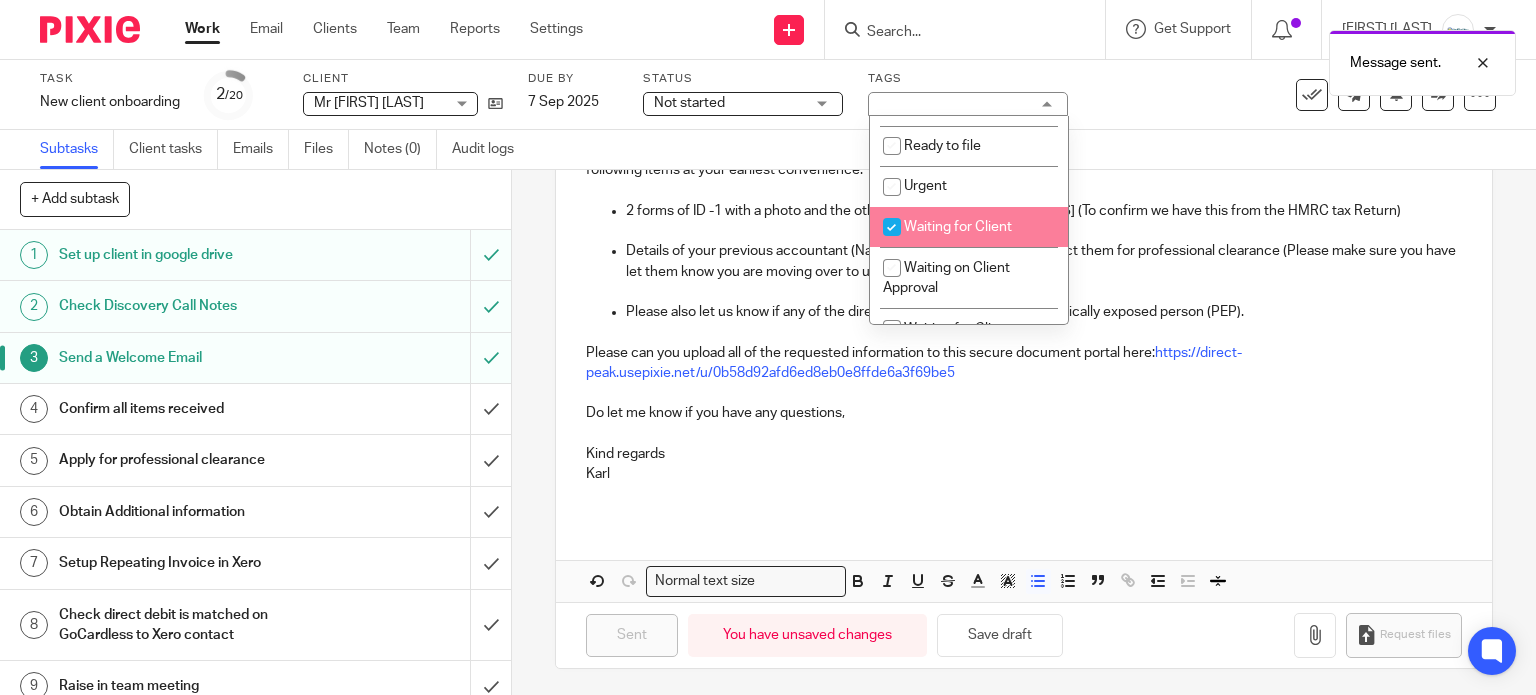 checkbox on "true" 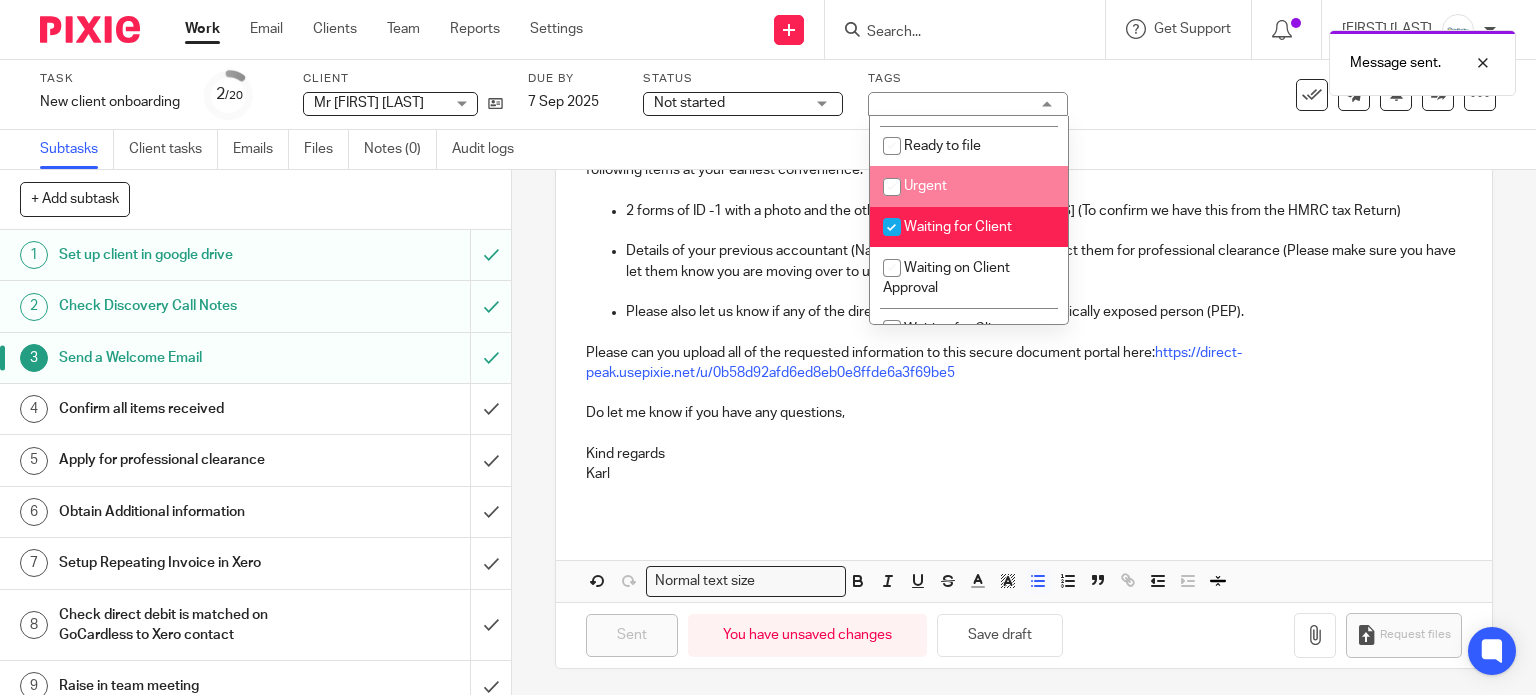 click on "Subtasks
Client tasks
Emails
Files
Notes (0)
Audit logs" at bounding box center [768, 150] 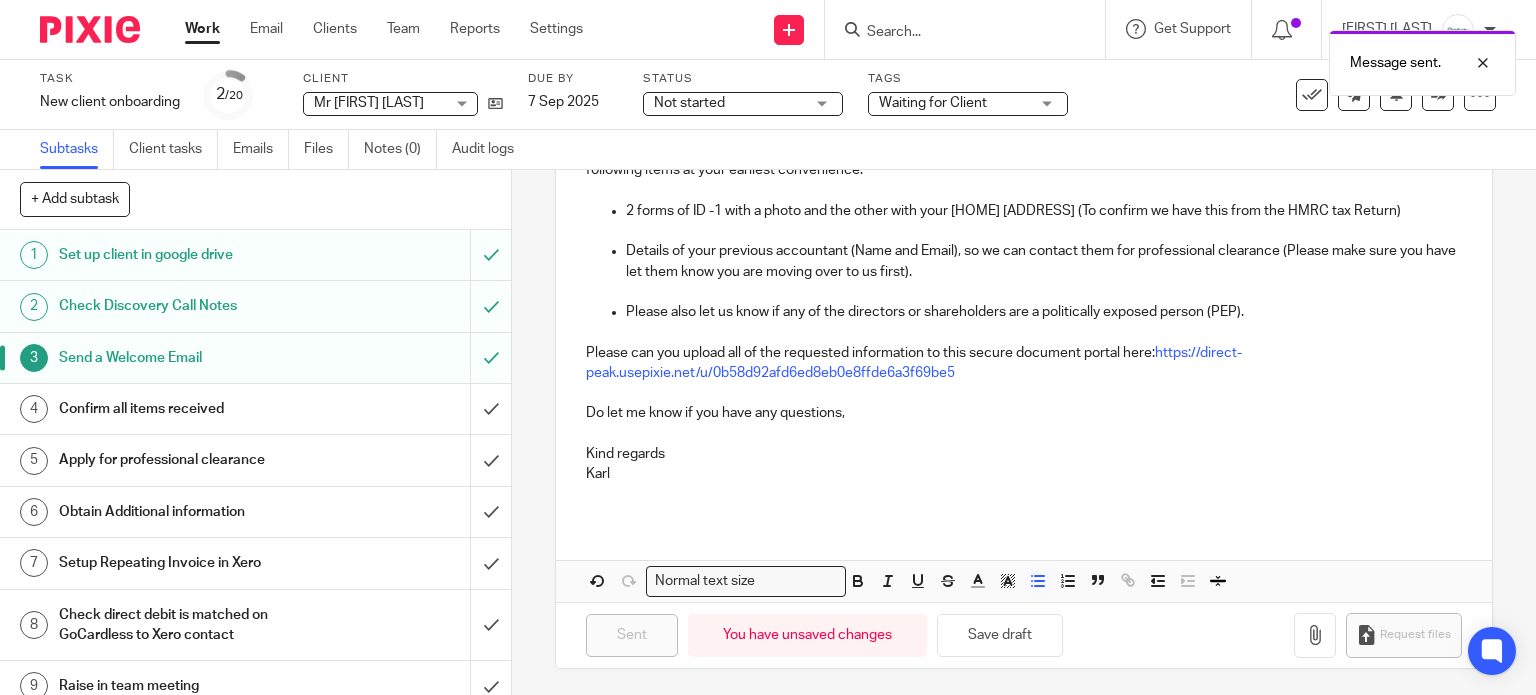 click on "Work" at bounding box center (202, 29) 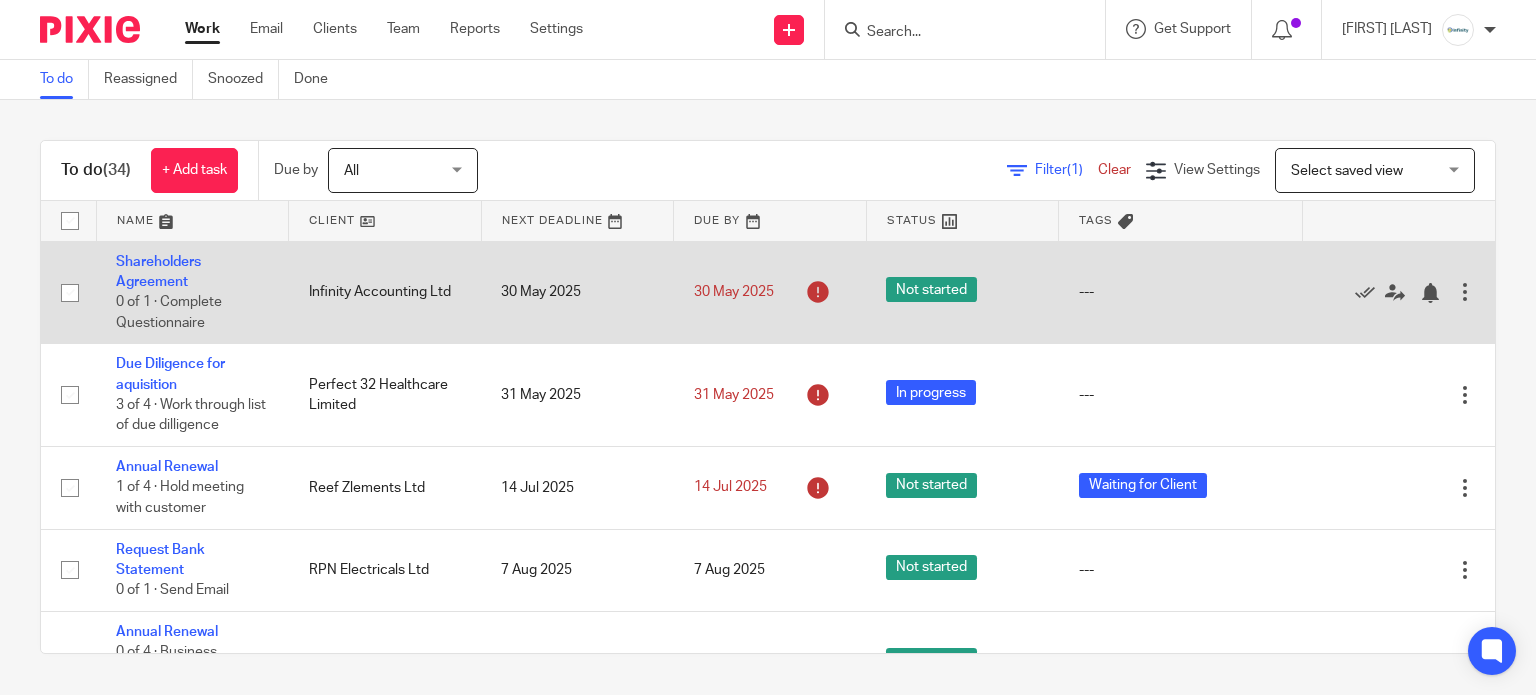 scroll, scrollTop: 0, scrollLeft: 0, axis: both 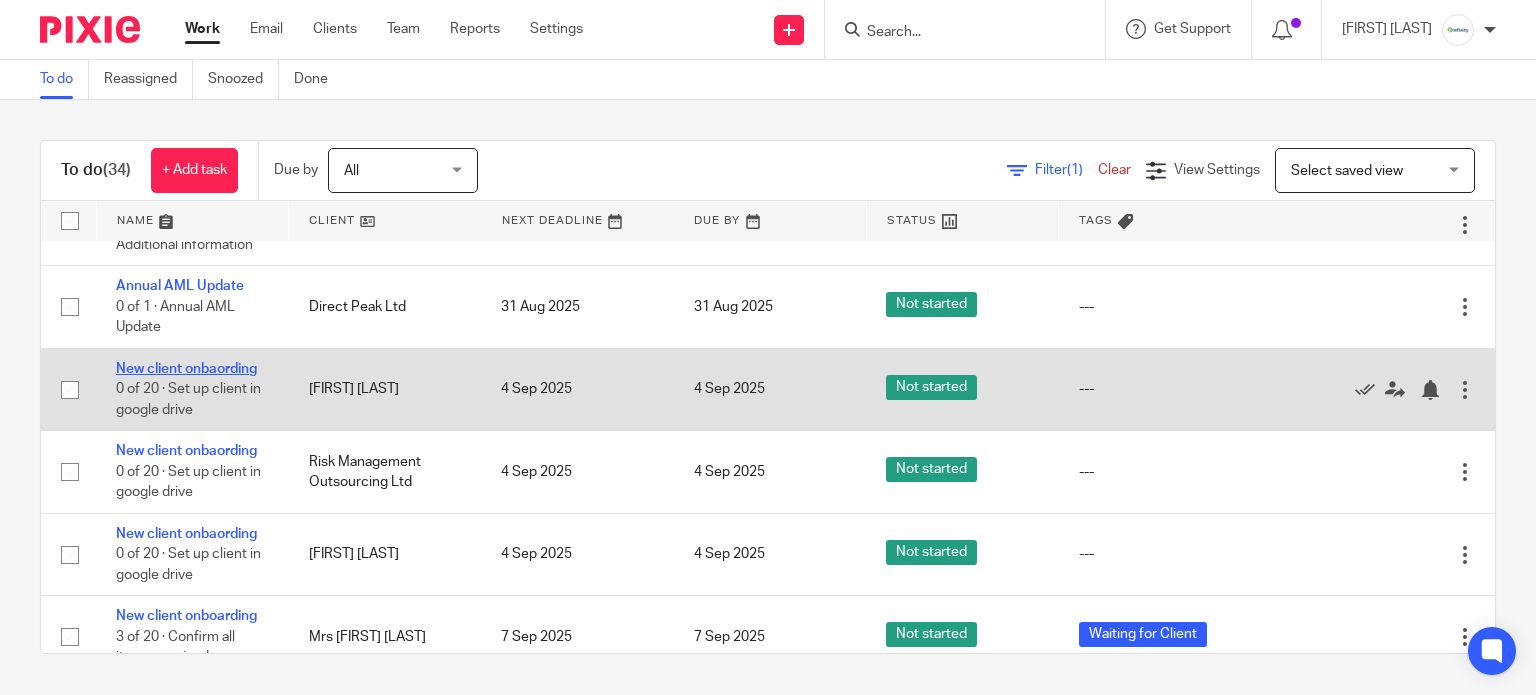 click on "New client onbaording" at bounding box center [186, 369] 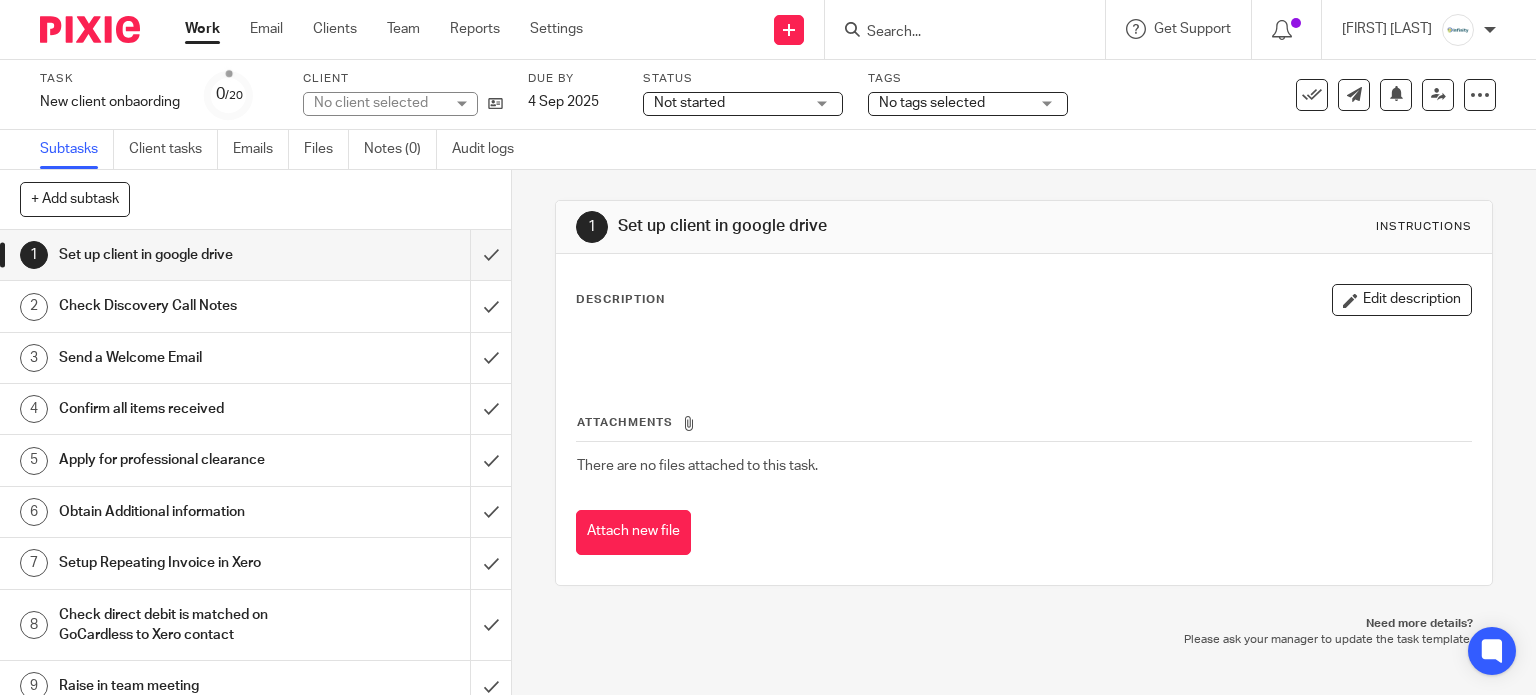 scroll, scrollTop: 0, scrollLeft: 0, axis: both 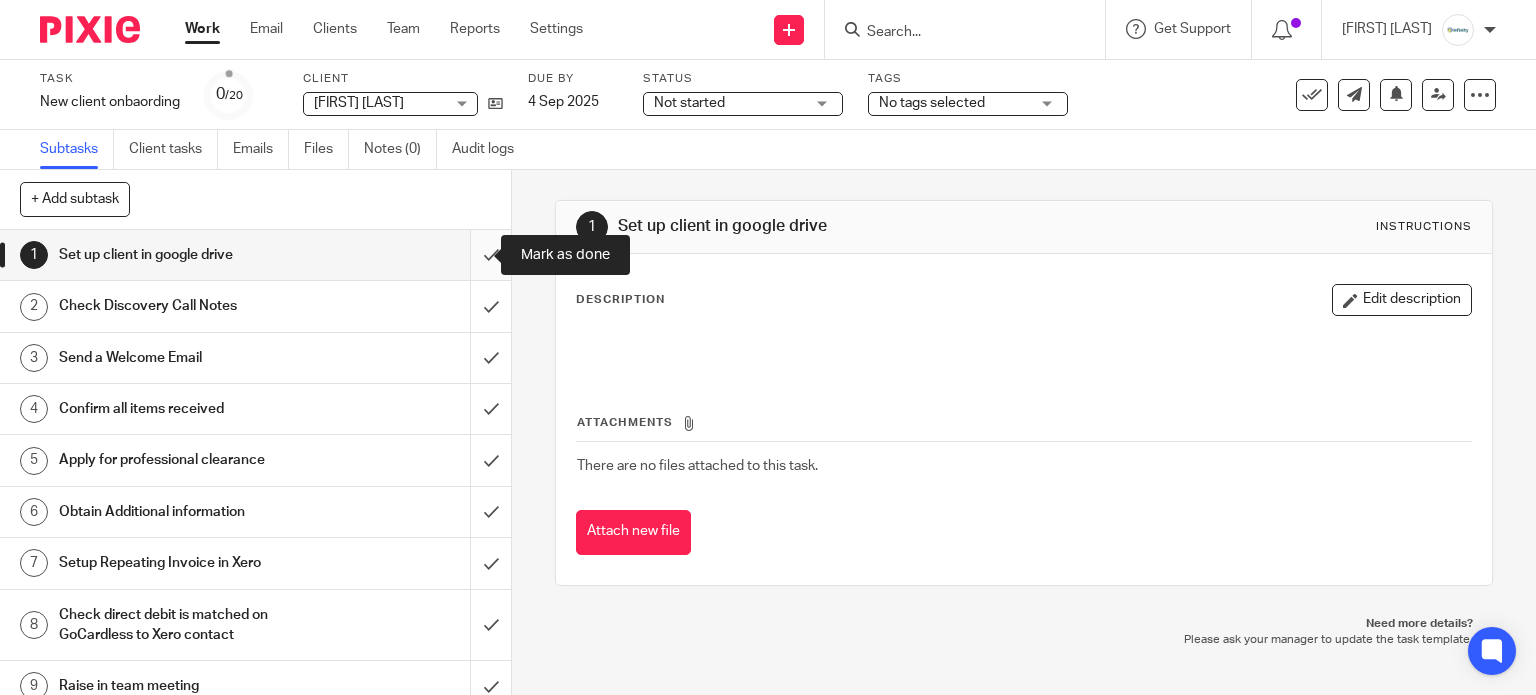 click at bounding box center [255, 255] 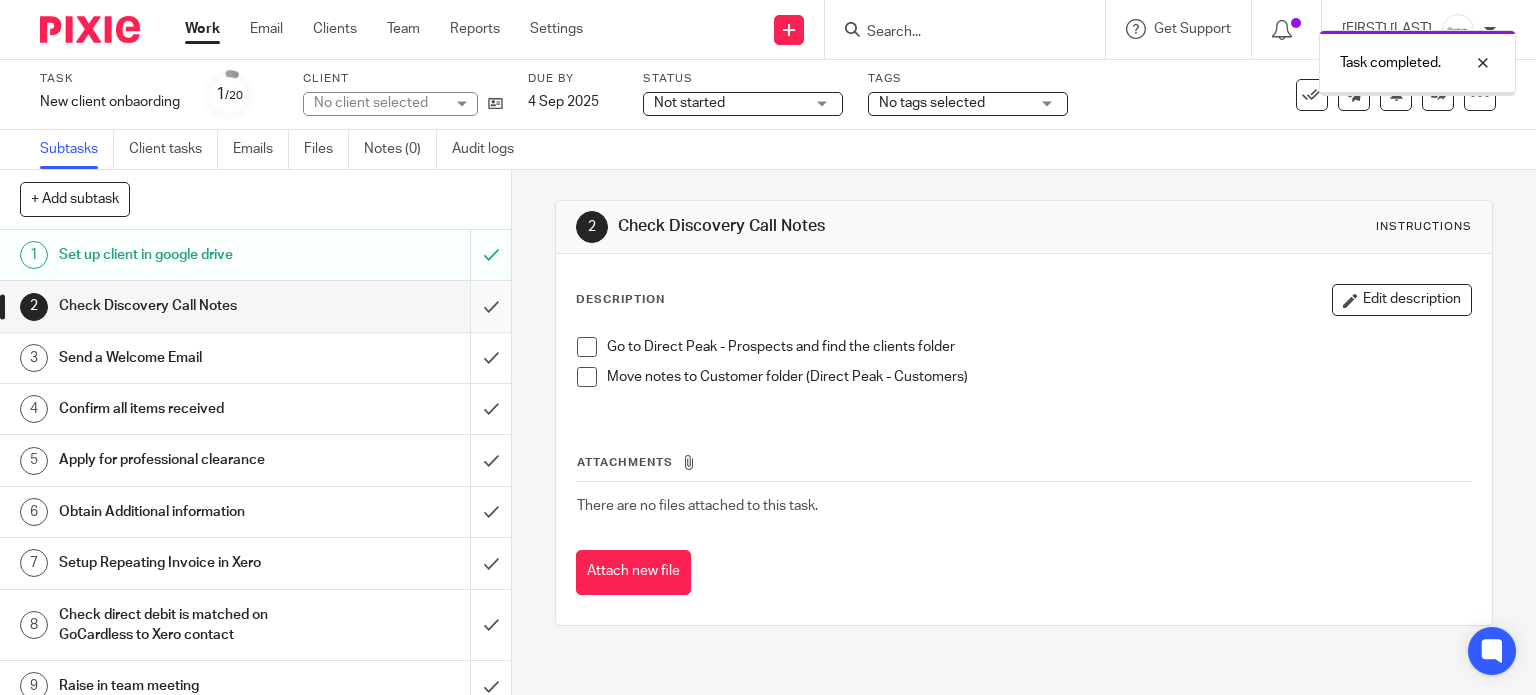 scroll, scrollTop: 0, scrollLeft: 0, axis: both 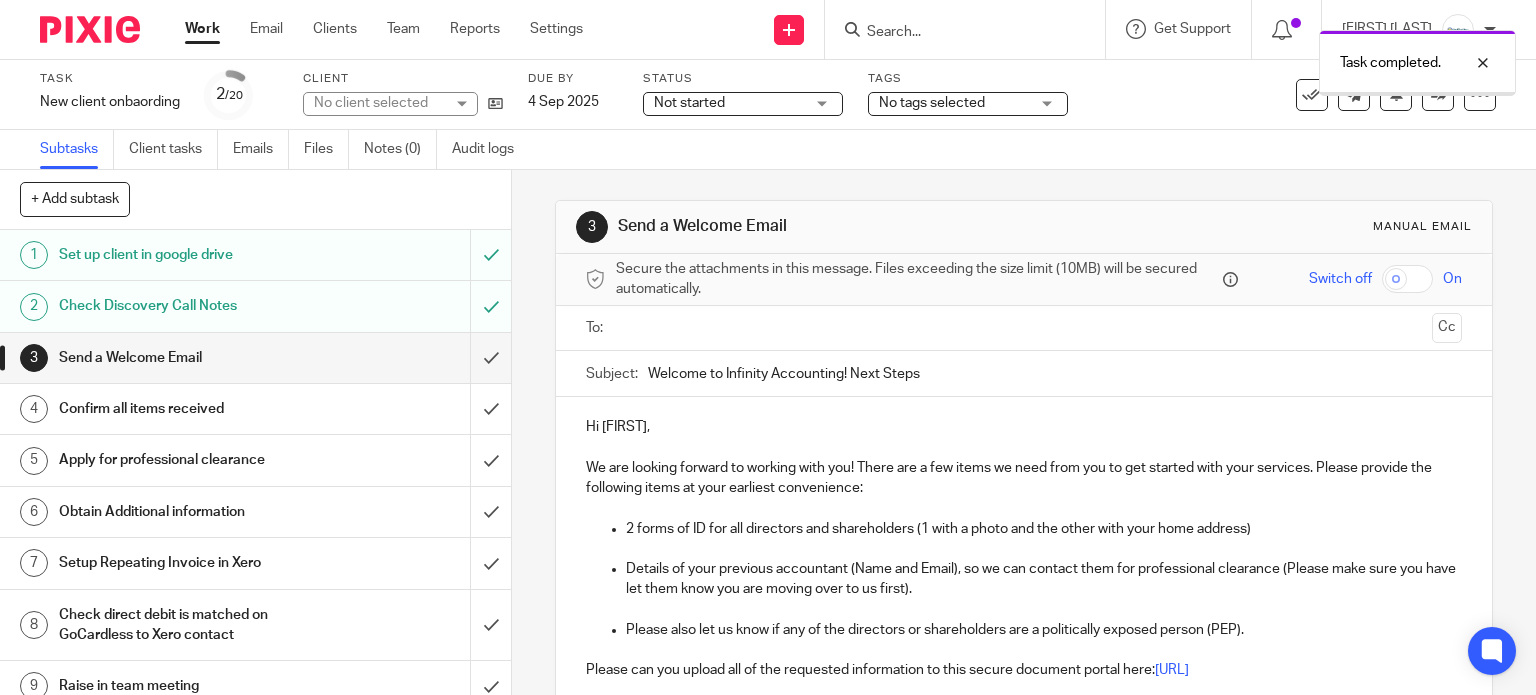 click at bounding box center [1023, 328] 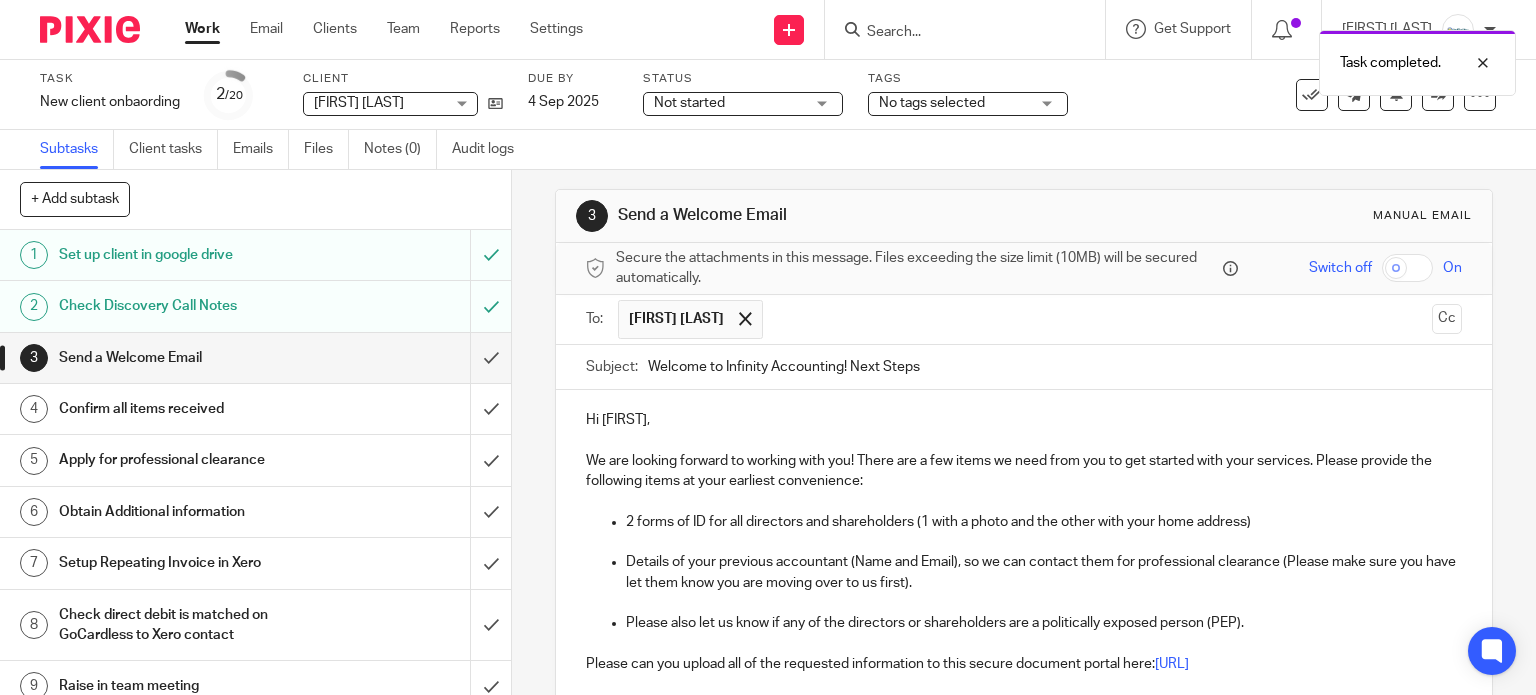 scroll, scrollTop: 0, scrollLeft: 0, axis: both 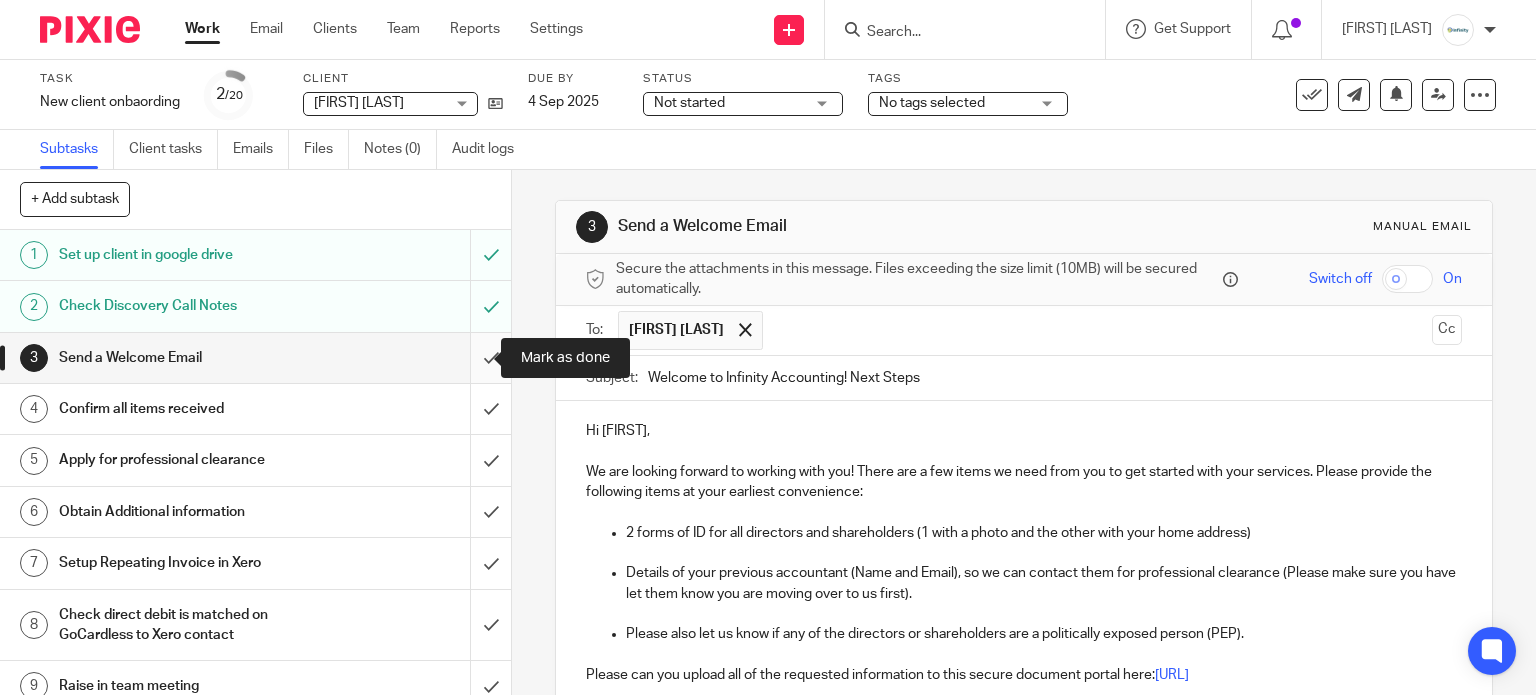 click at bounding box center (255, 358) 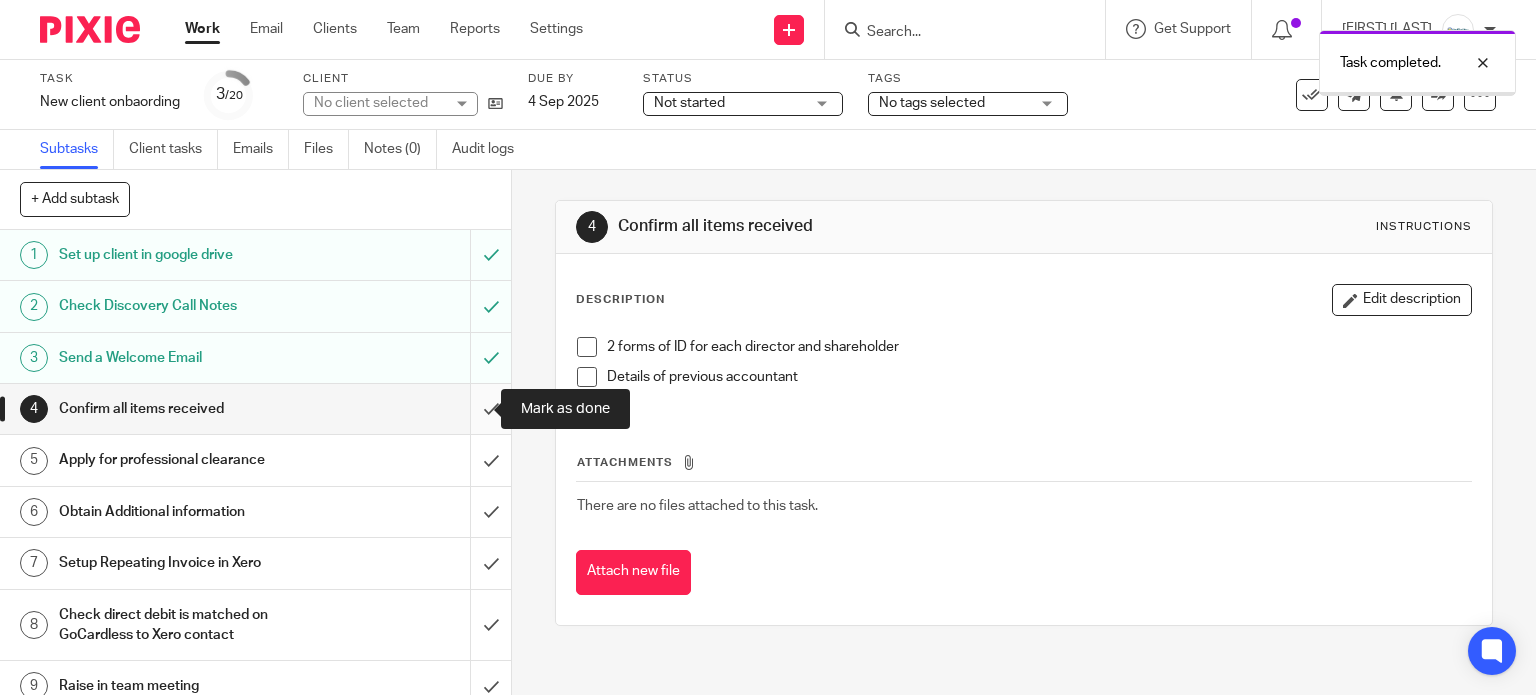 scroll, scrollTop: 0, scrollLeft: 0, axis: both 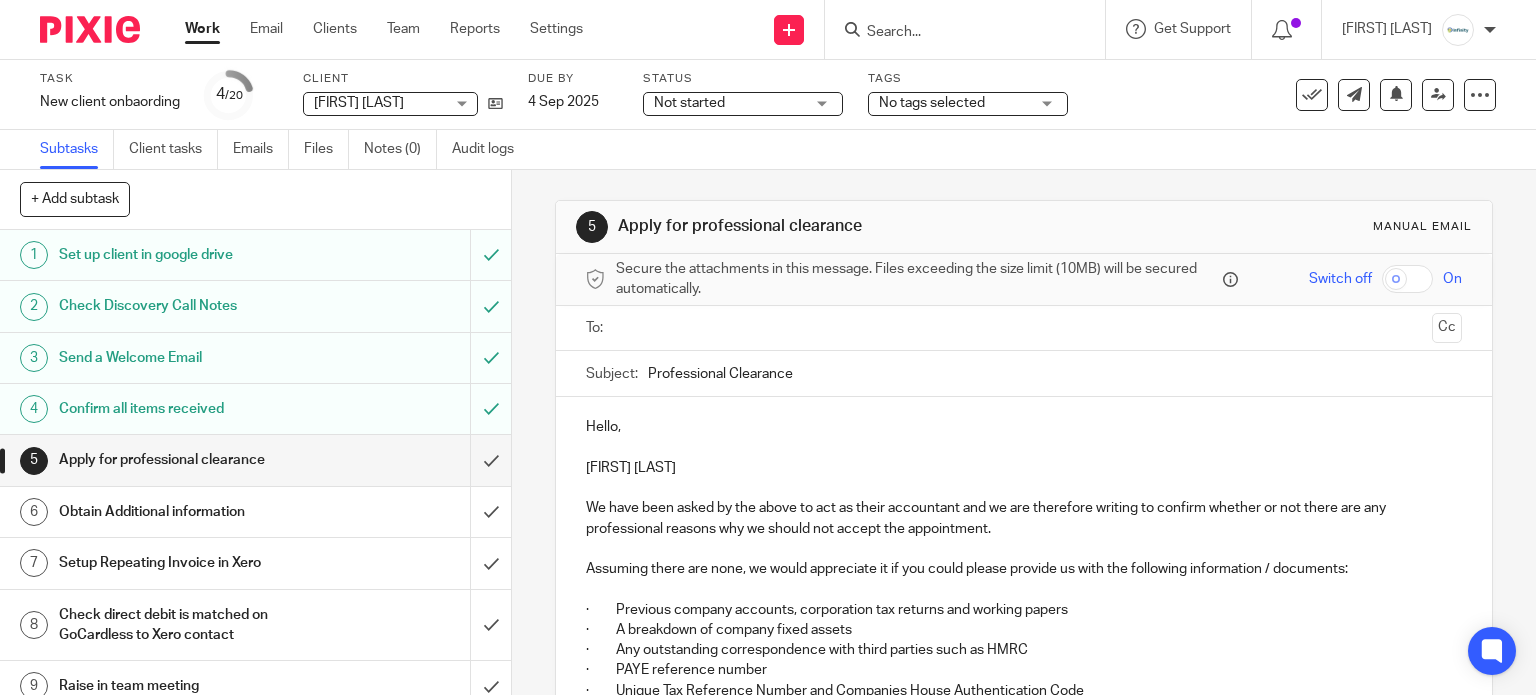 click on "No tags selected" at bounding box center (954, 103) 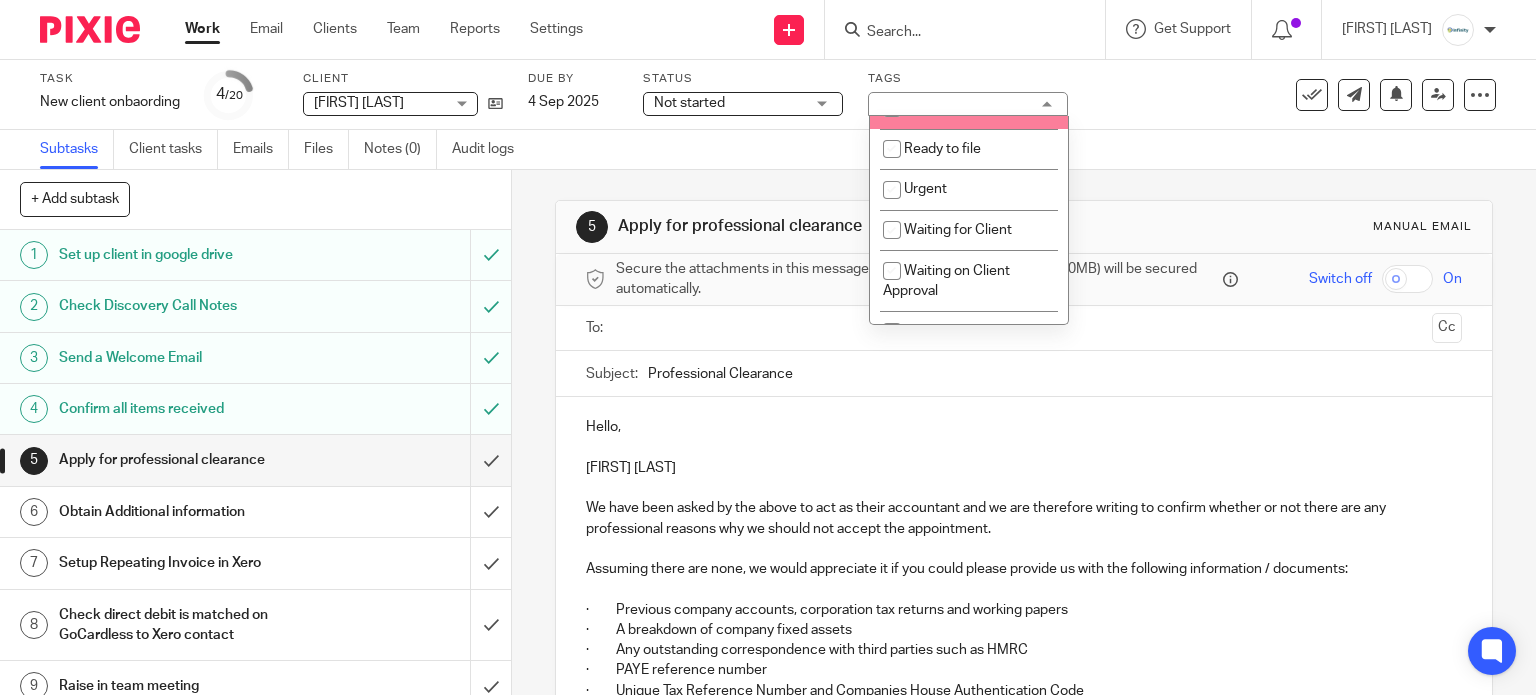 scroll, scrollTop: 600, scrollLeft: 0, axis: vertical 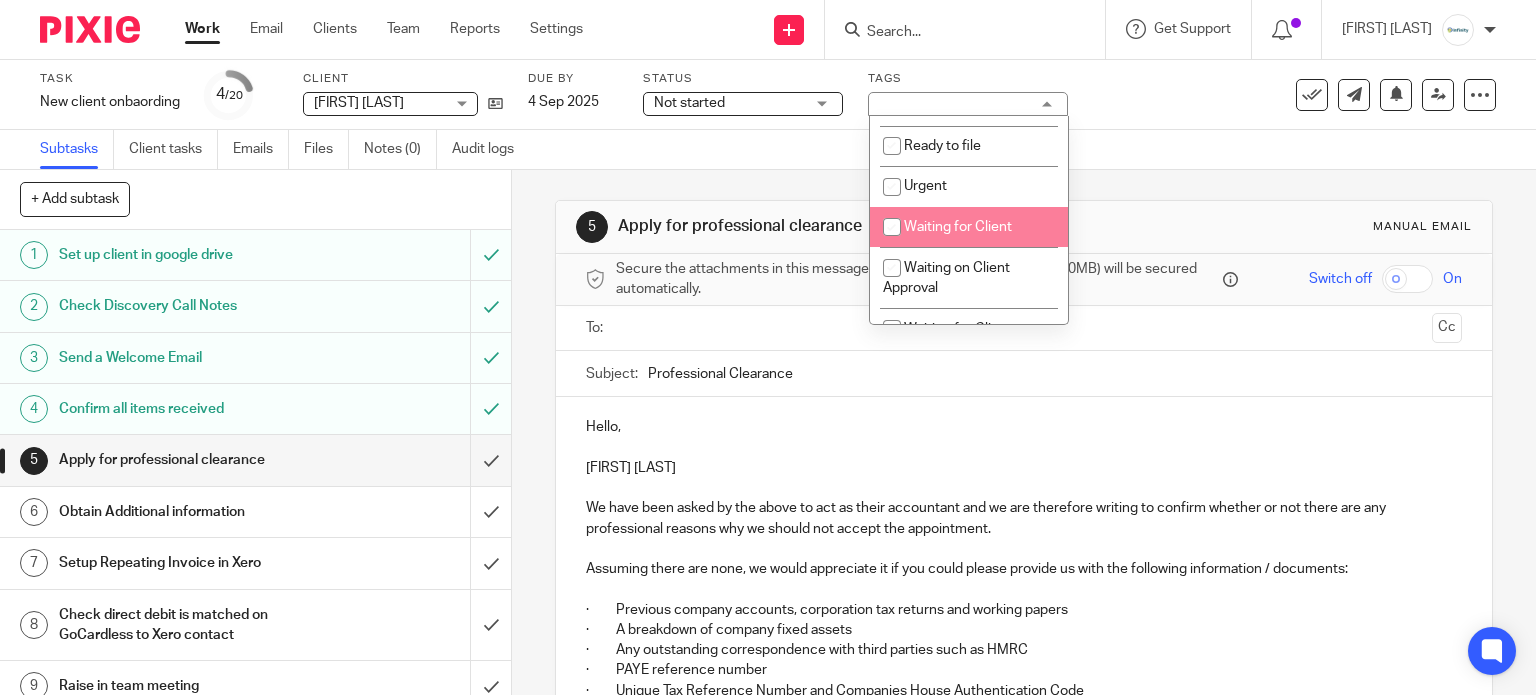 click on "Waiting for Client" at bounding box center (958, 227) 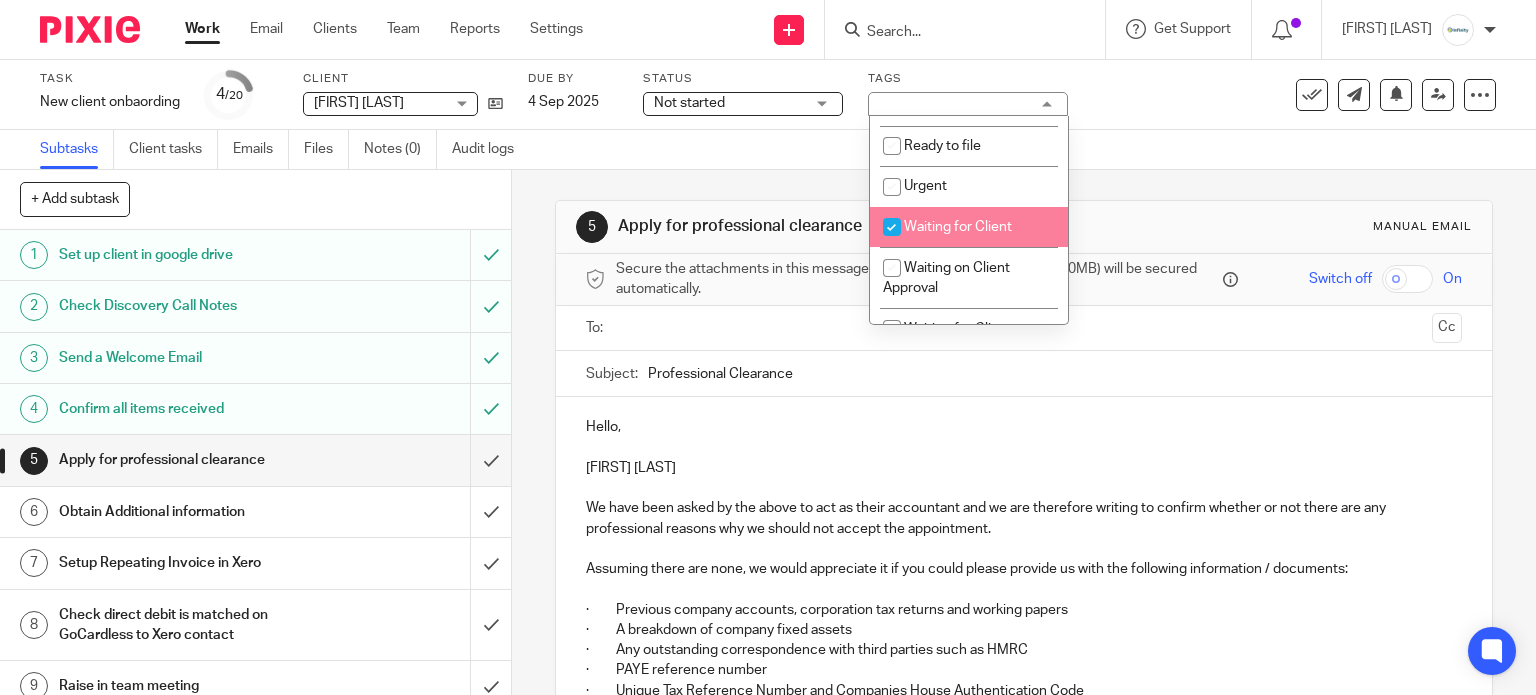 checkbox on "true" 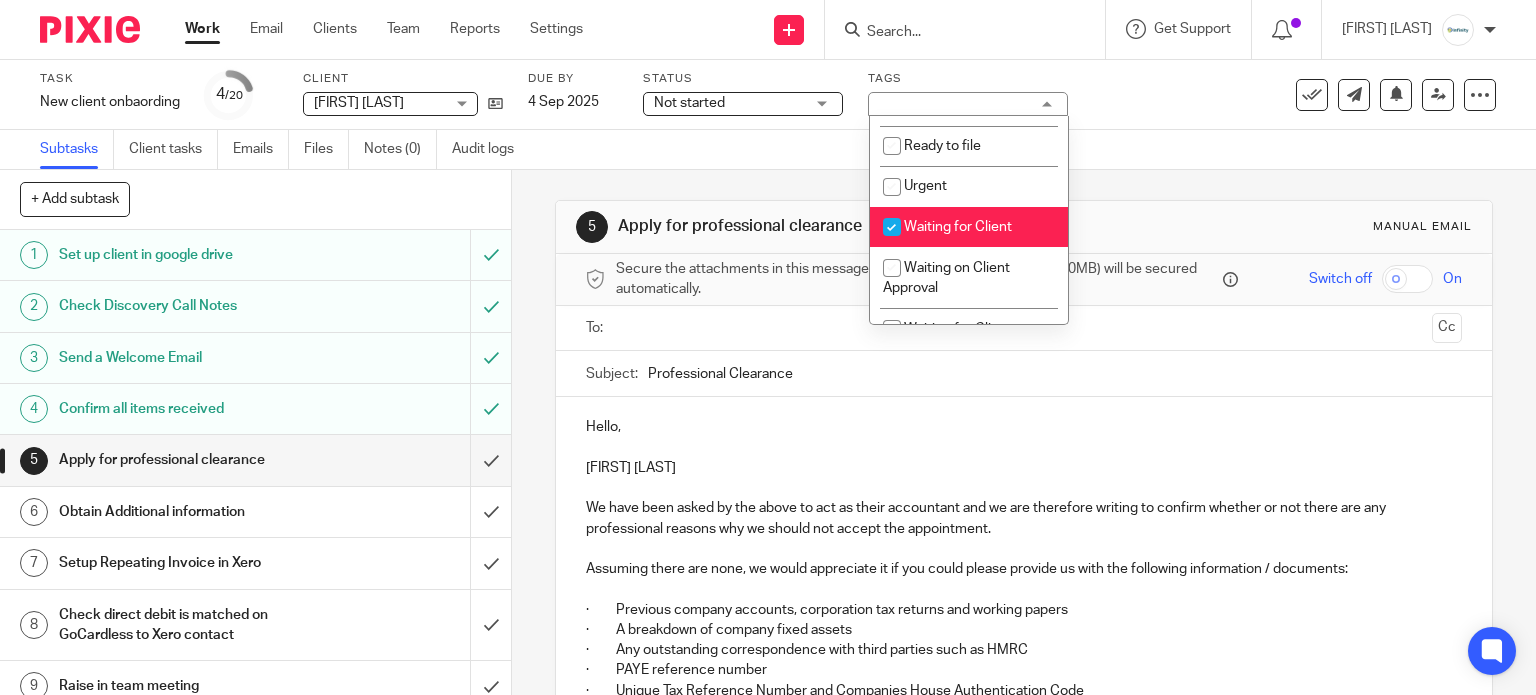 click on "Subtasks
Client tasks
Emails
Files
Notes (0)
Audit logs" at bounding box center (768, 150) 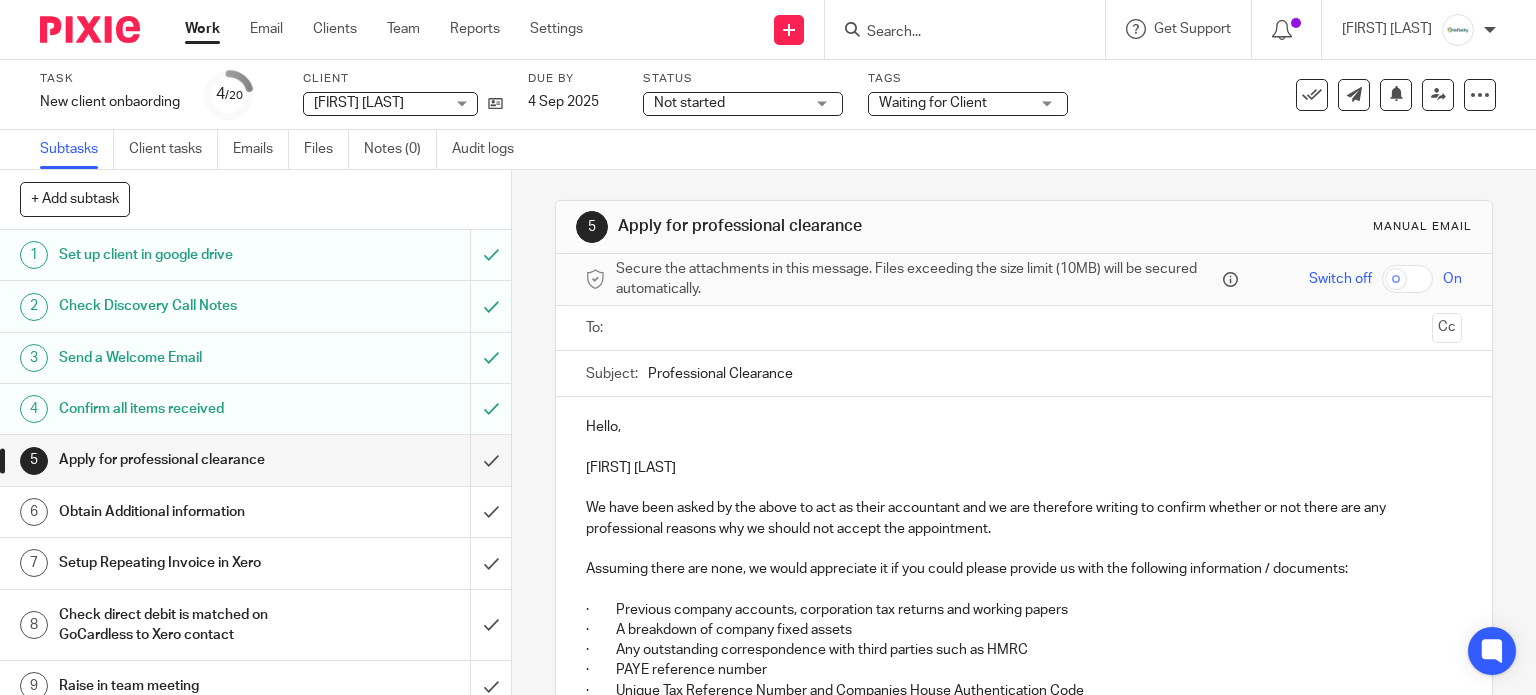 click on "Work" at bounding box center [202, 29] 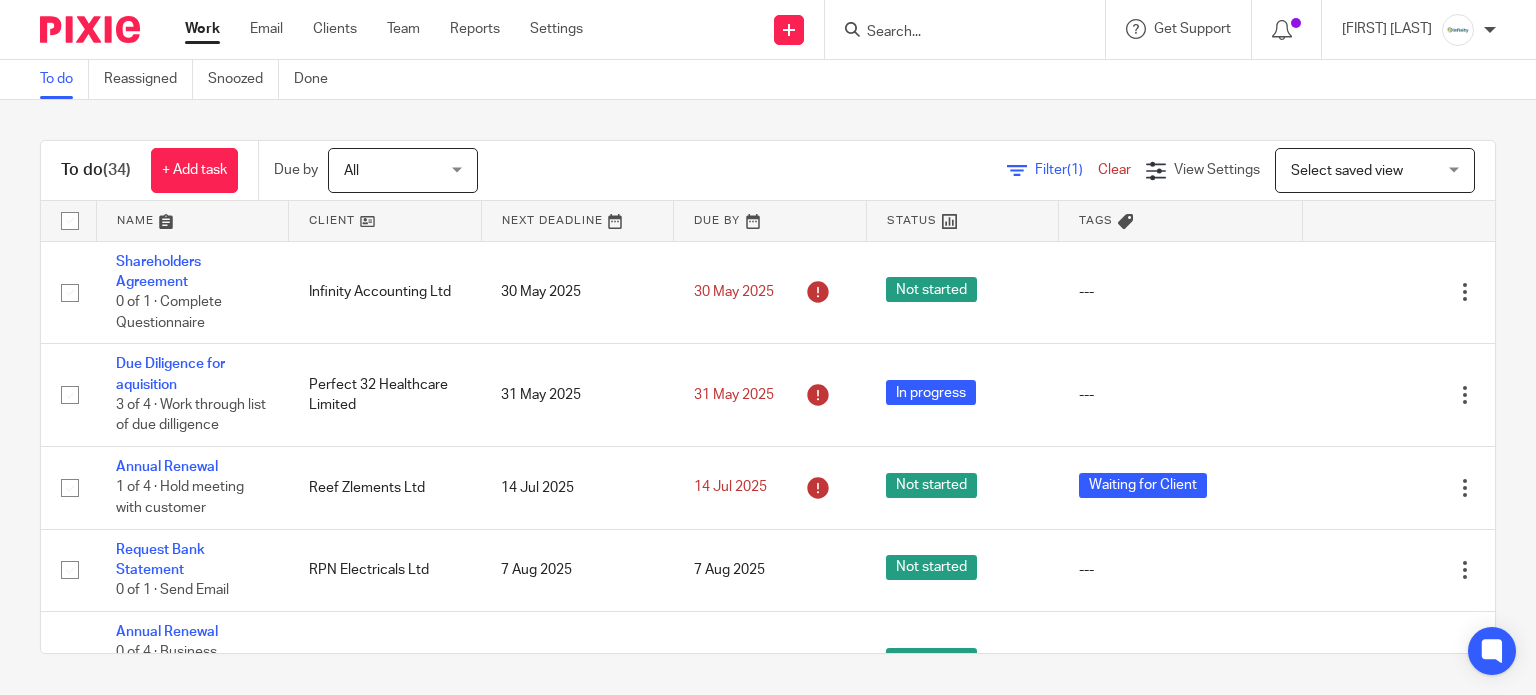 scroll, scrollTop: 0, scrollLeft: 0, axis: both 